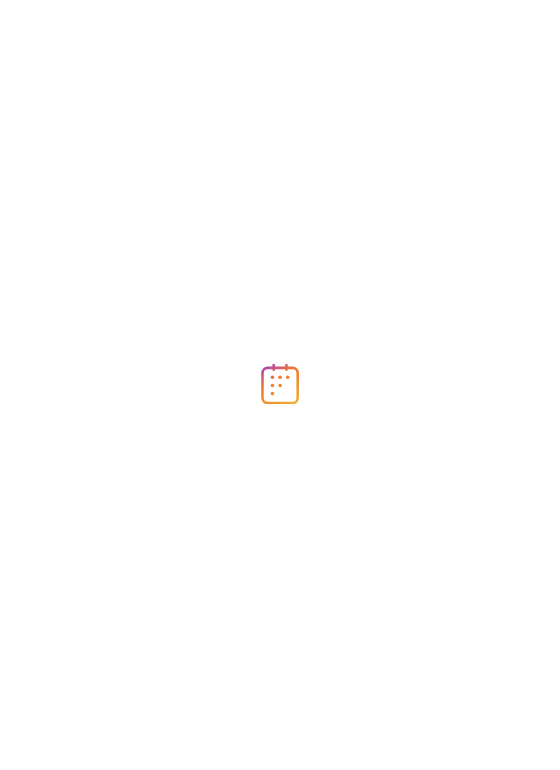 scroll, scrollTop: 0, scrollLeft: 0, axis: both 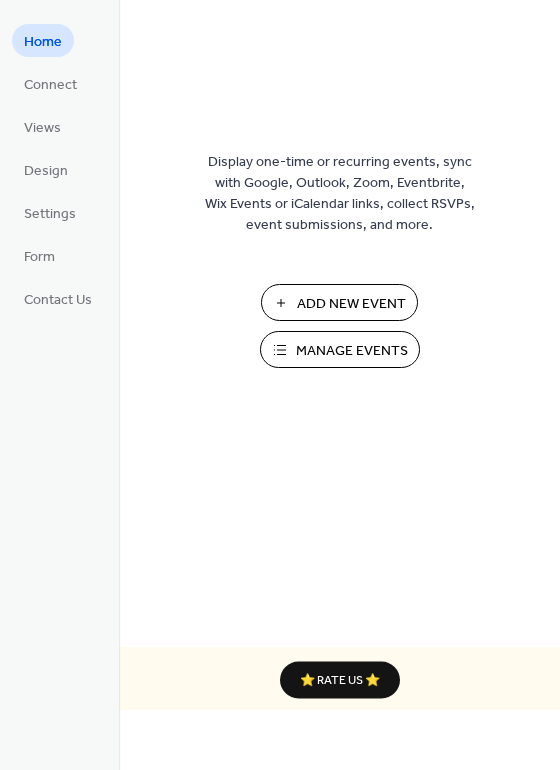 click on "Manage Events" at bounding box center (352, 351) 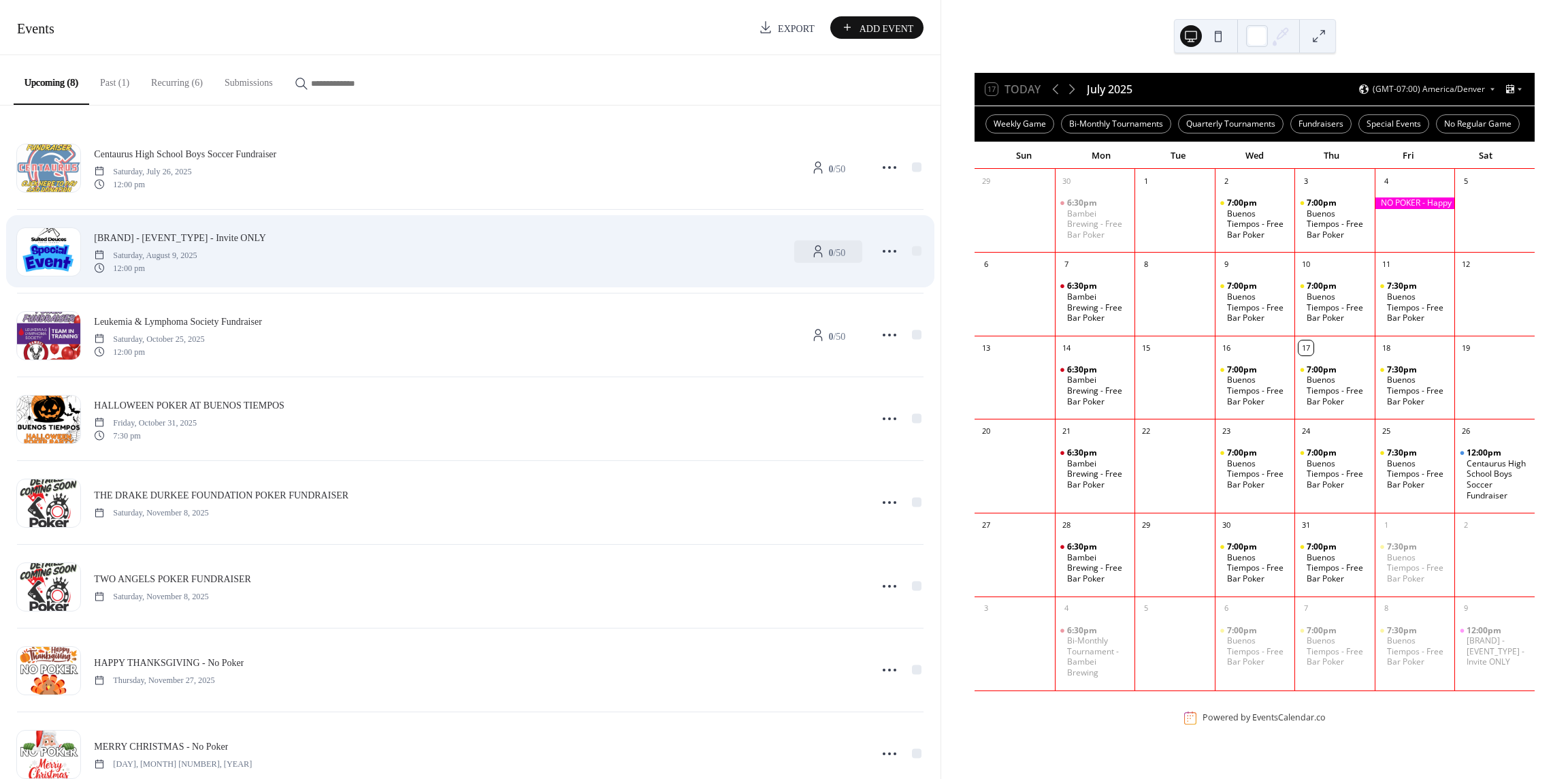 scroll, scrollTop: 0, scrollLeft: 0, axis: both 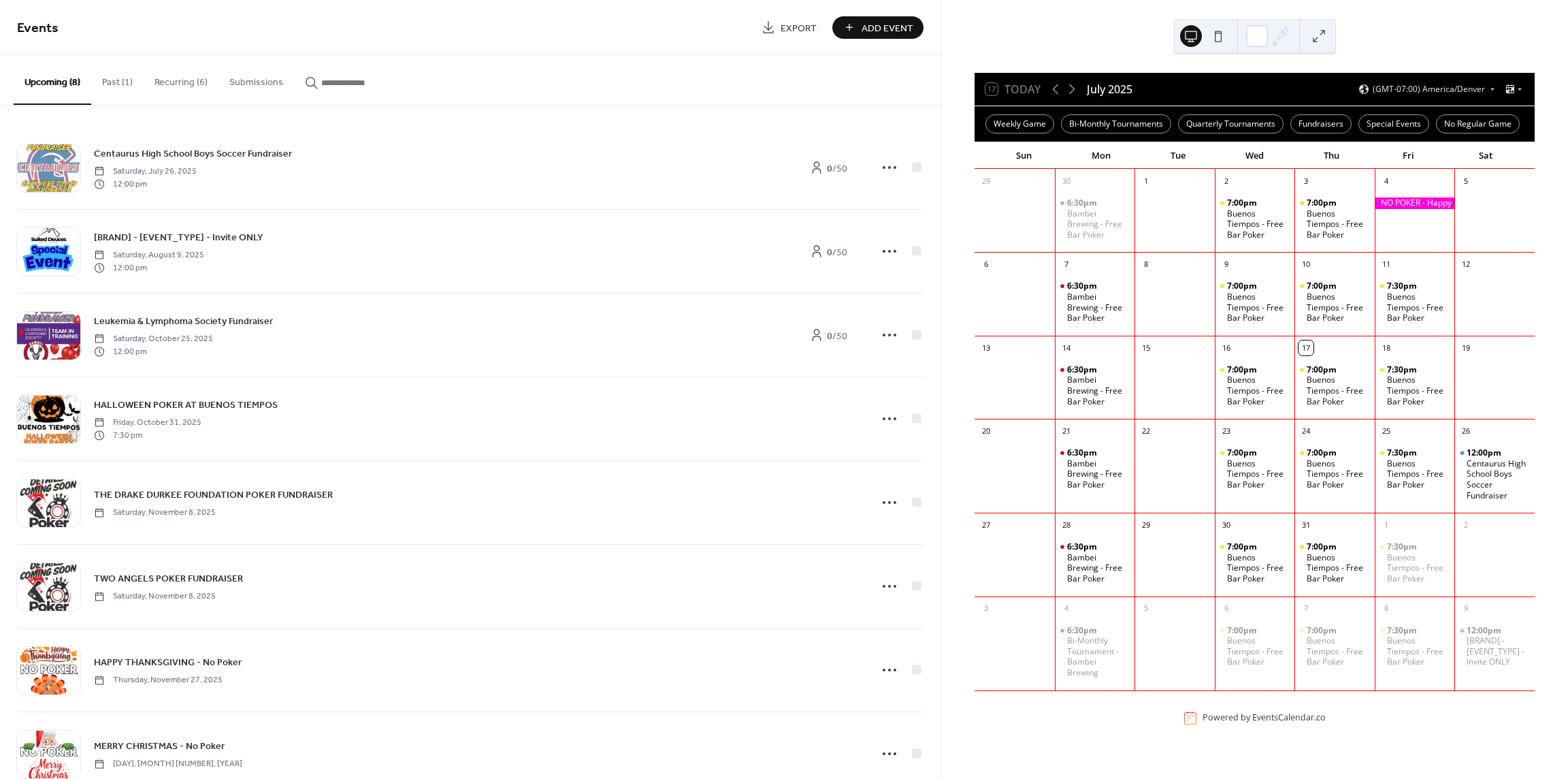 click on "Recurring (6)" at bounding box center [181, 79] 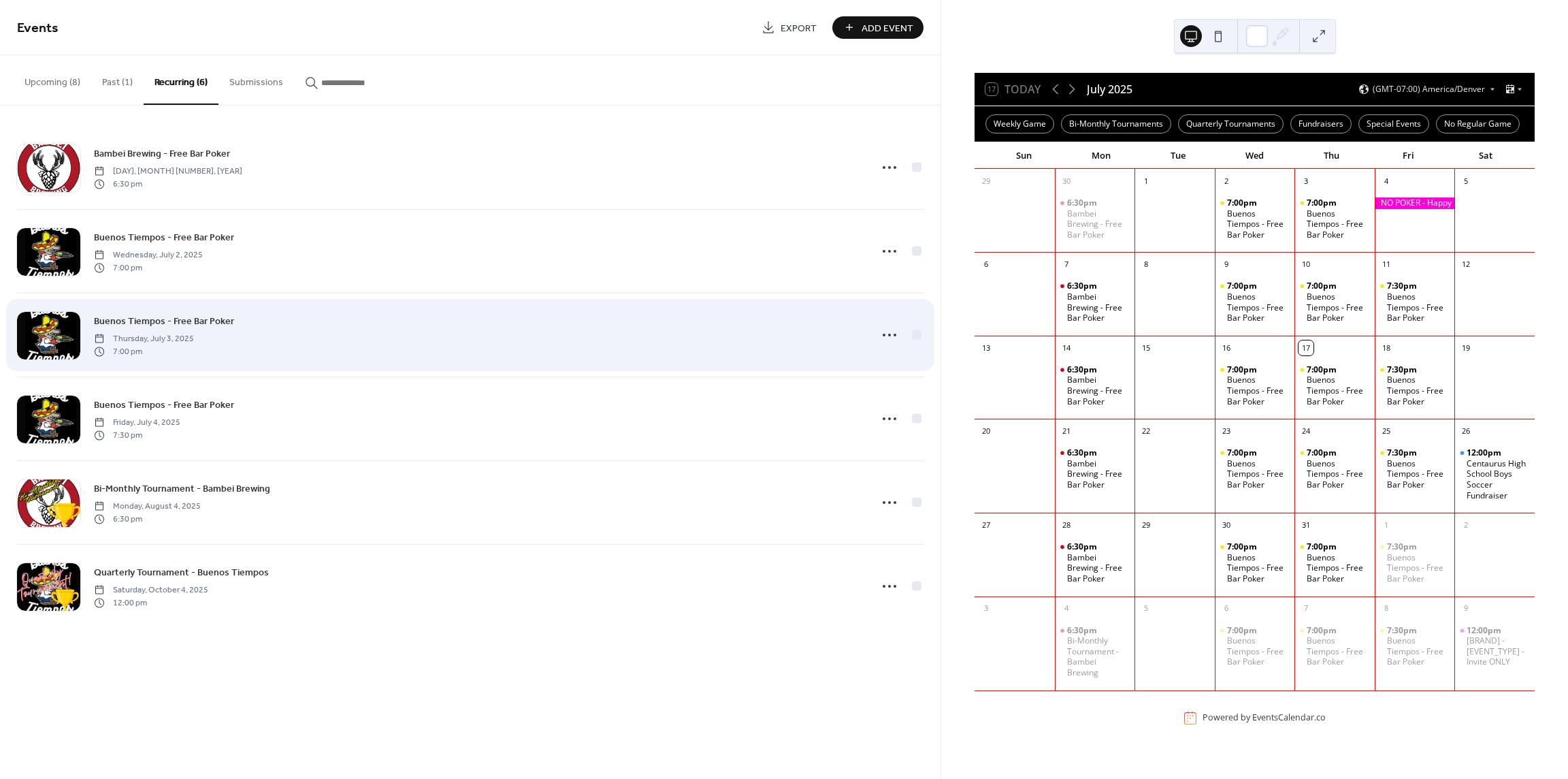 click on "[BRAND] - [EVENT_TYPE] [DAY], [MONTH] [NUMBER], [YEAR] [TIME]" at bounding box center (478, 335) 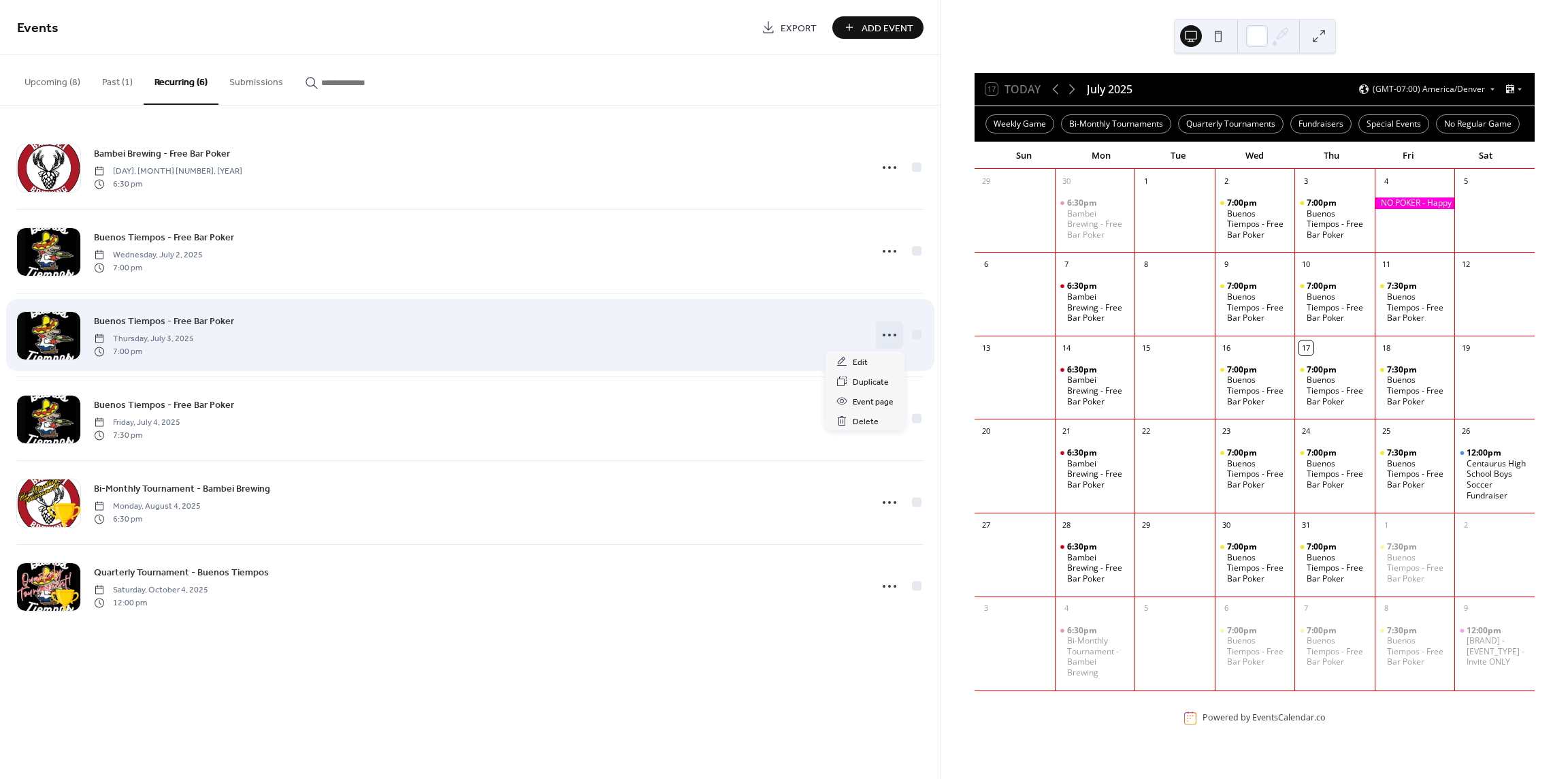 click 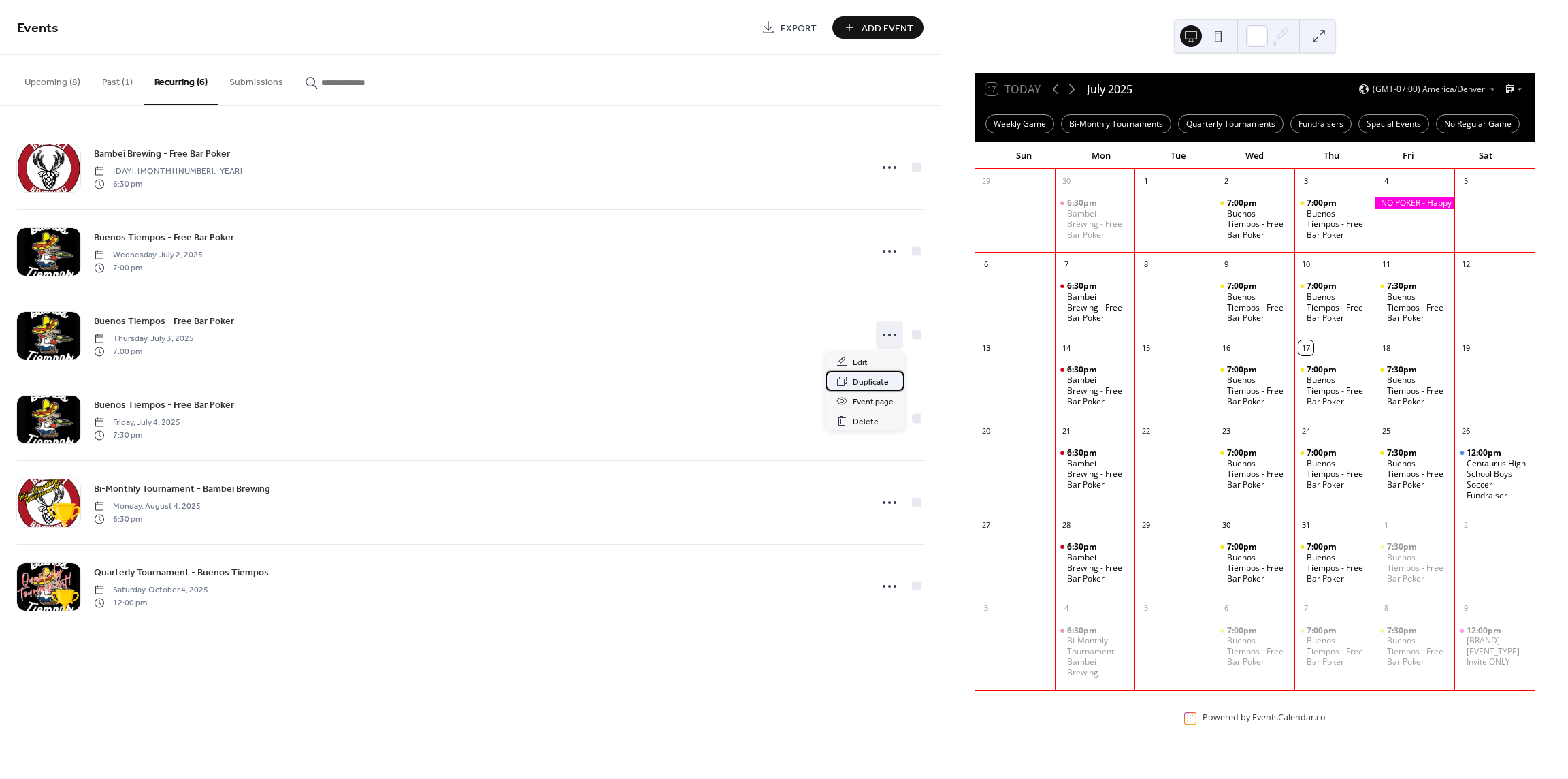 click on "Duplicate" at bounding box center (870, 382) 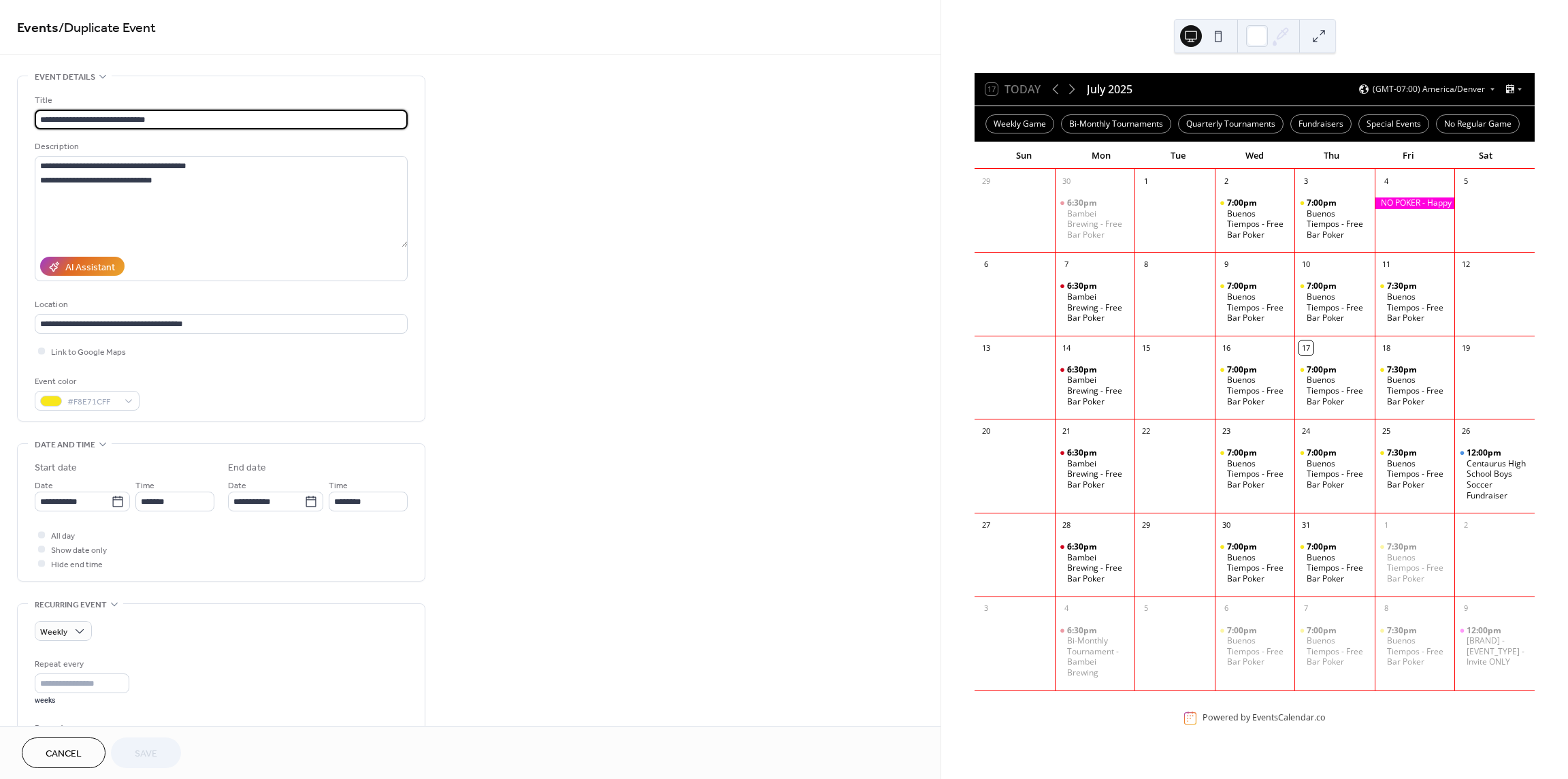 click on "**********" at bounding box center (221, 119) 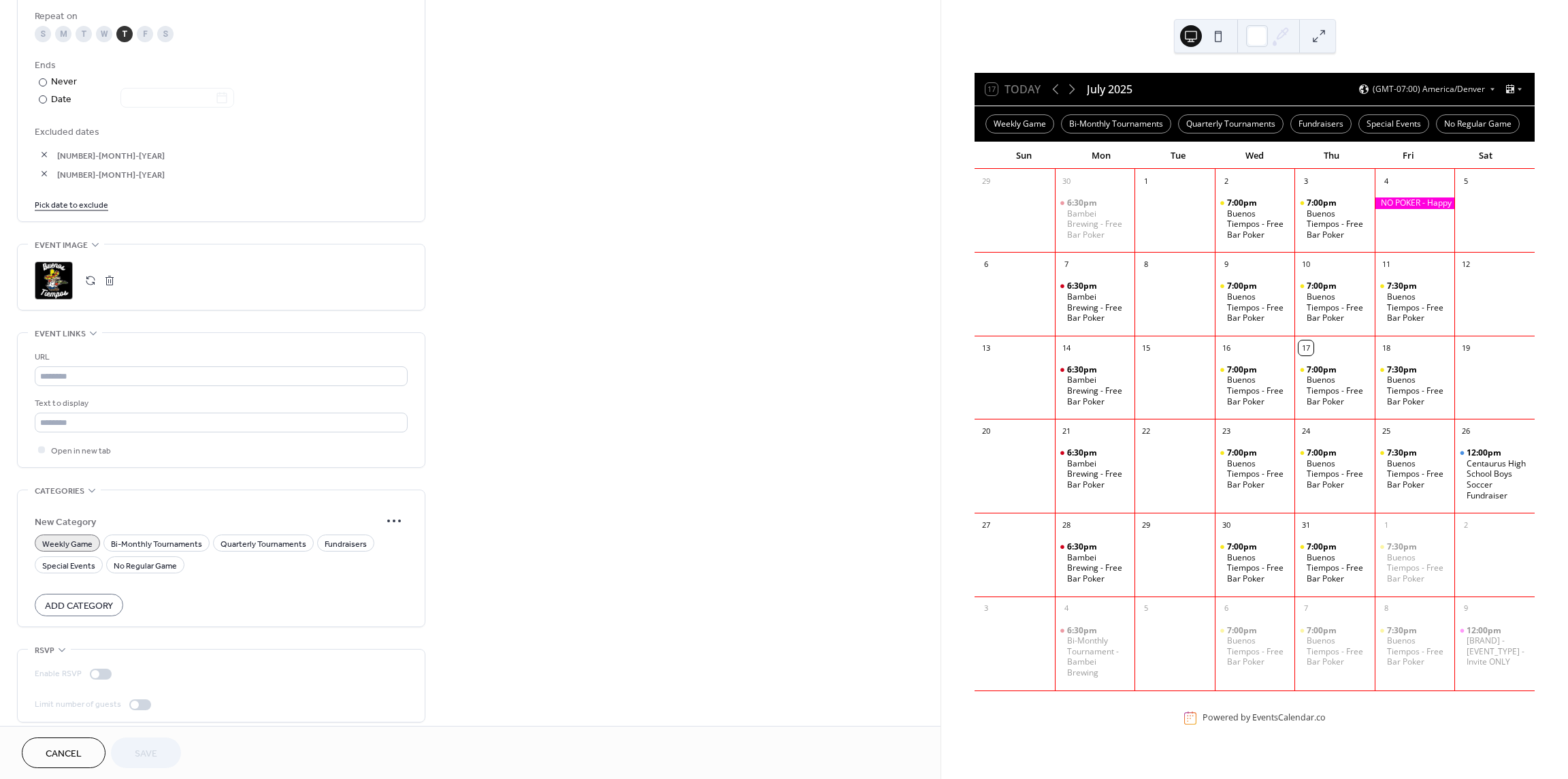 scroll, scrollTop: 722, scrollLeft: 0, axis: vertical 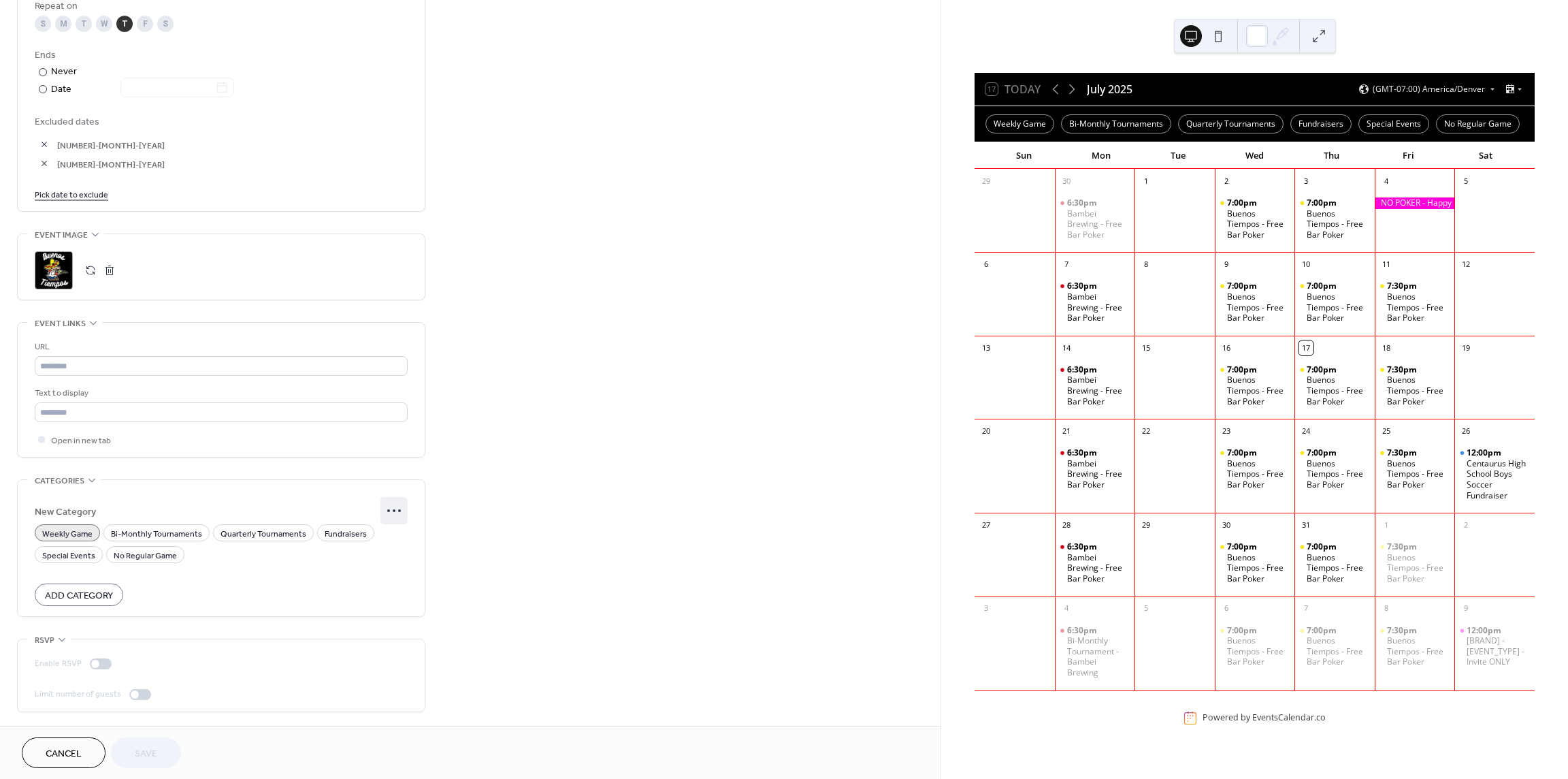 click 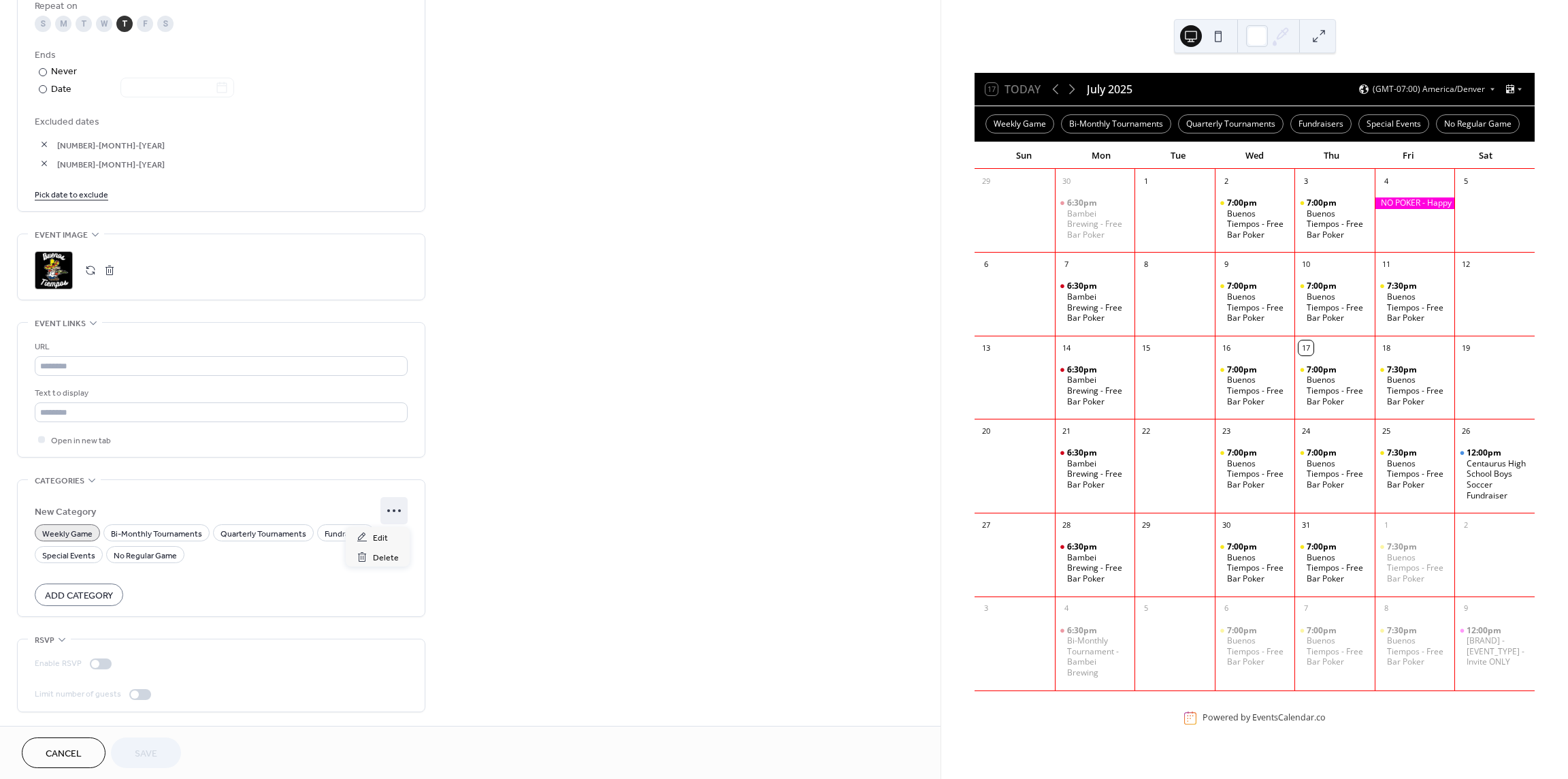 click 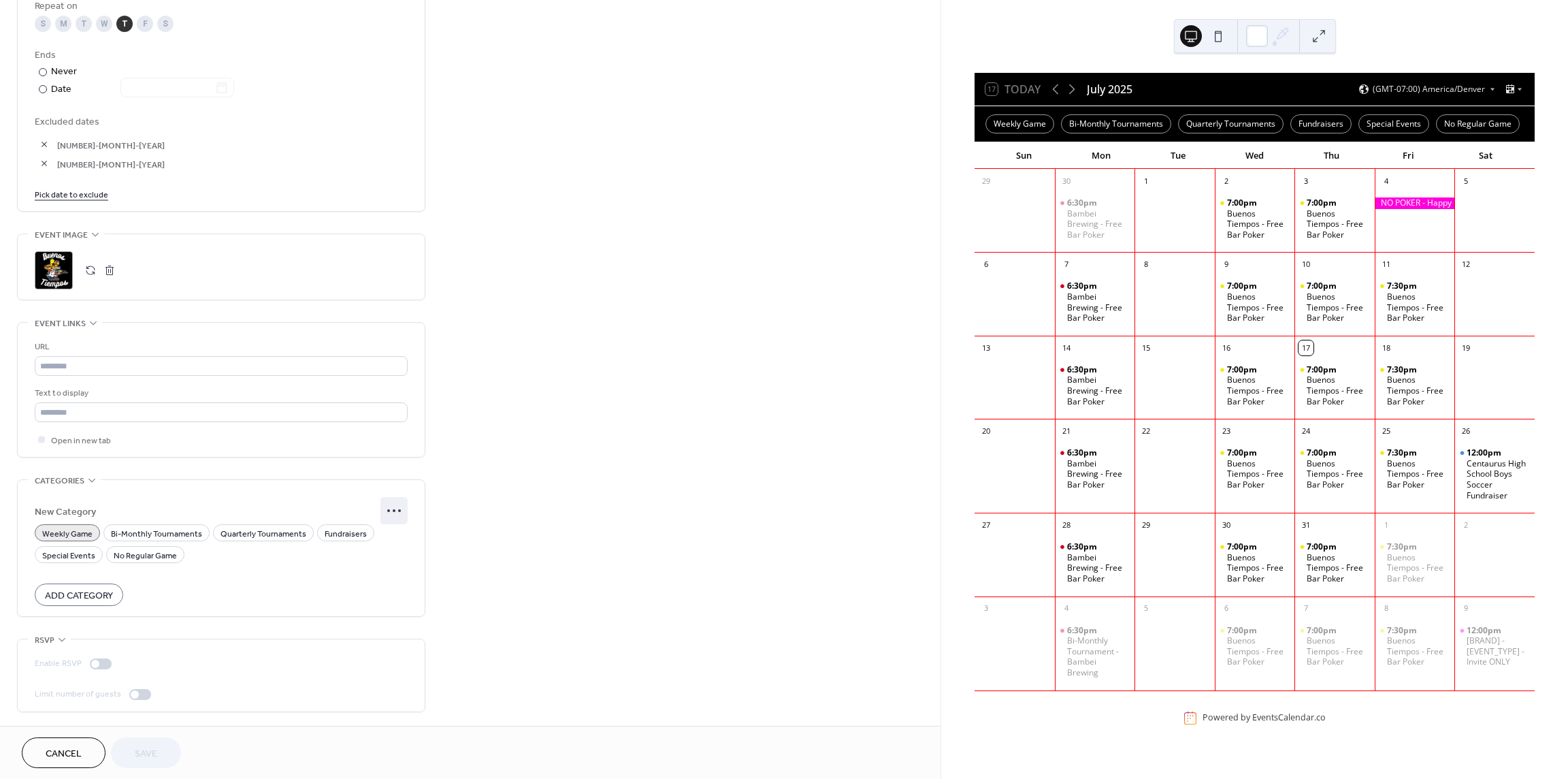 click 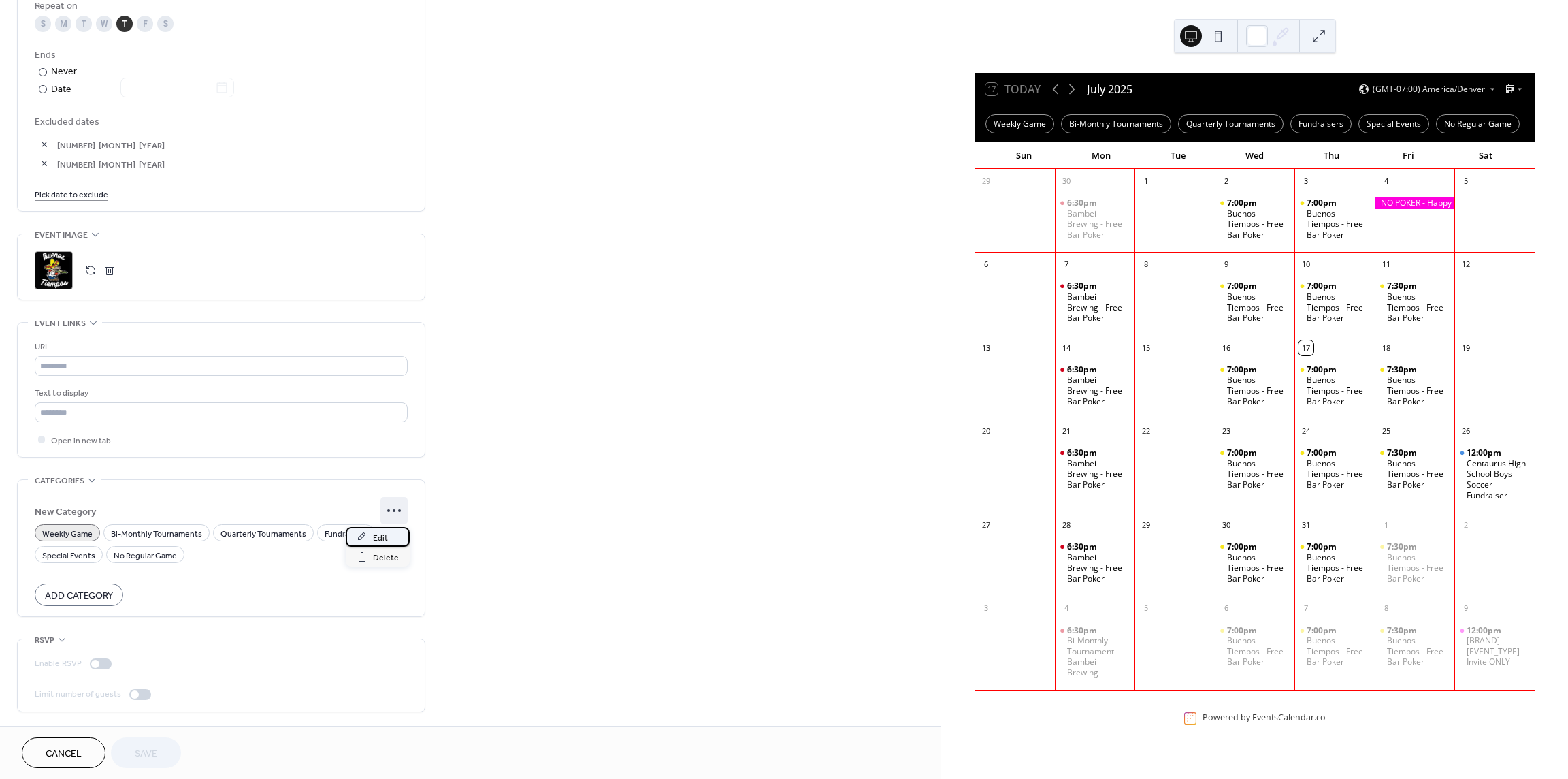 click on "Edit" at bounding box center [378, 537] 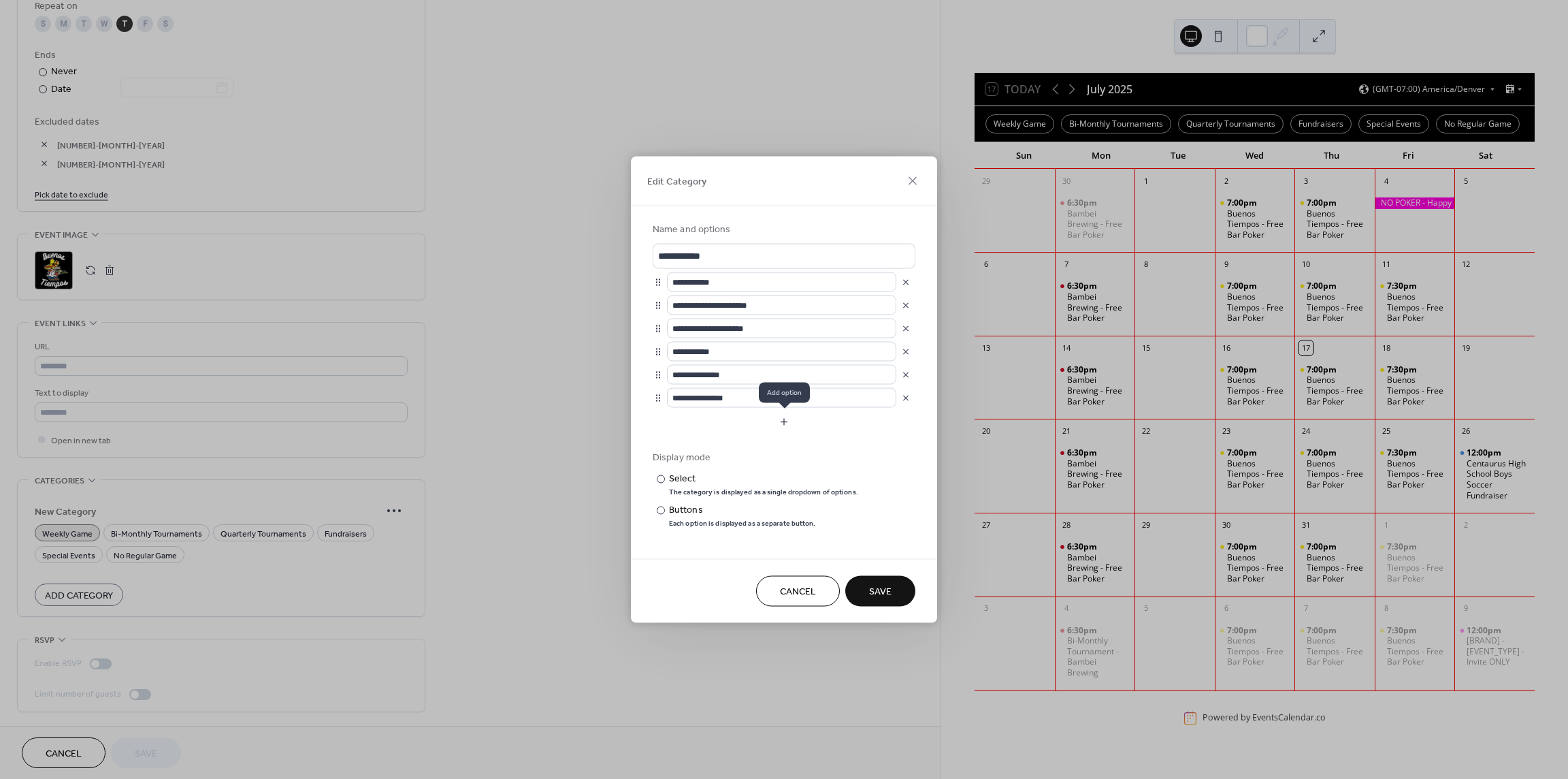 click at bounding box center (784, 422) 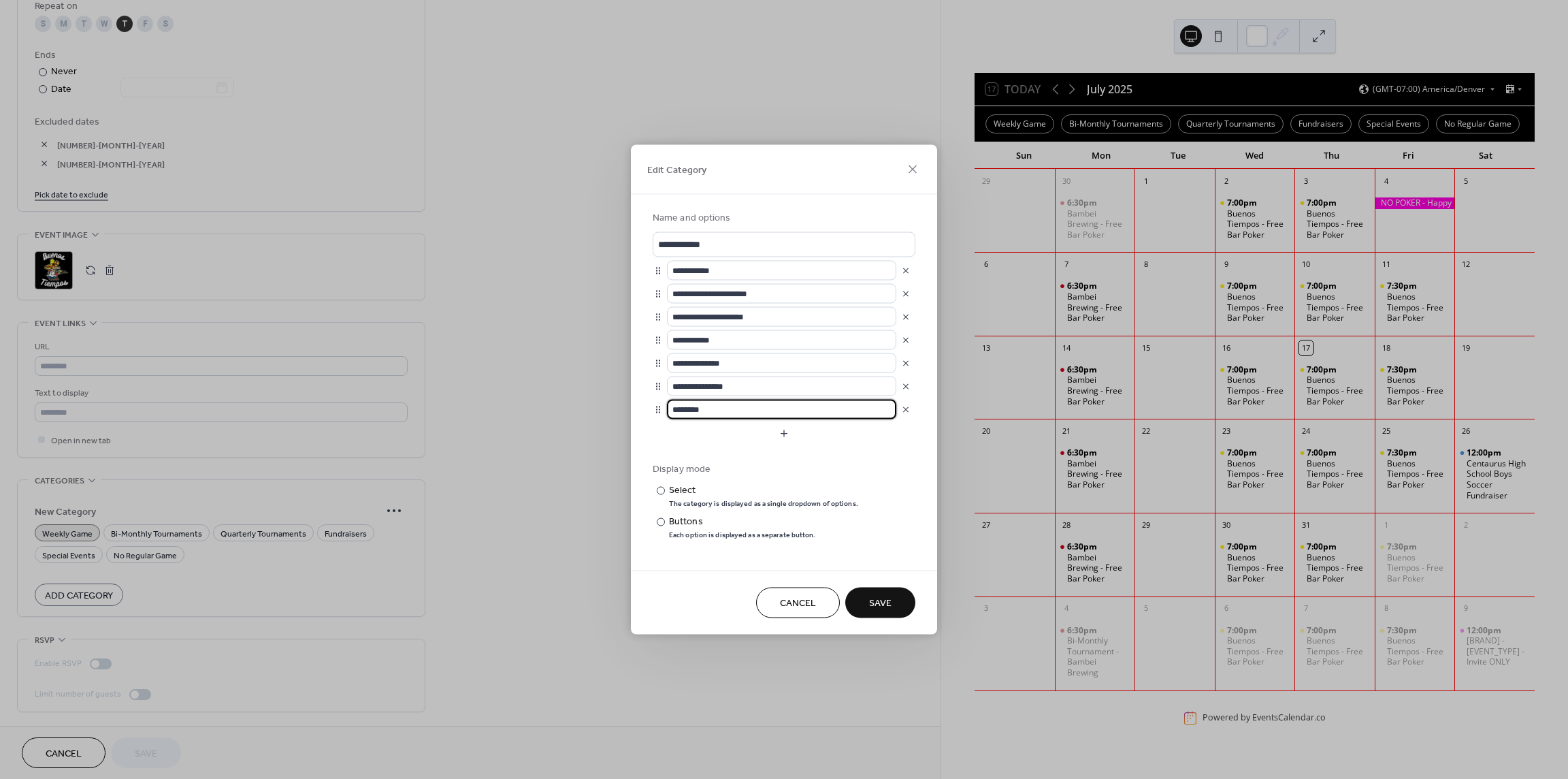 drag, startPoint x: 714, startPoint y: 409, endPoint x: 616, endPoint y: 411, distance: 98.02041 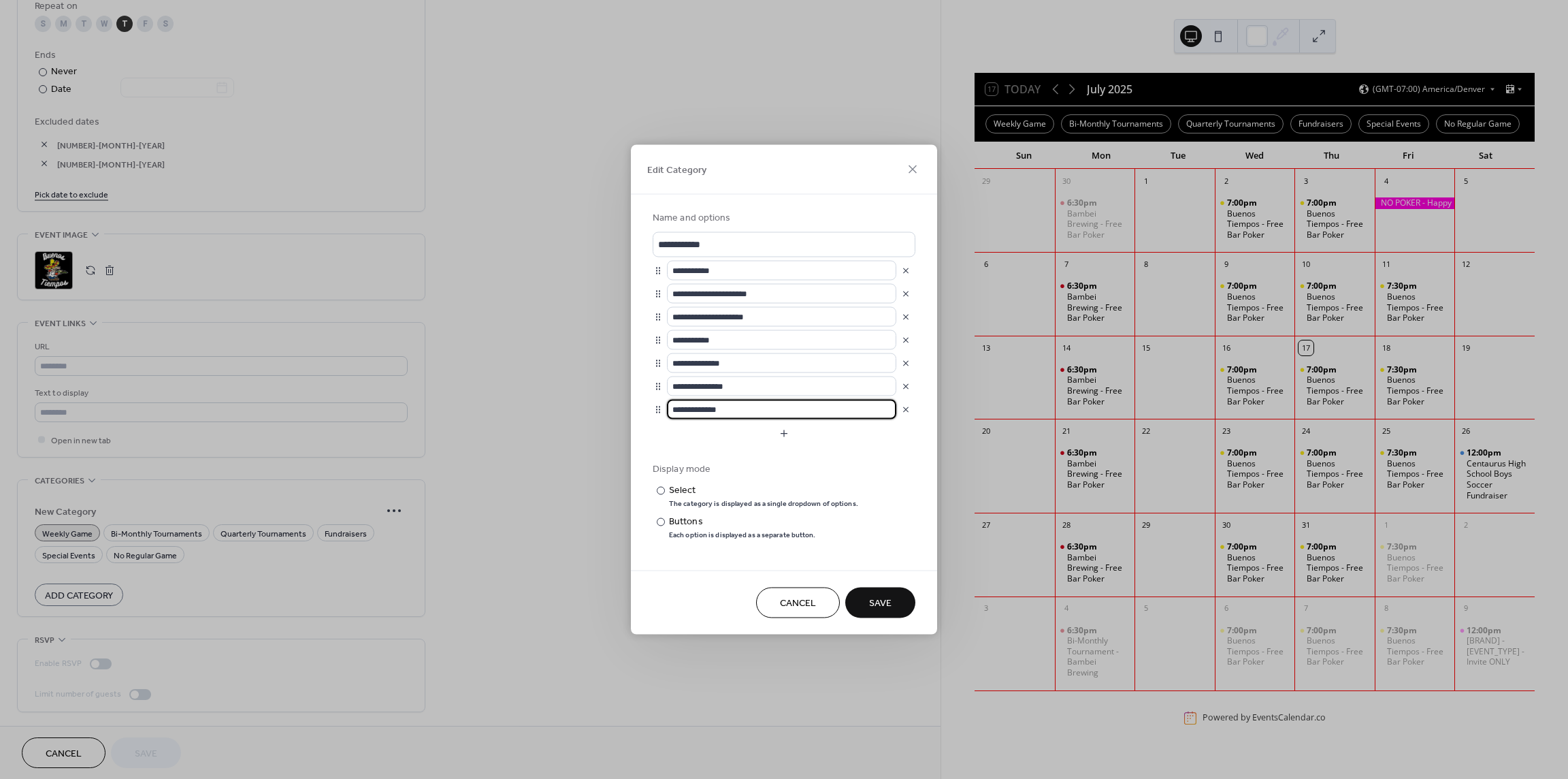 type on "**********" 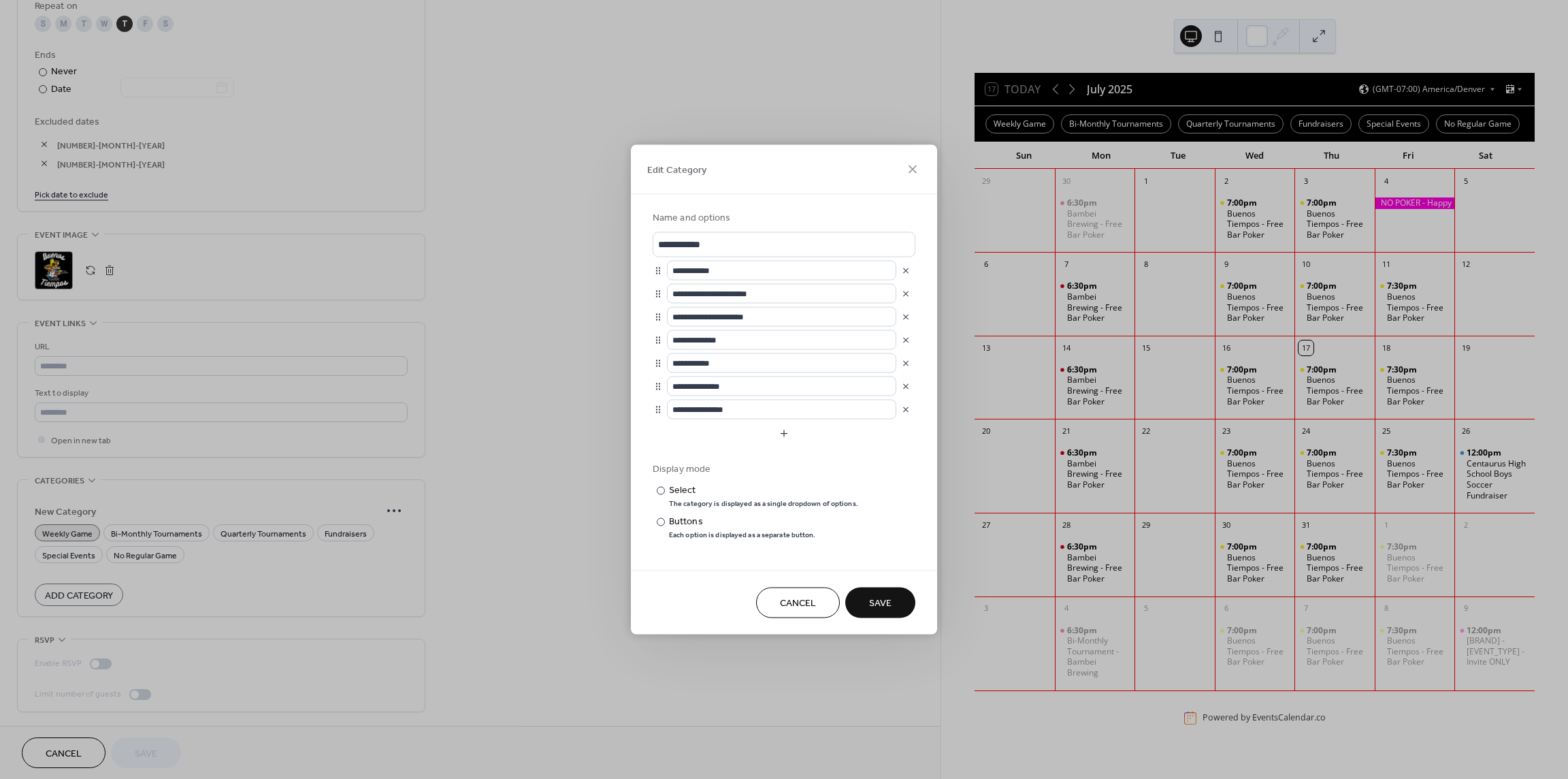 click on "Save" at bounding box center (880, 603) 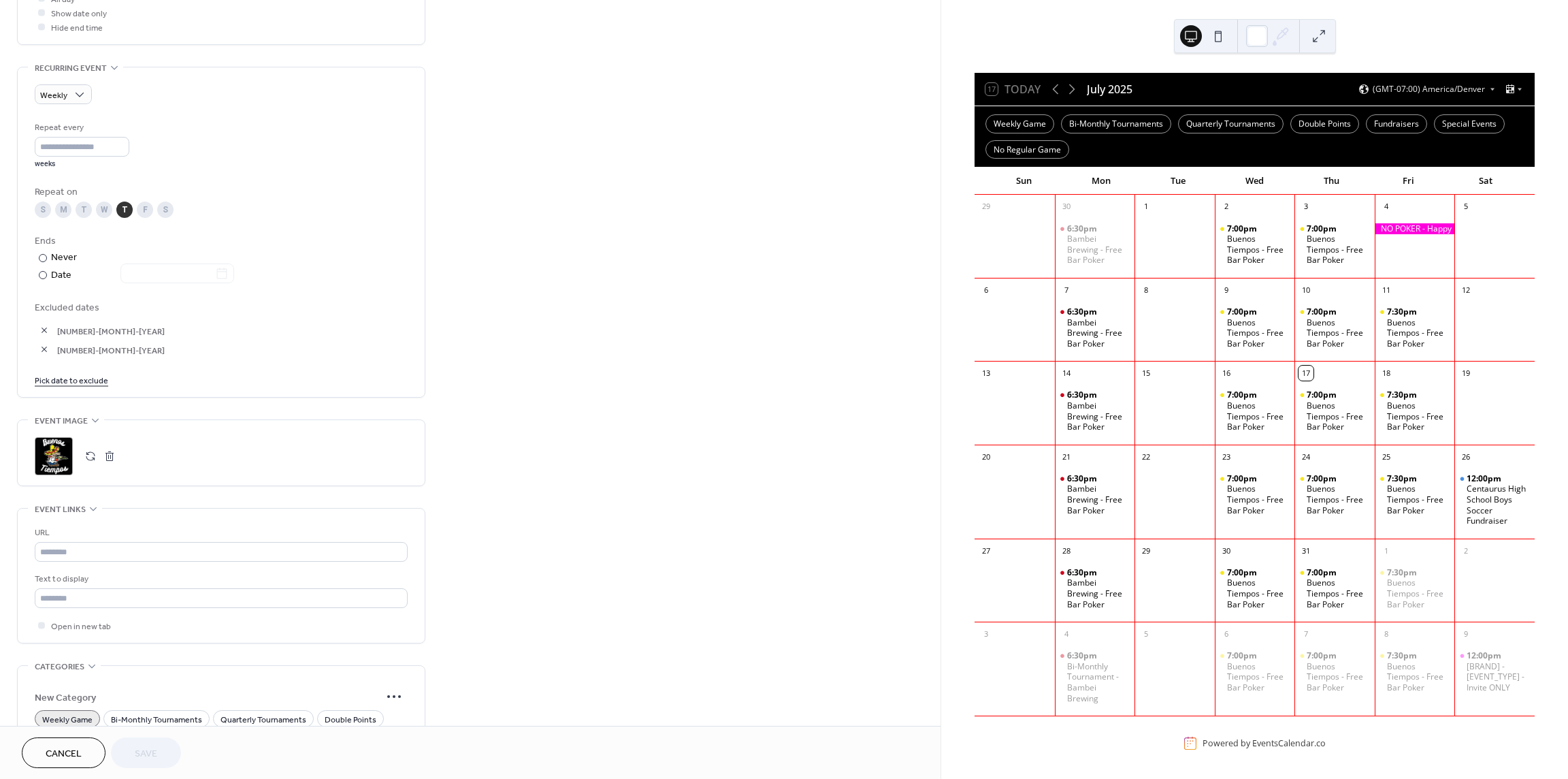 scroll, scrollTop: 535, scrollLeft: 0, axis: vertical 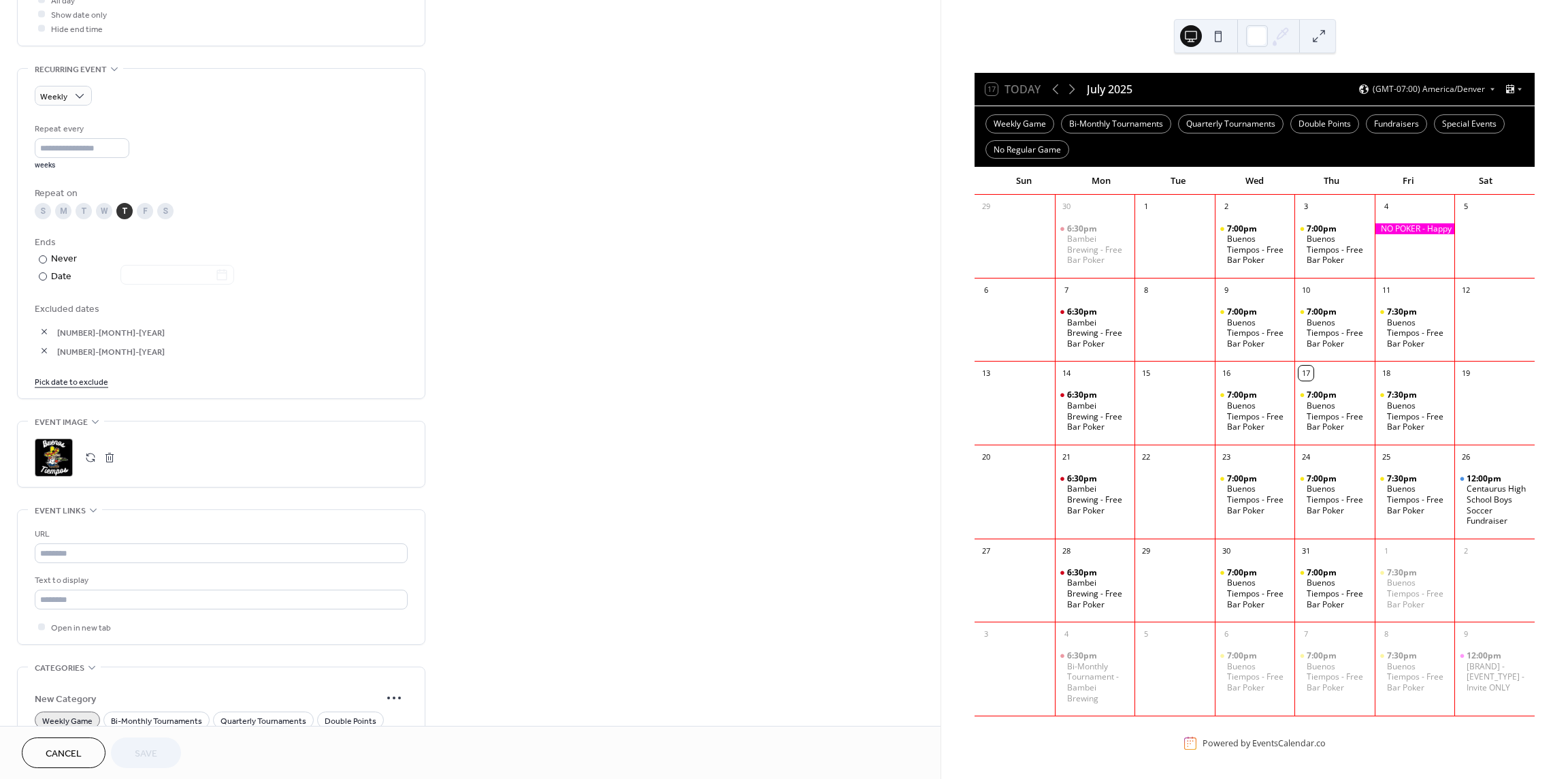 click on ";" at bounding box center (54, 458) 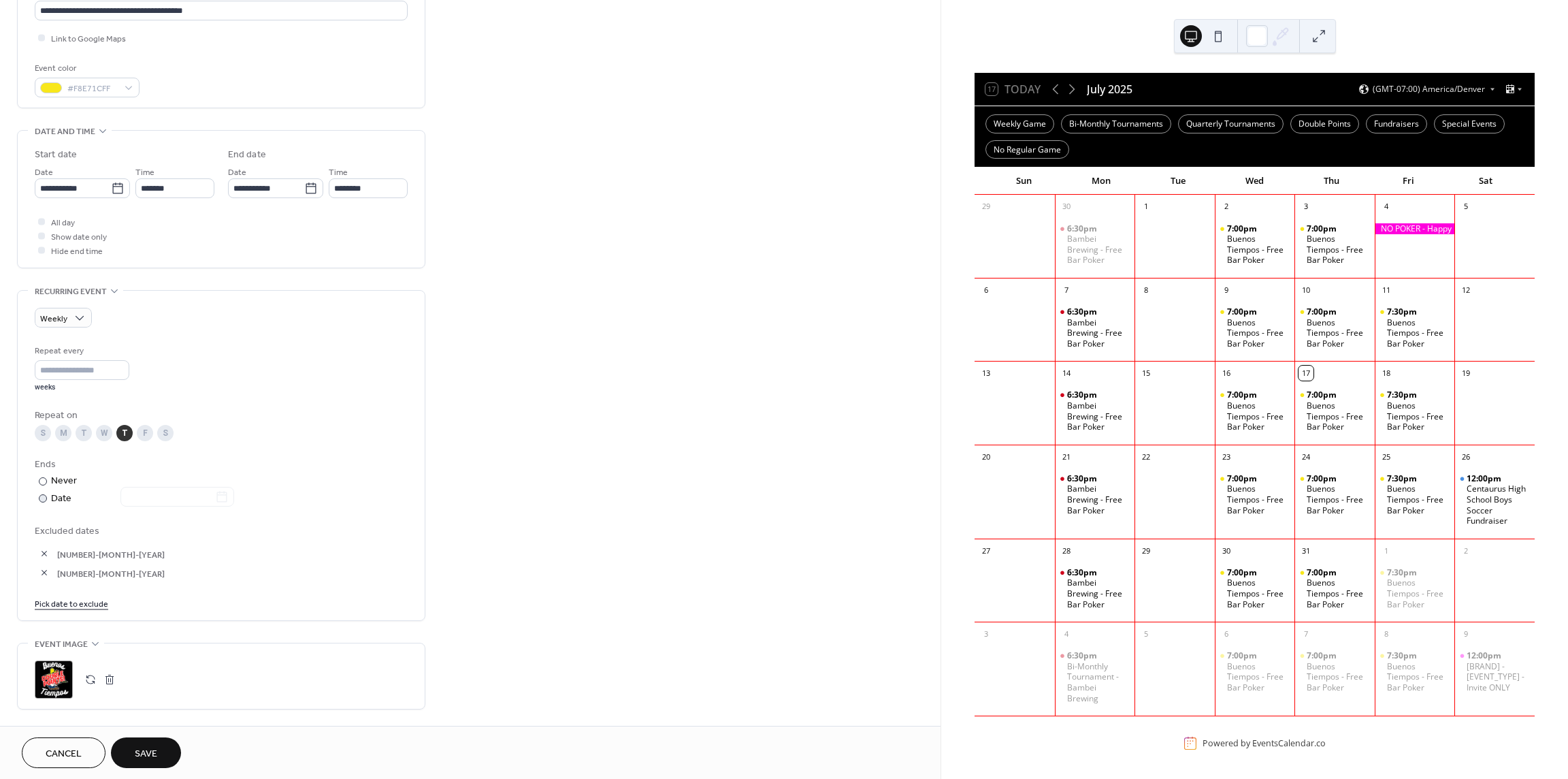 scroll, scrollTop: 314, scrollLeft: 0, axis: vertical 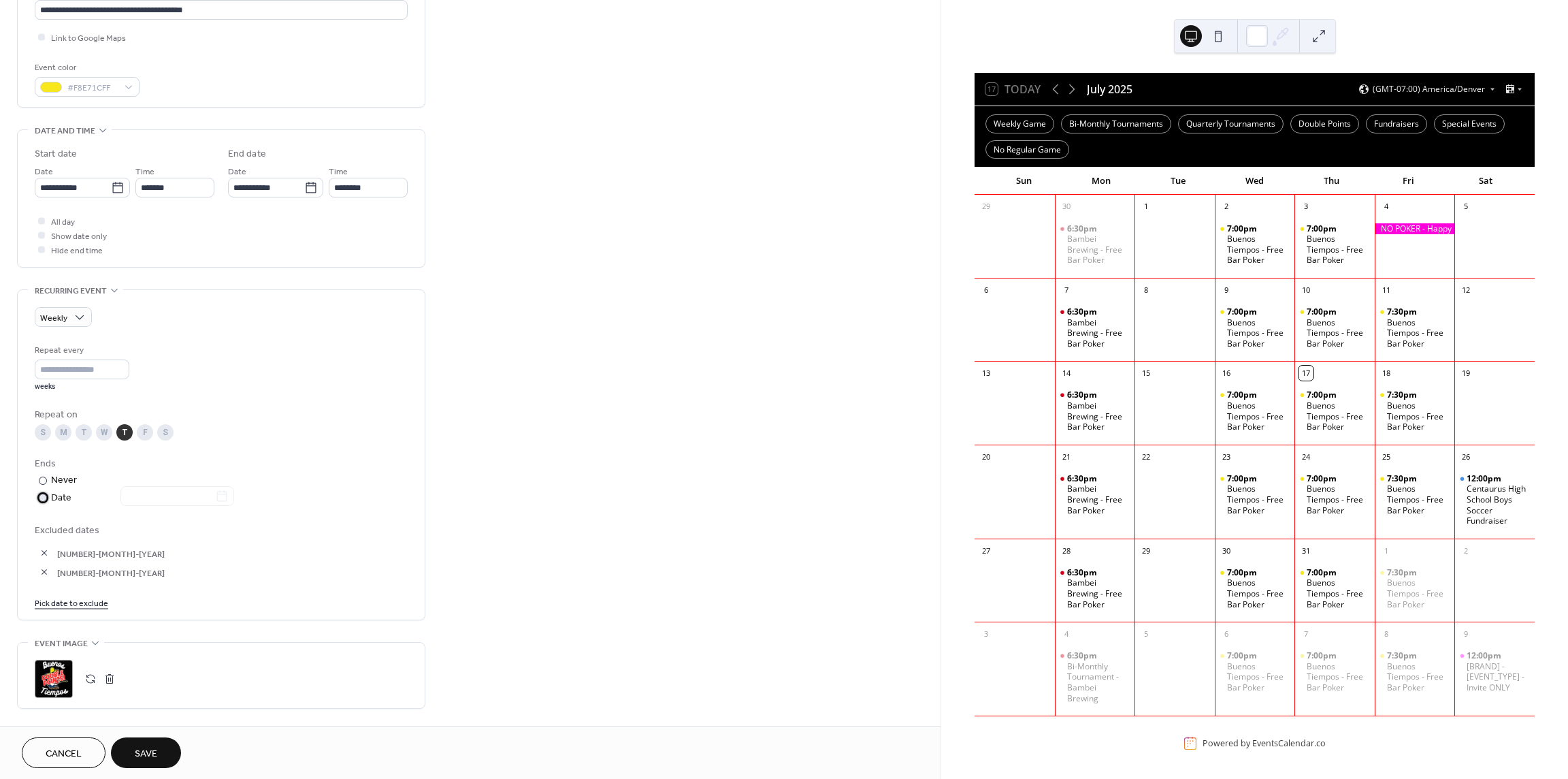 click at bounding box center [43, 498] 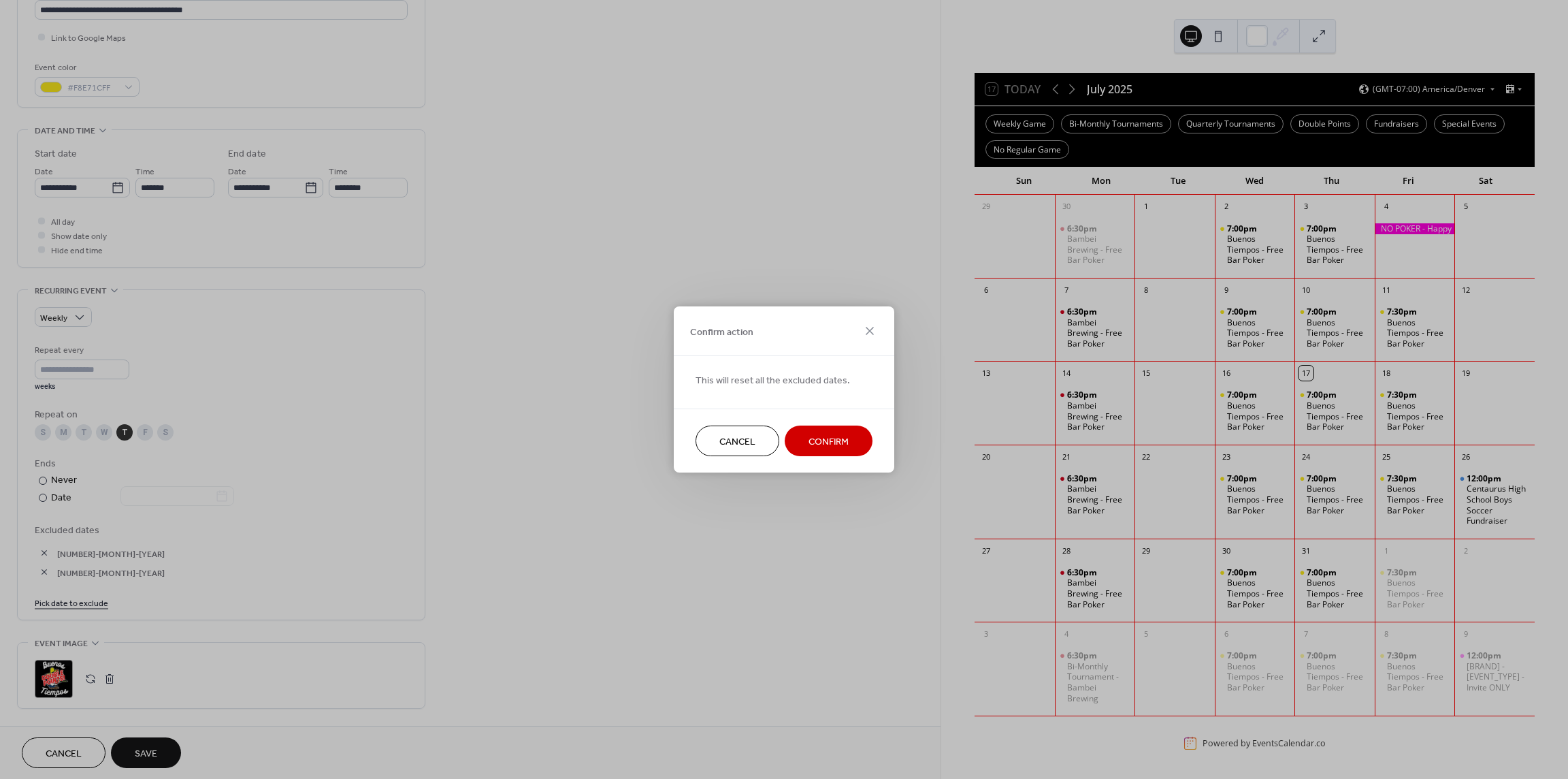 click on "Confirm" at bounding box center [828, 442] 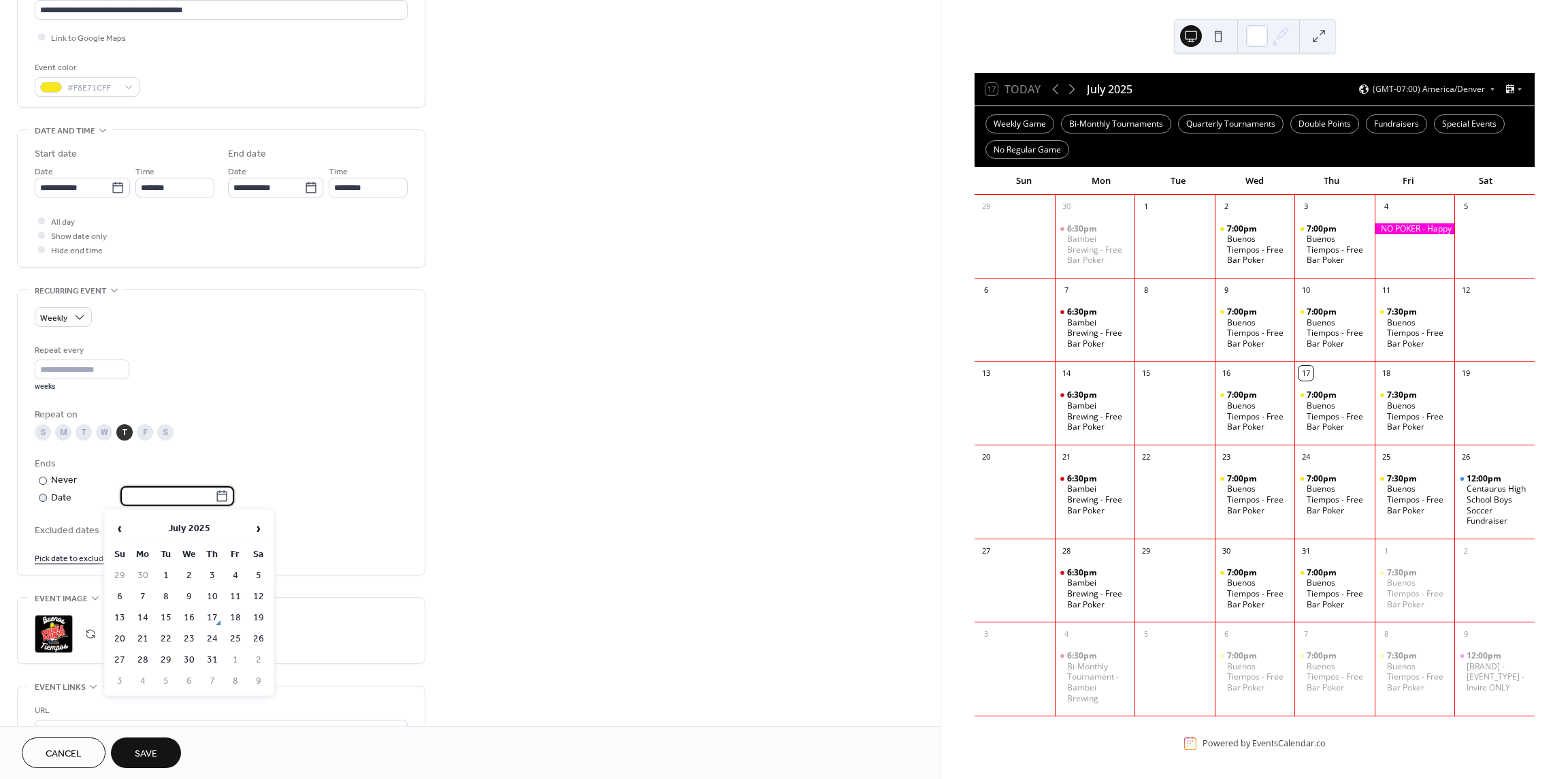 click at bounding box center (167, 496) 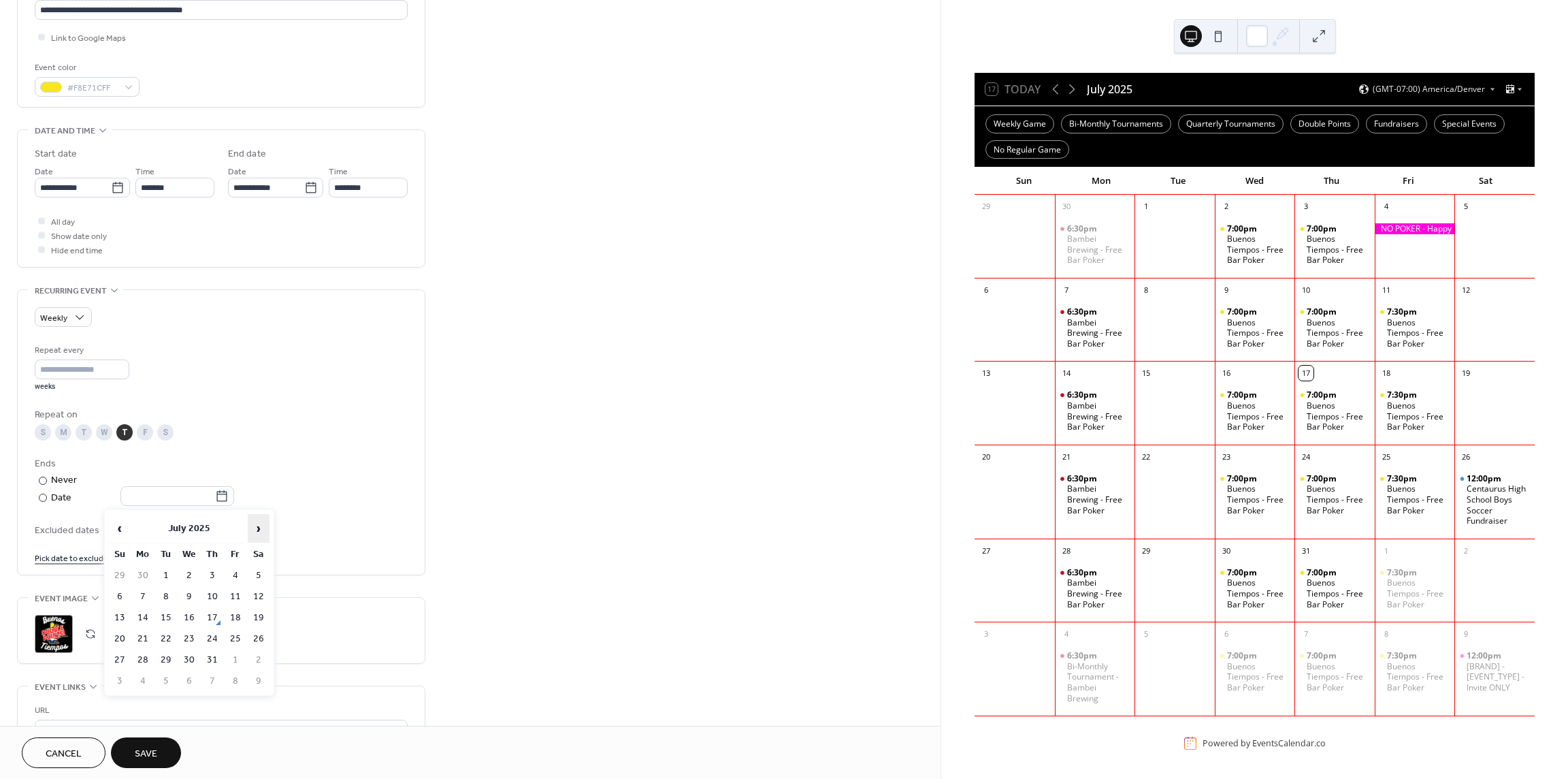 click on "›" at bounding box center (259, 528) 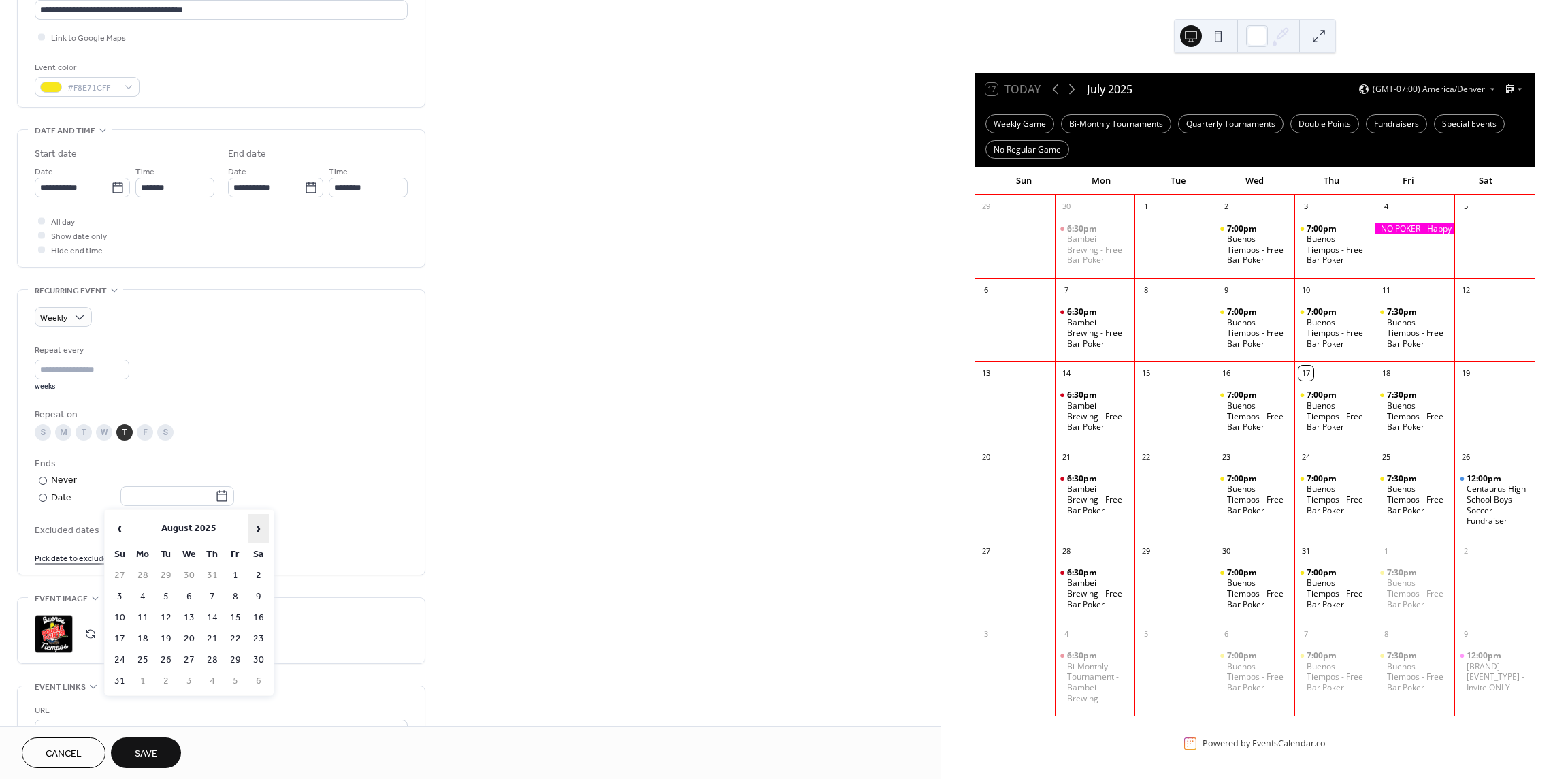 click on "›" at bounding box center (259, 528) 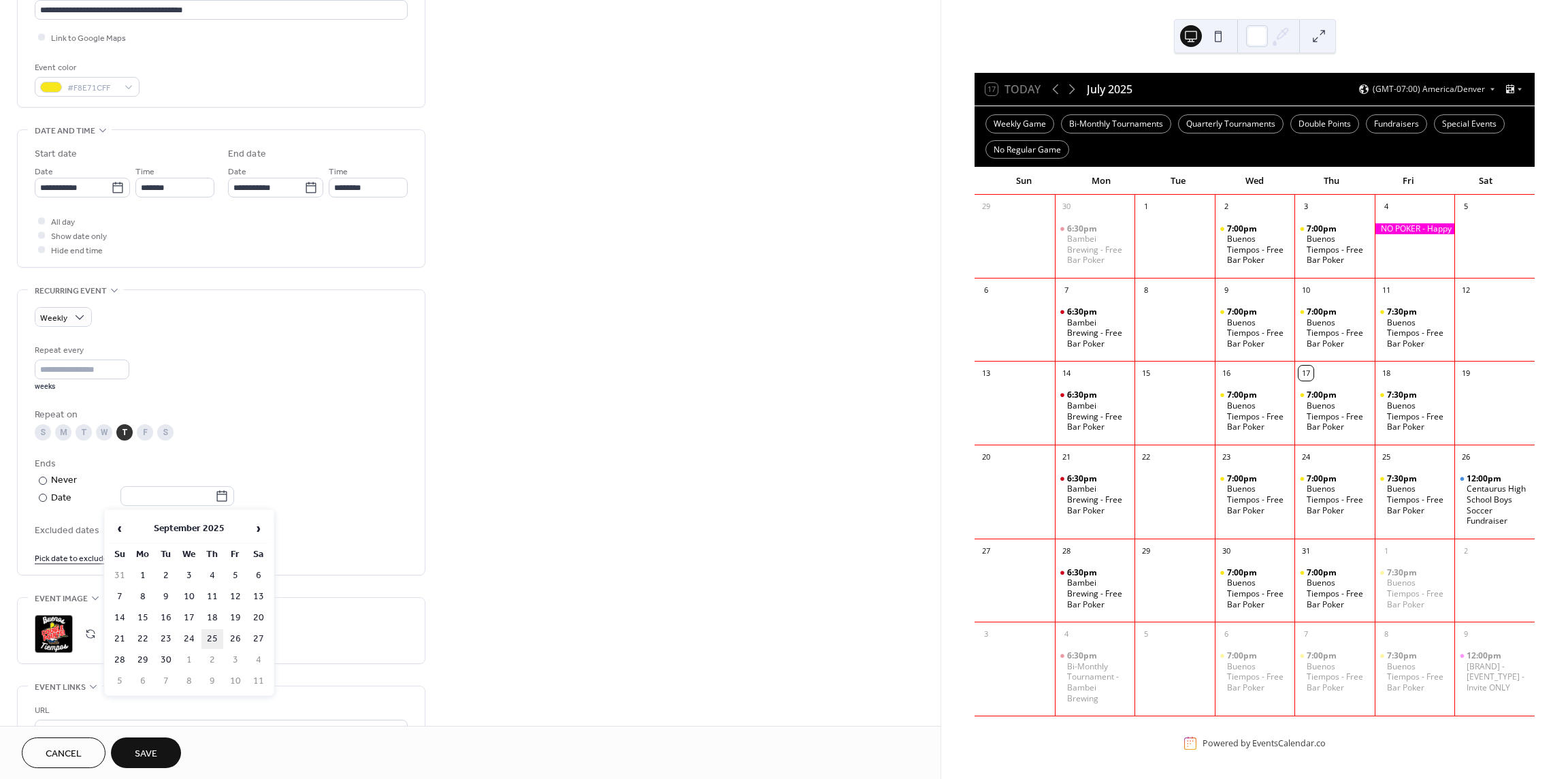 click on "25" at bounding box center (212, 639) 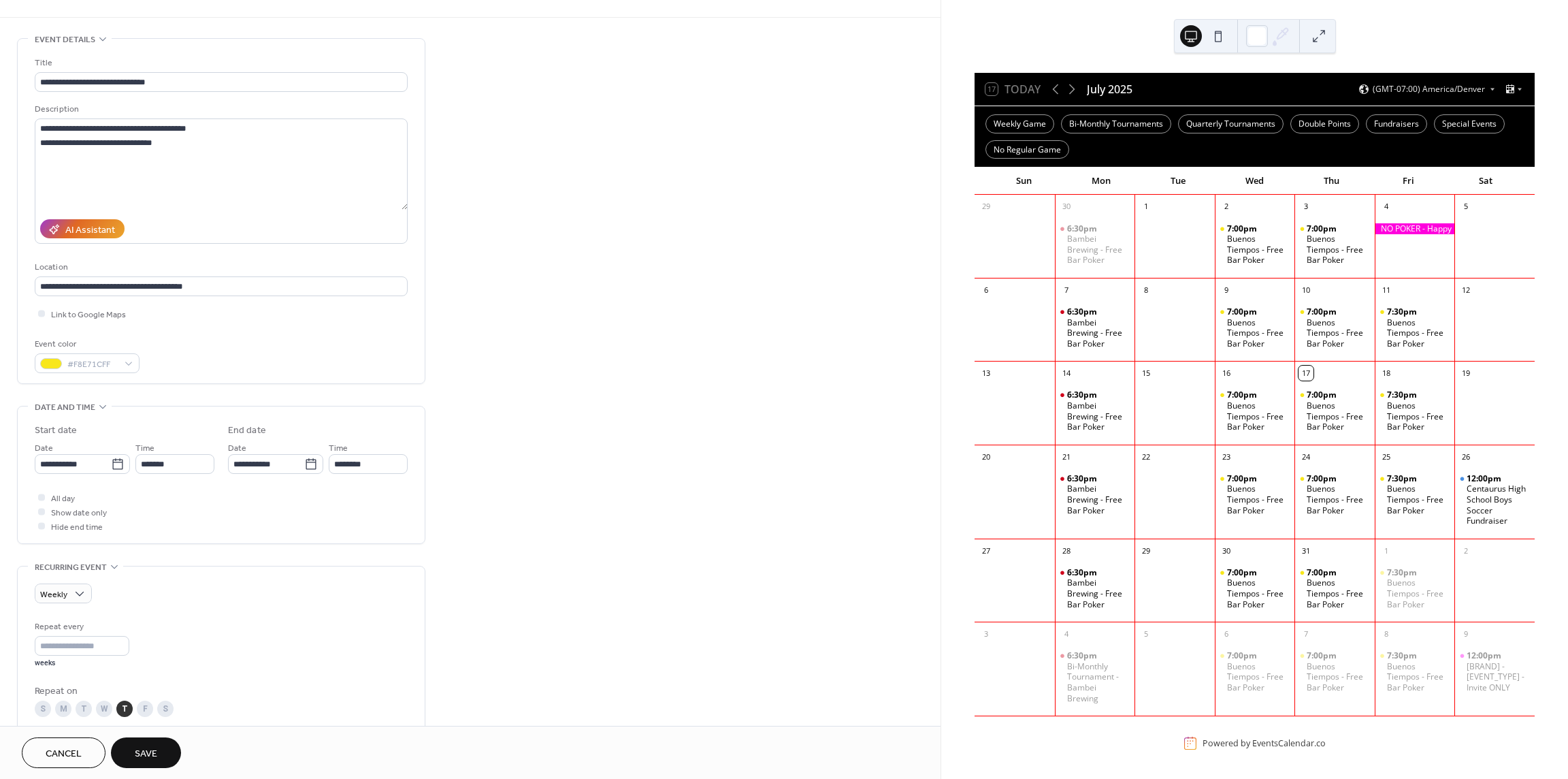 scroll, scrollTop: 0, scrollLeft: 0, axis: both 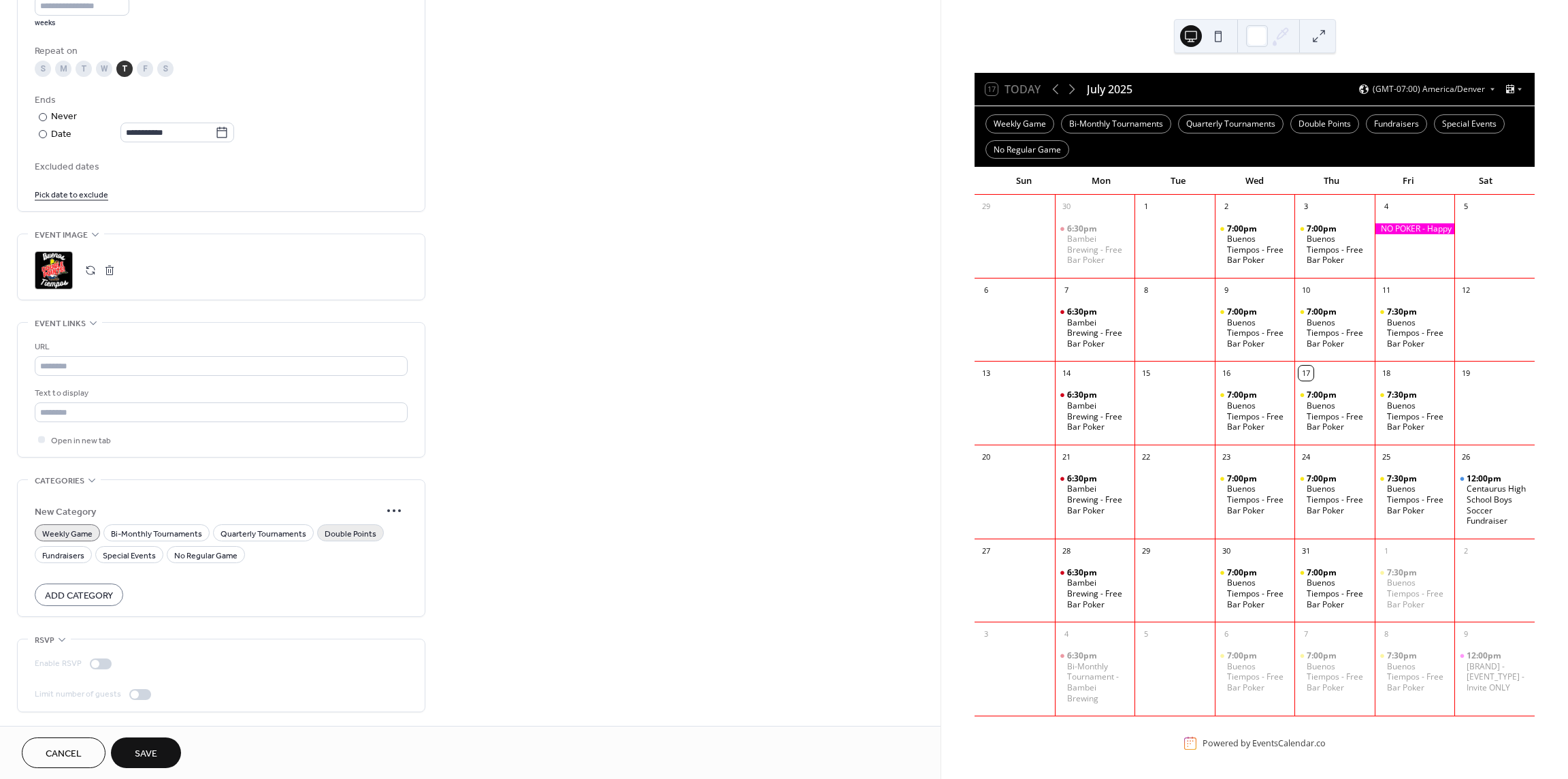 click on "Double Points" at bounding box center (350, 534) 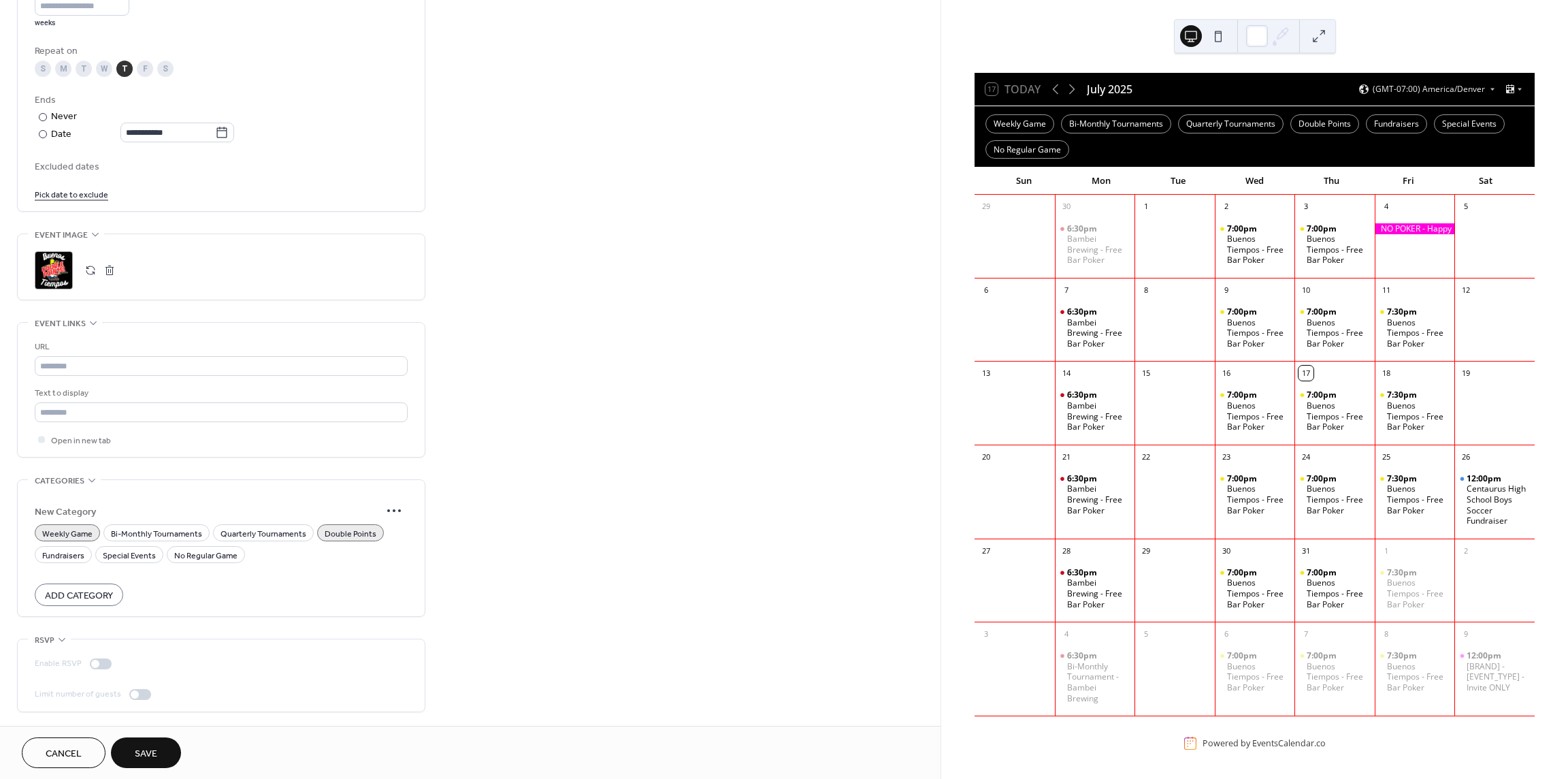 click on "Save" at bounding box center (146, 752) 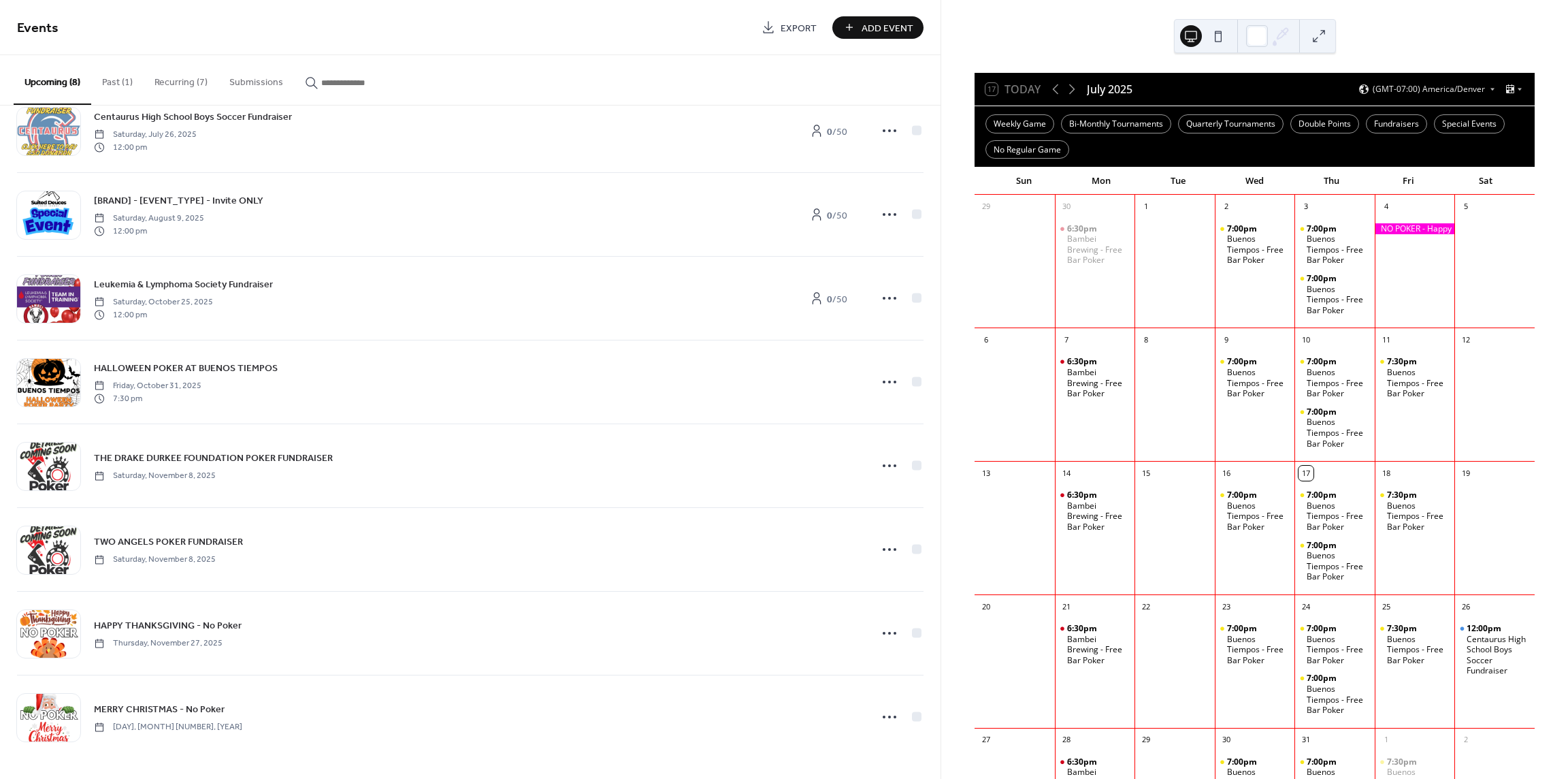 scroll, scrollTop: 20, scrollLeft: 0, axis: vertical 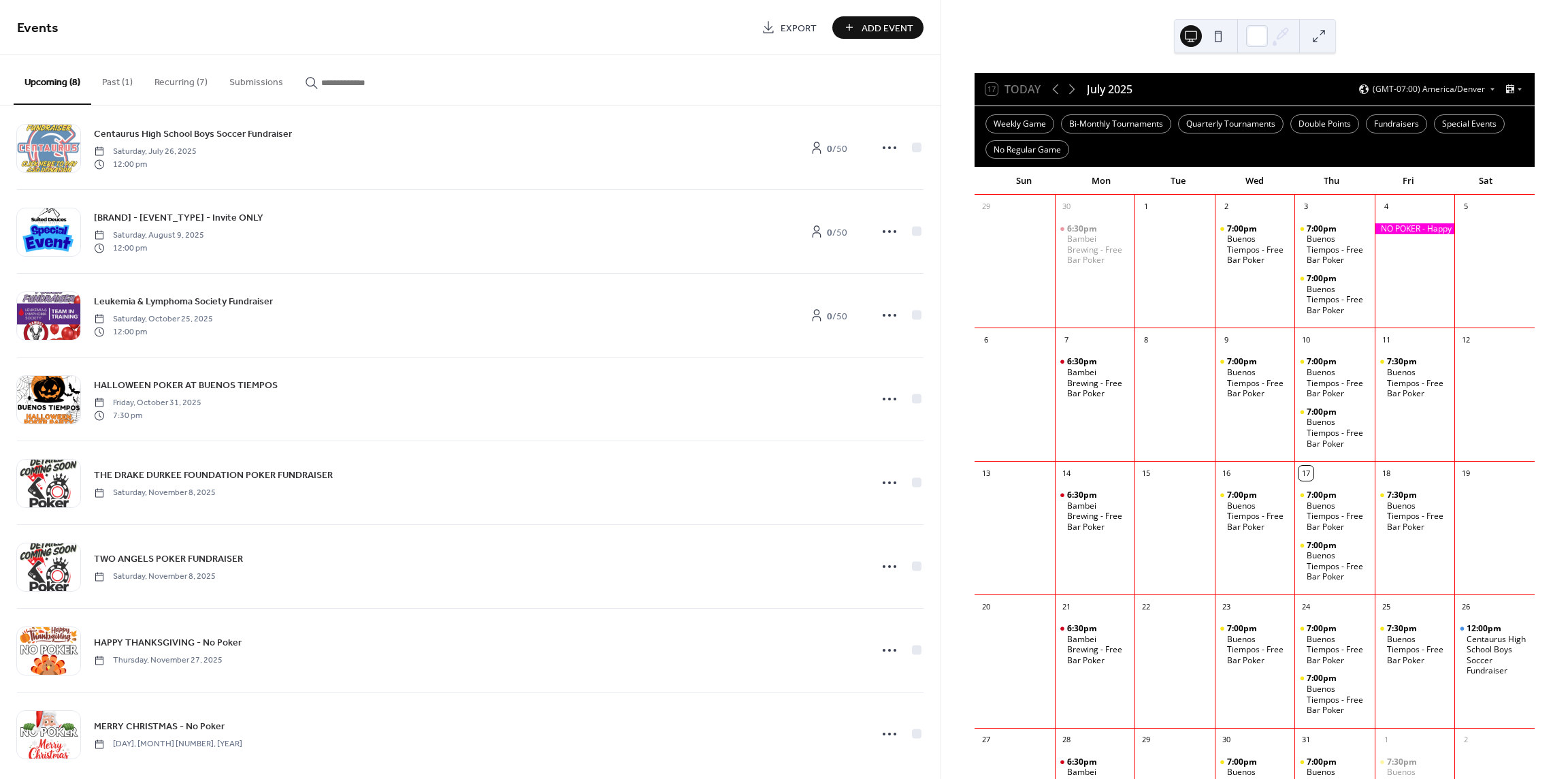 click on "Recurring (7)" at bounding box center [181, 79] 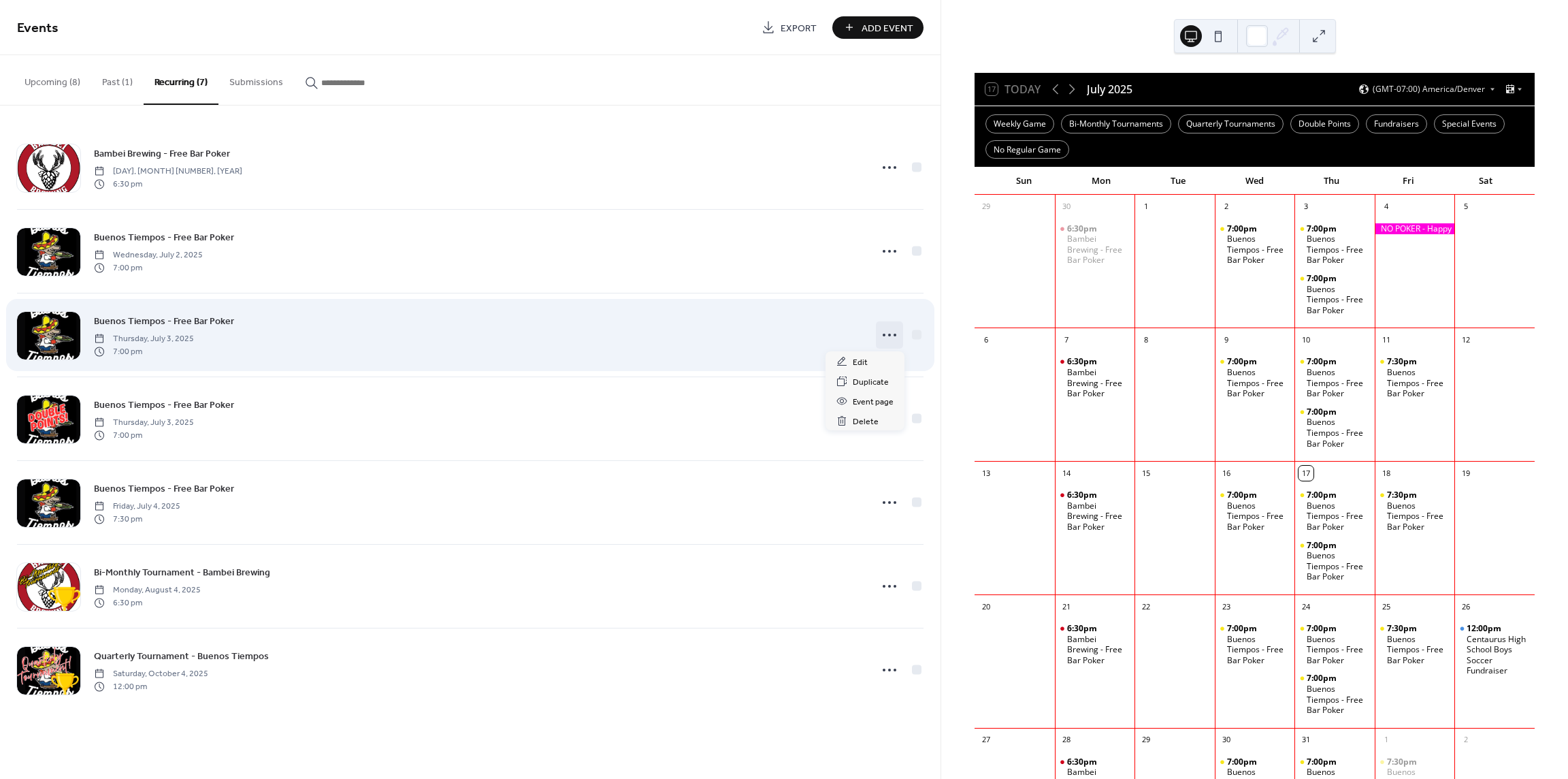 click 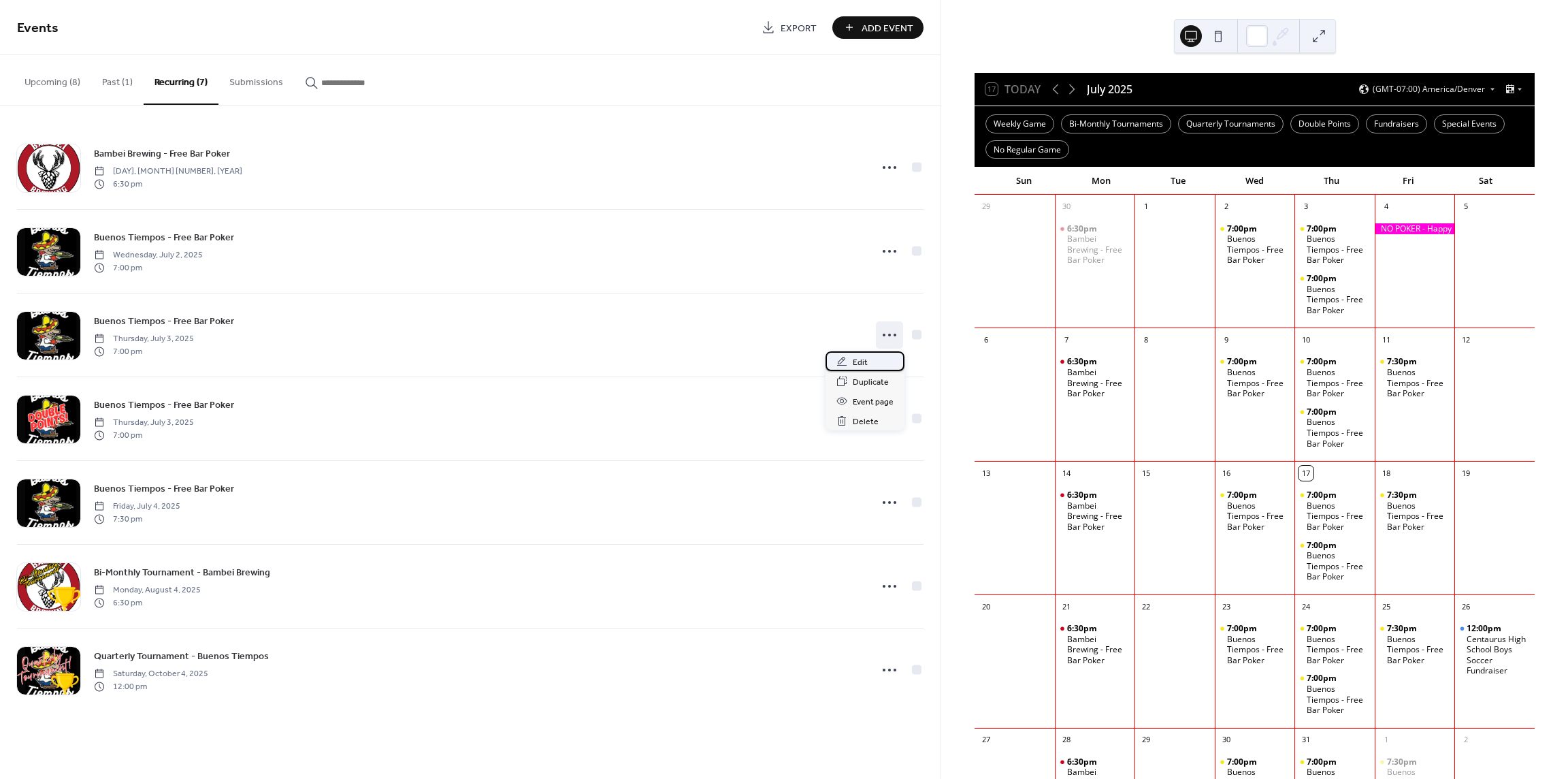 click on "Edit" at bounding box center (865, 361) 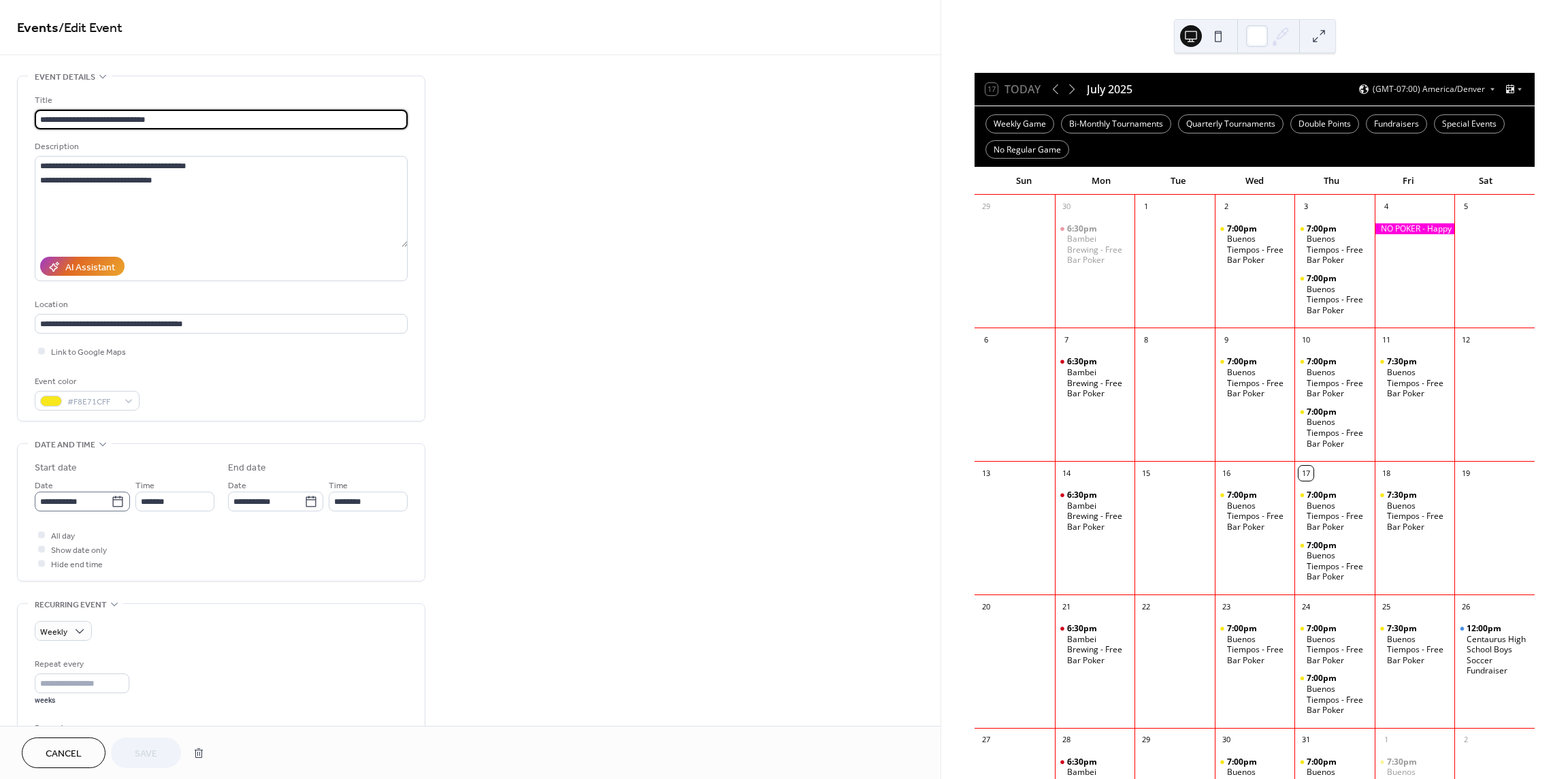 click 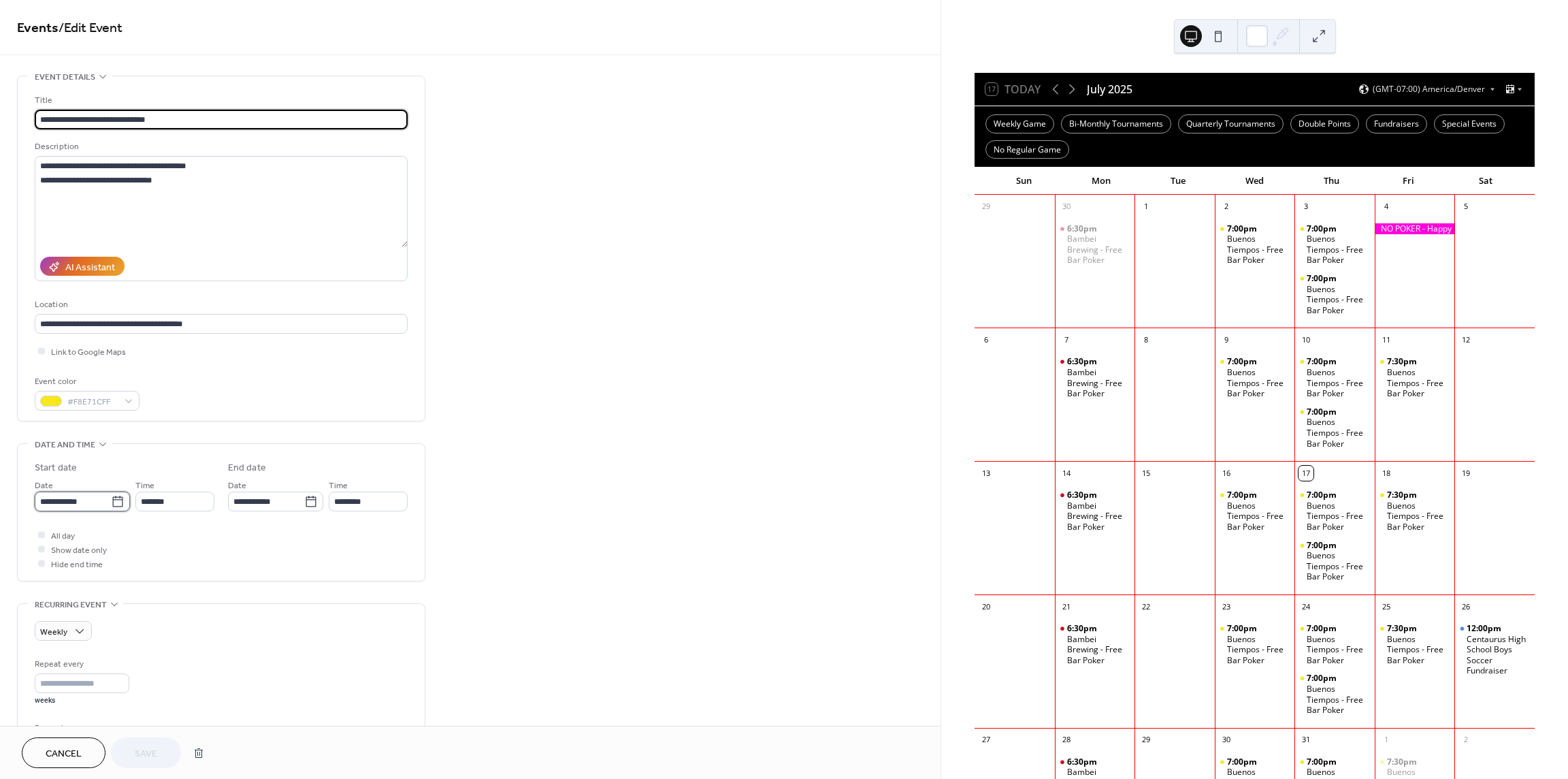 click on "**********" at bounding box center (73, 501) 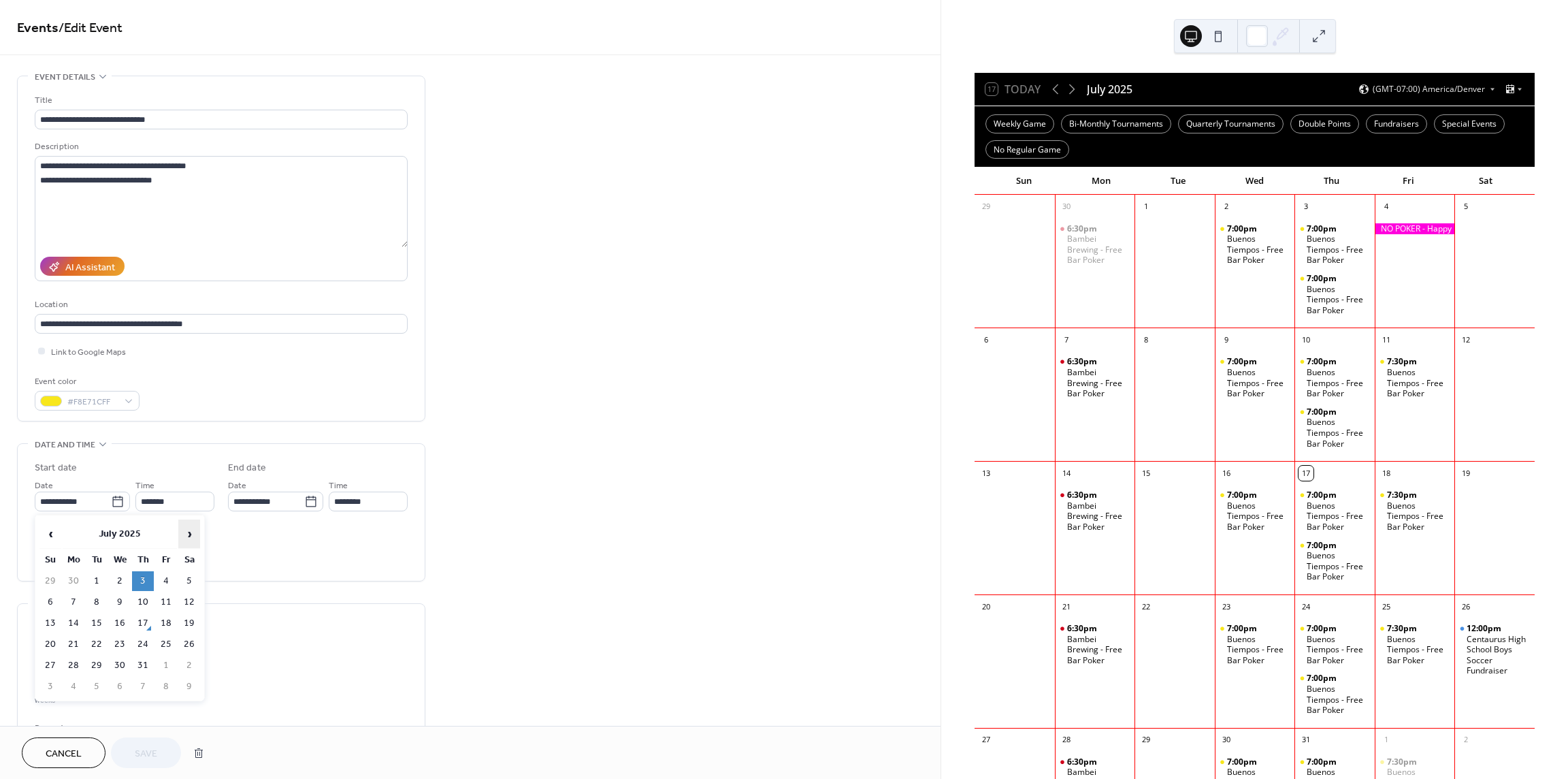 click on "›" at bounding box center (189, 534) 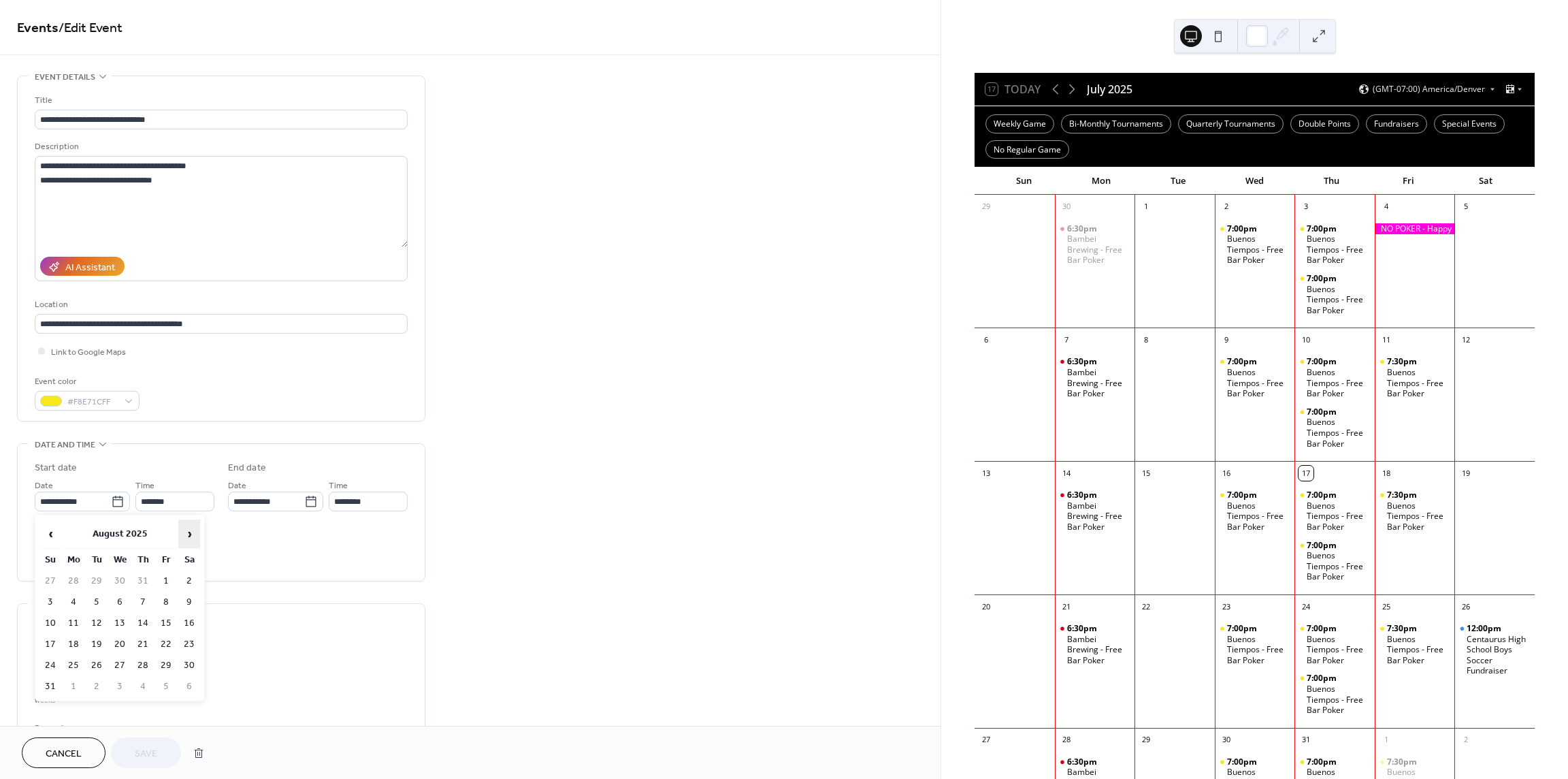 click on "›" at bounding box center (189, 534) 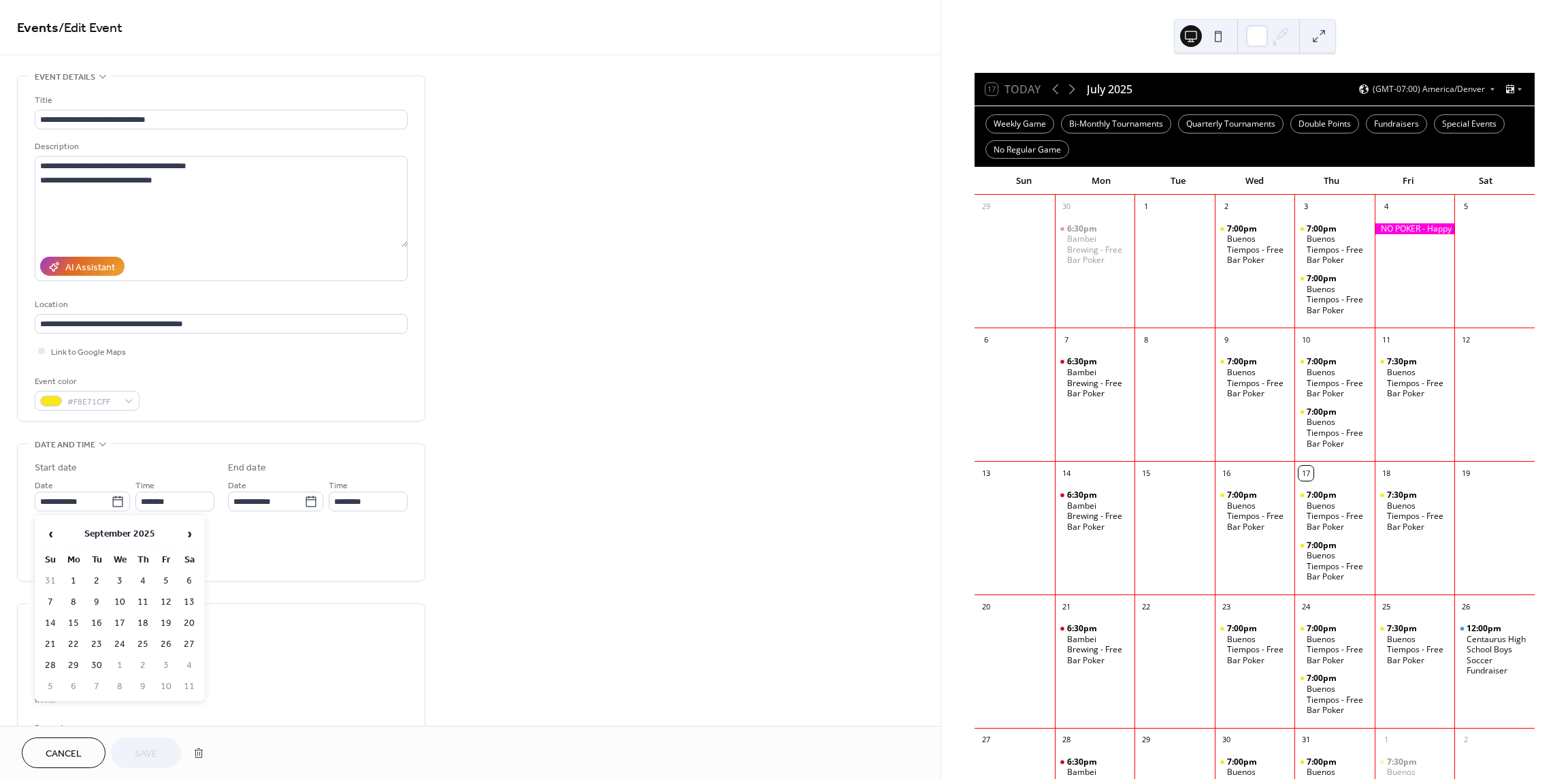 click on "2" at bounding box center (143, 665) 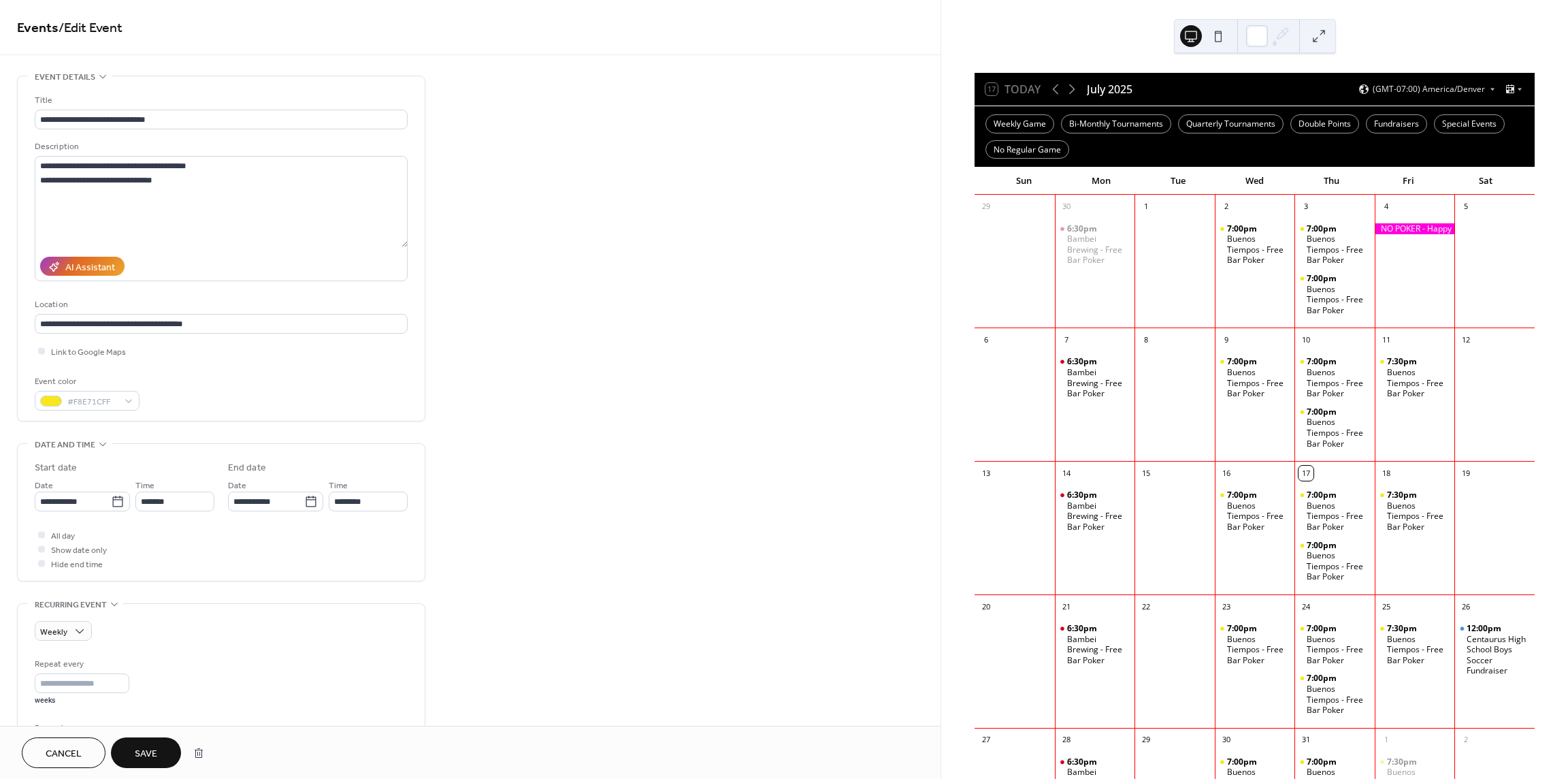 click on "**********" at bounding box center (470, 762) 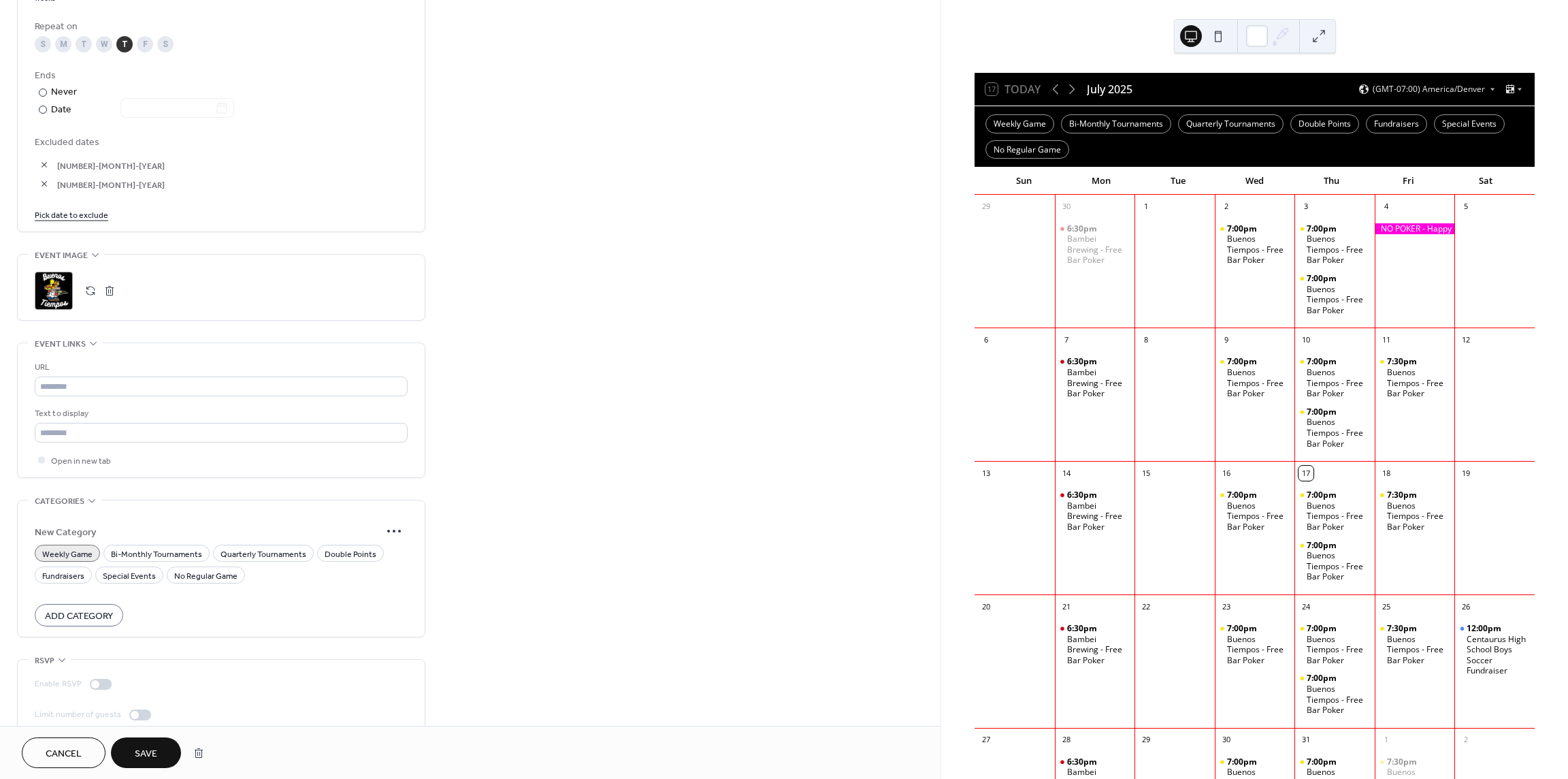 scroll, scrollTop: 722, scrollLeft: 0, axis: vertical 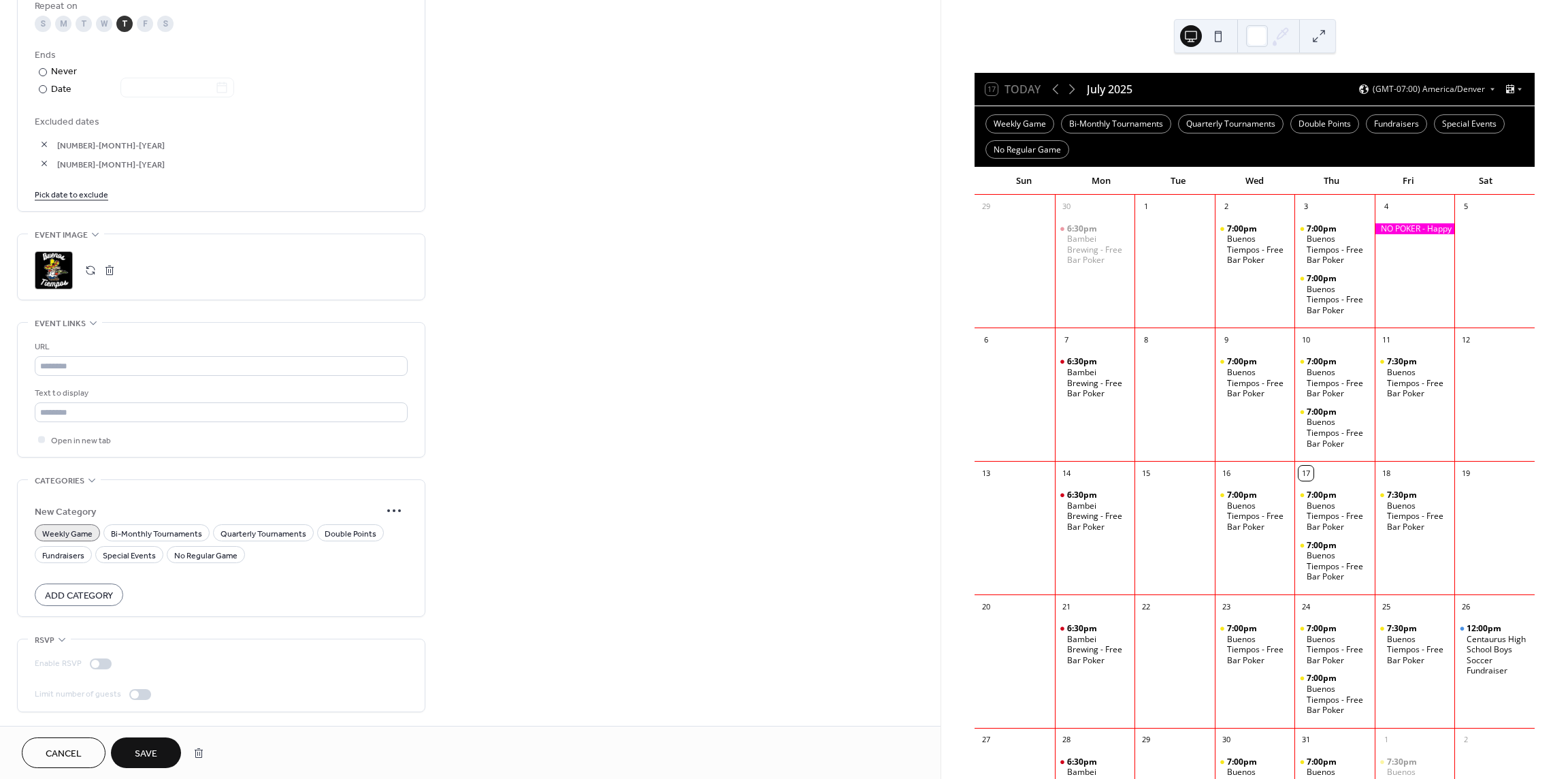 click on "Save" at bounding box center [146, 754] 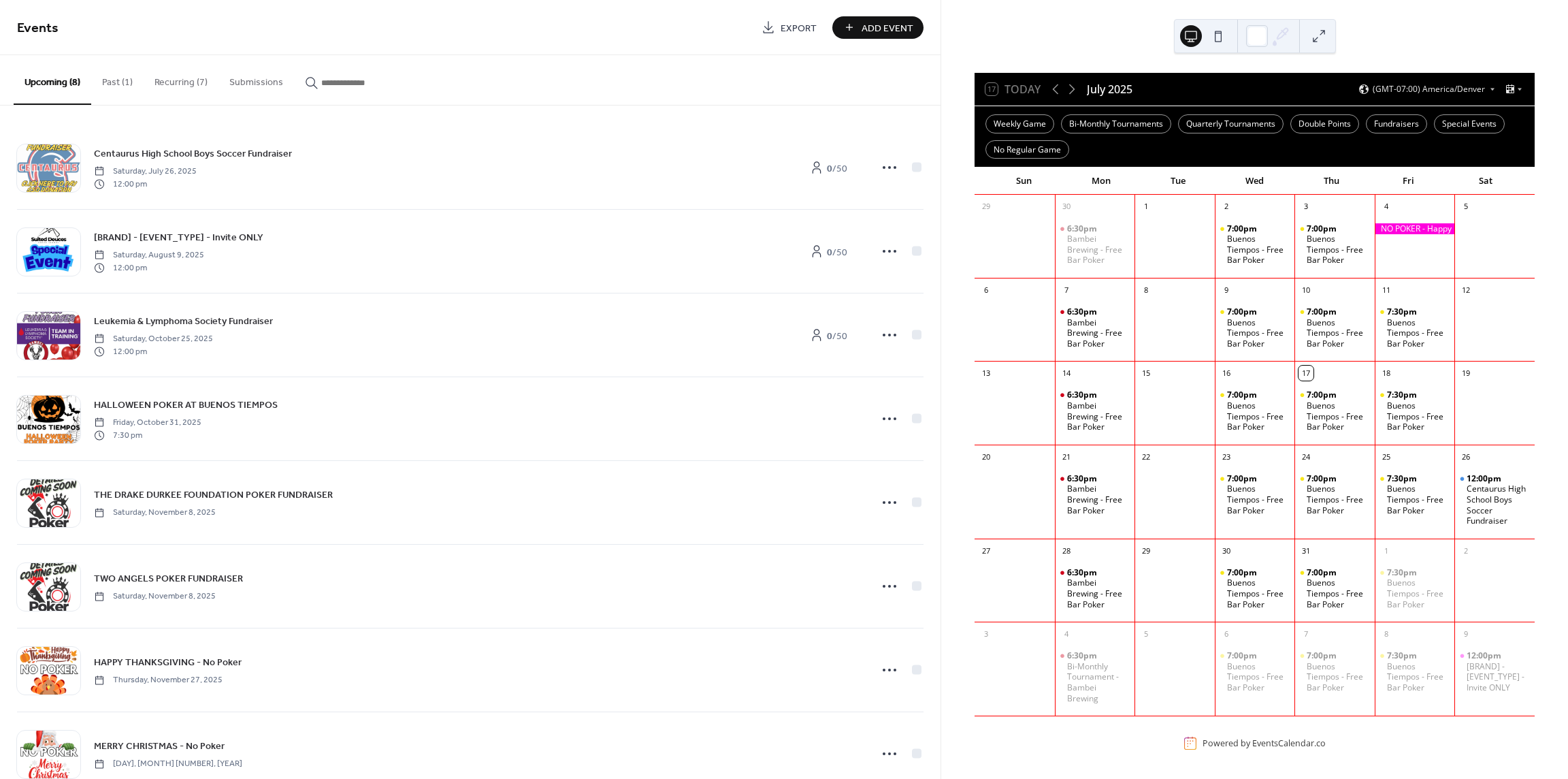 click on "Recurring (7)" at bounding box center [181, 79] 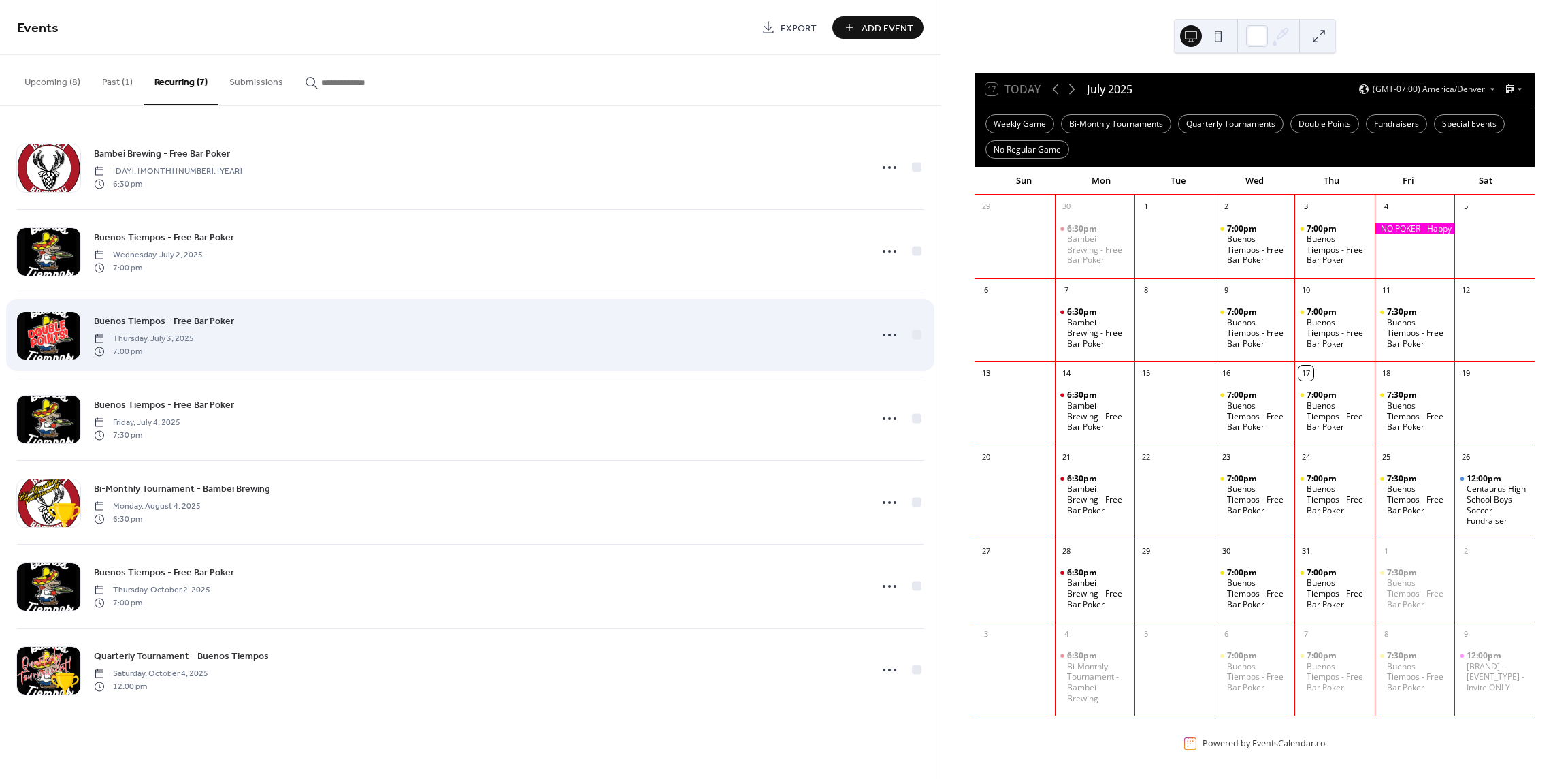 click at bounding box center (48, 336) 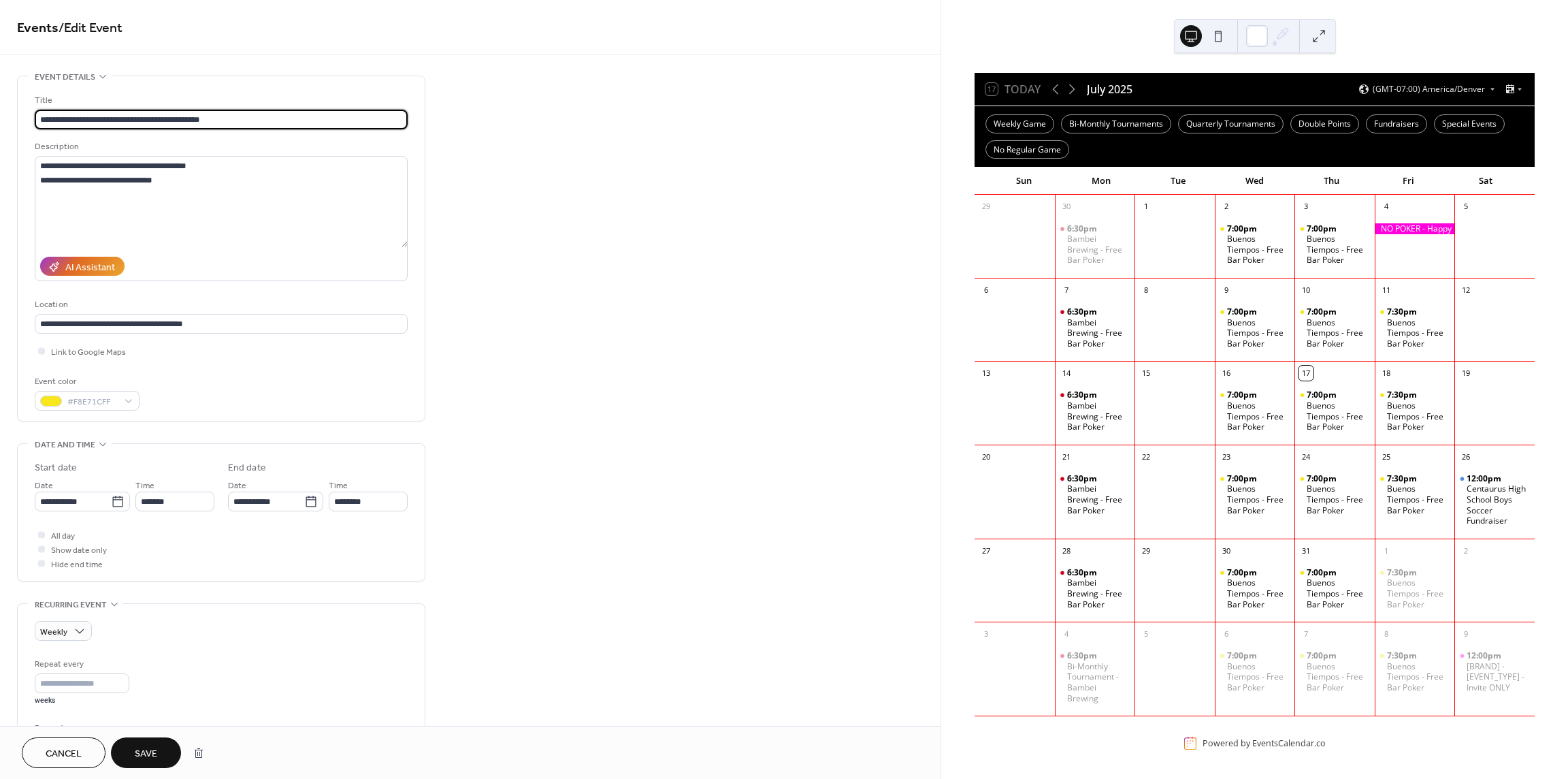 type on "**********" 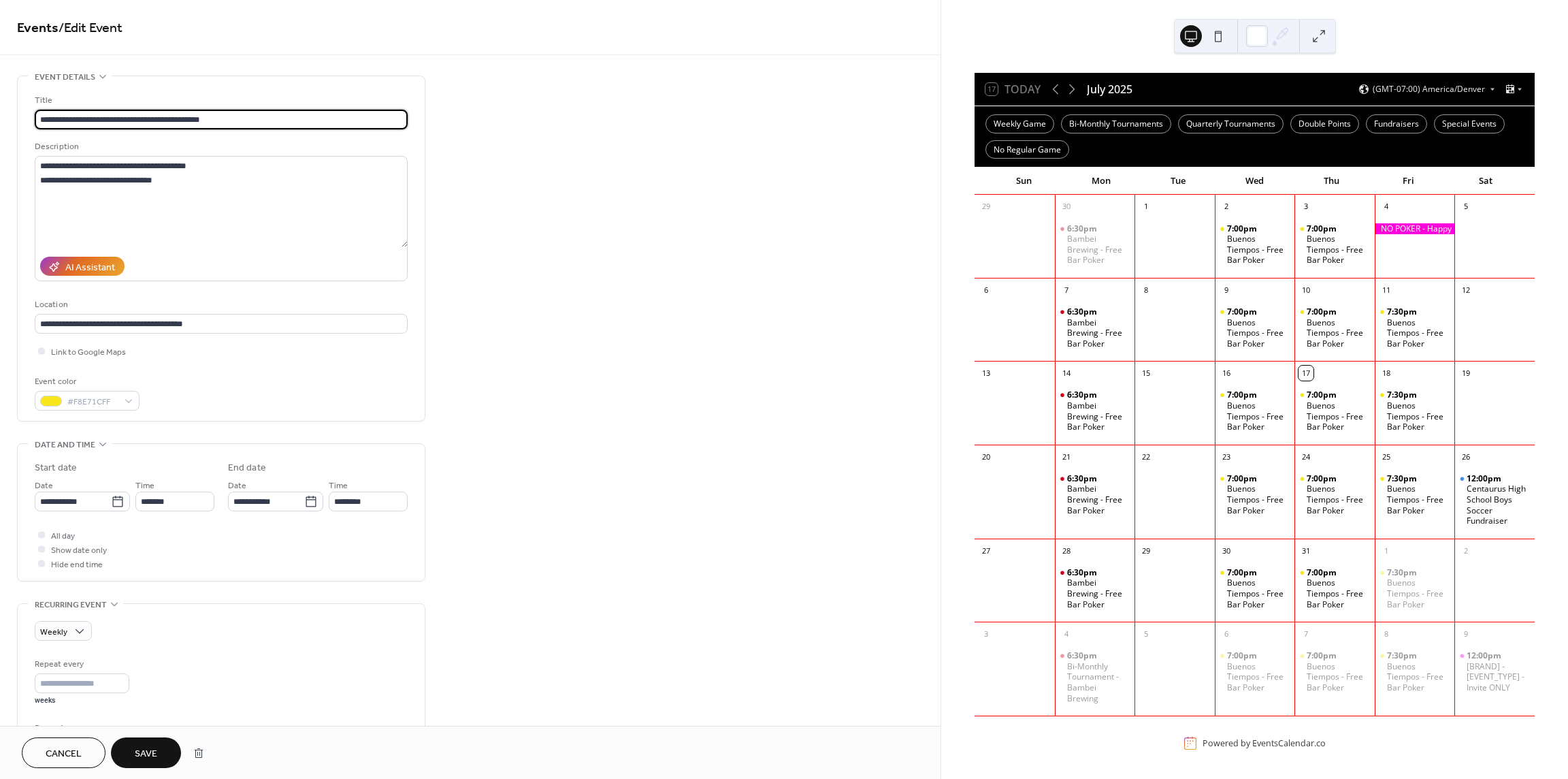 click on "Save" at bounding box center (146, 754) 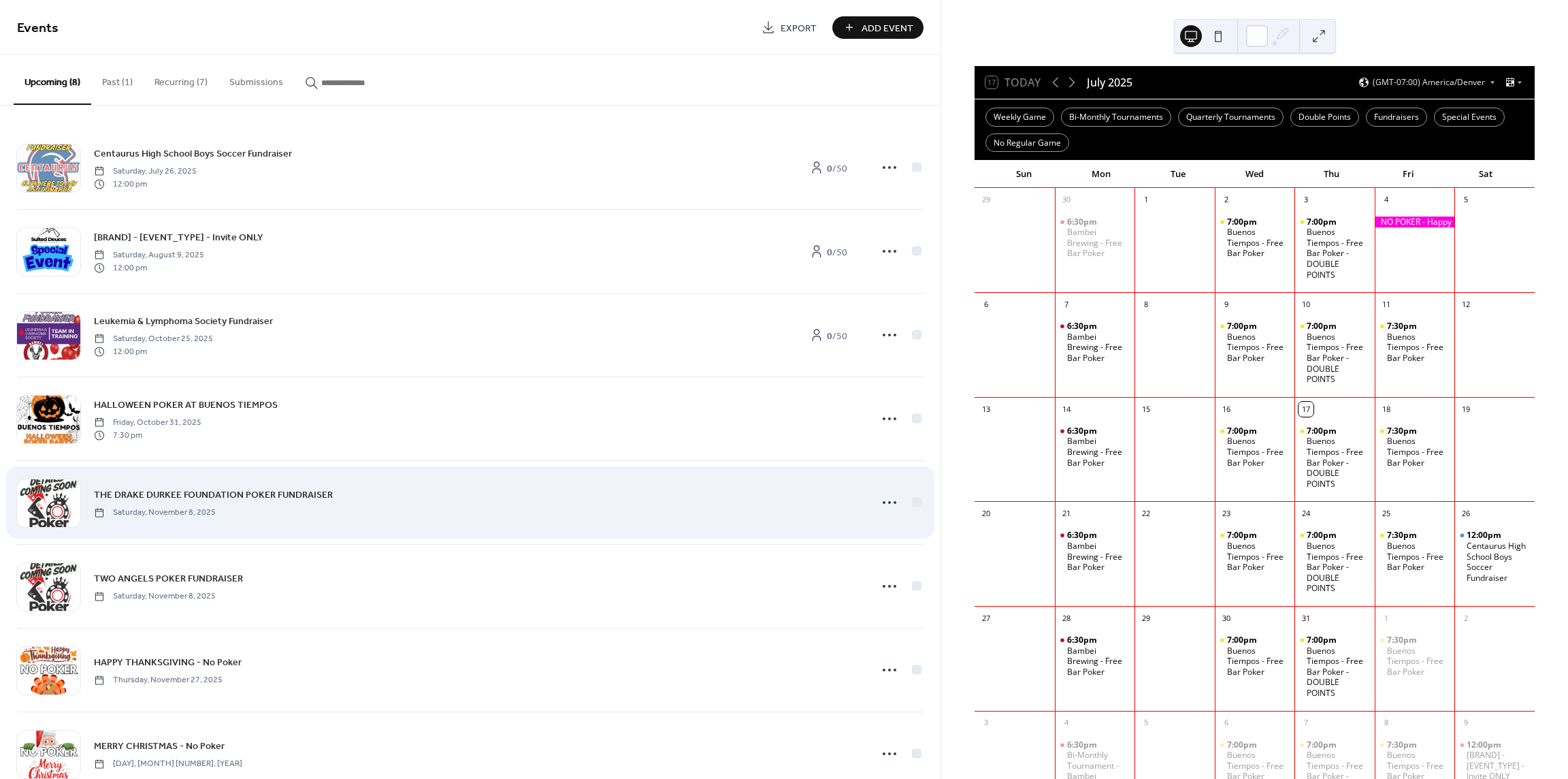 scroll, scrollTop: 0, scrollLeft: 0, axis: both 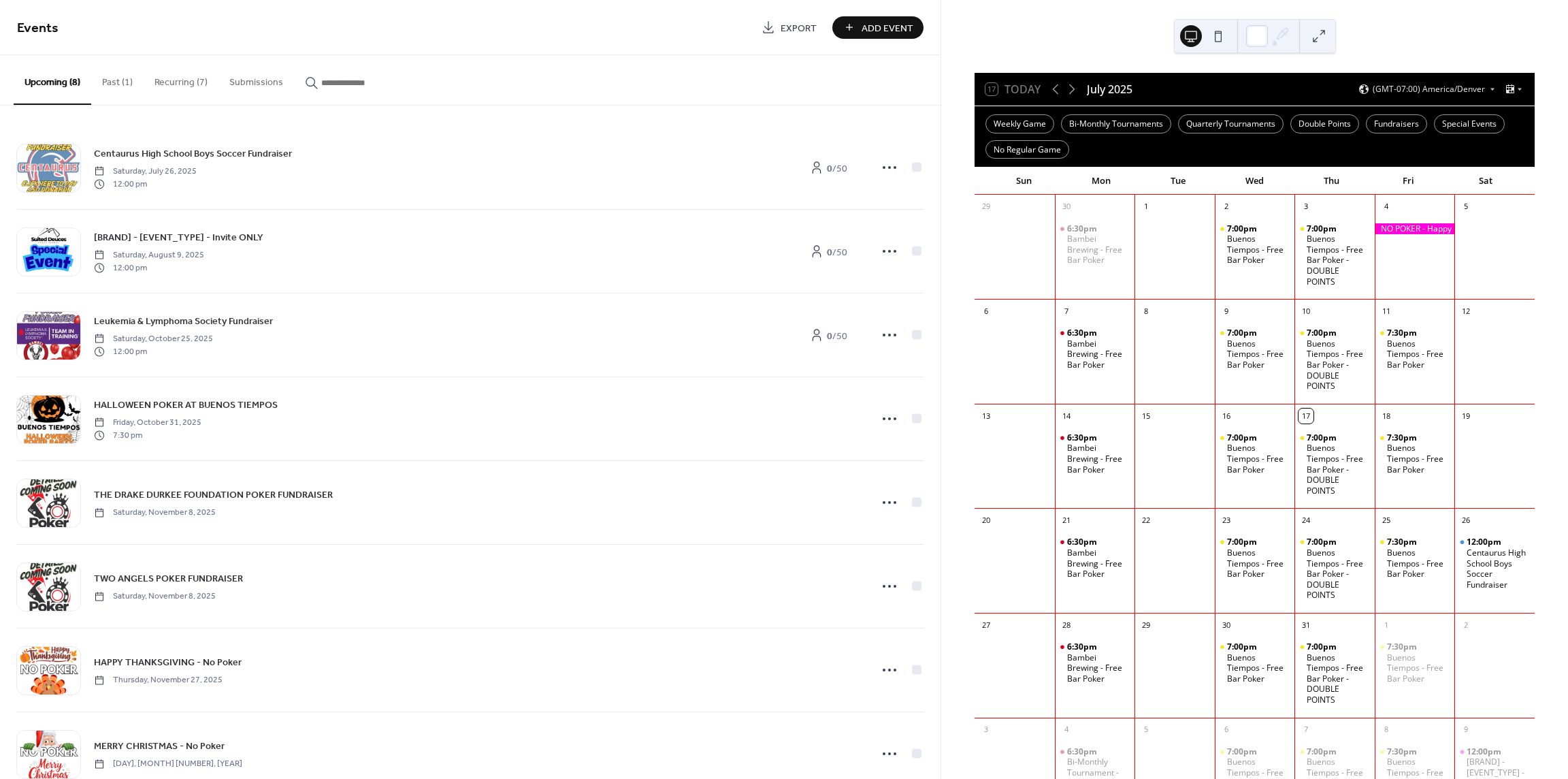 click on "Recurring (7)" at bounding box center (181, 79) 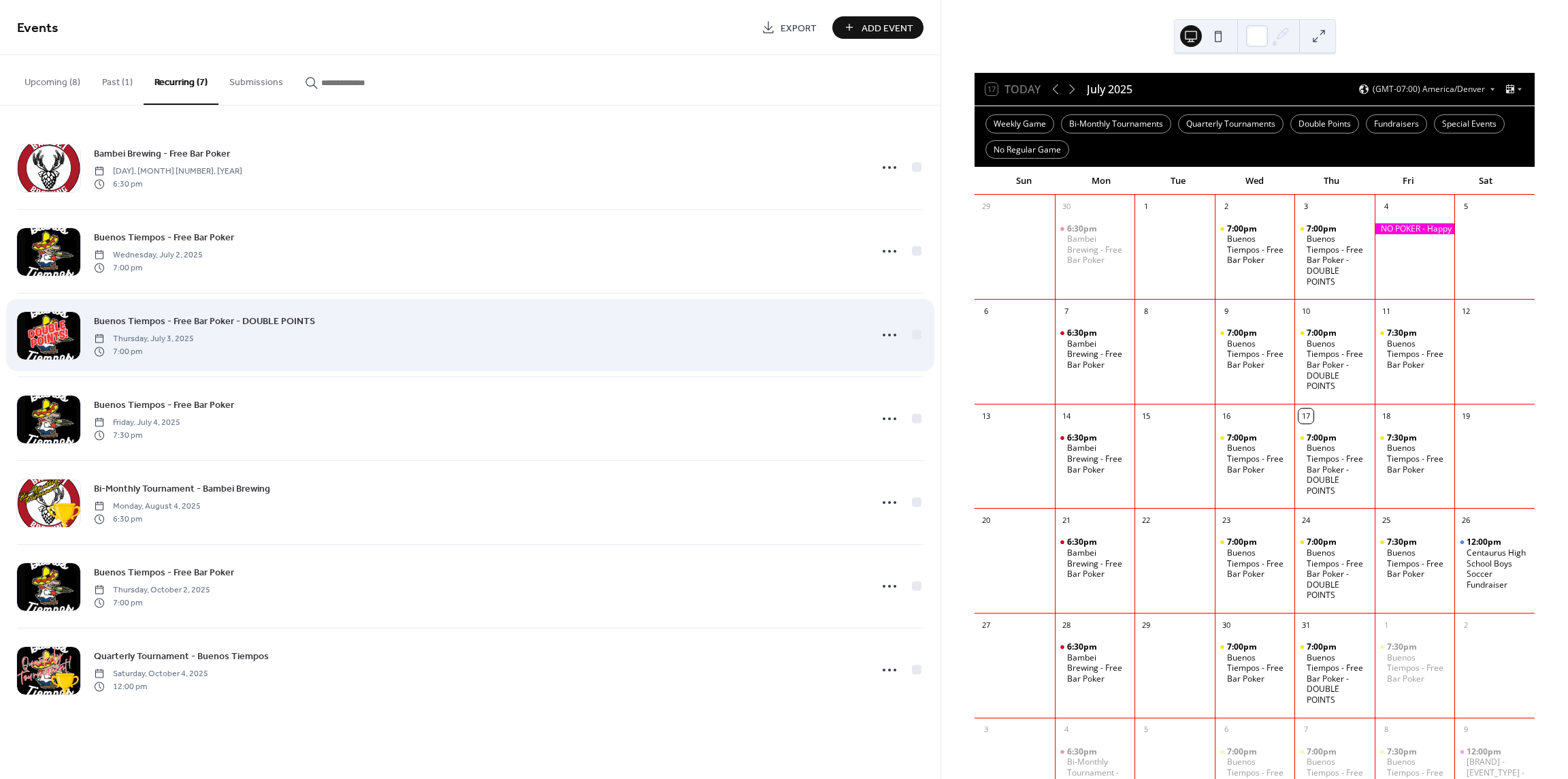 click on "Buenos Tiempos - Free Bar Poker - DOUBLE POINTS" at bounding box center [204, 321] 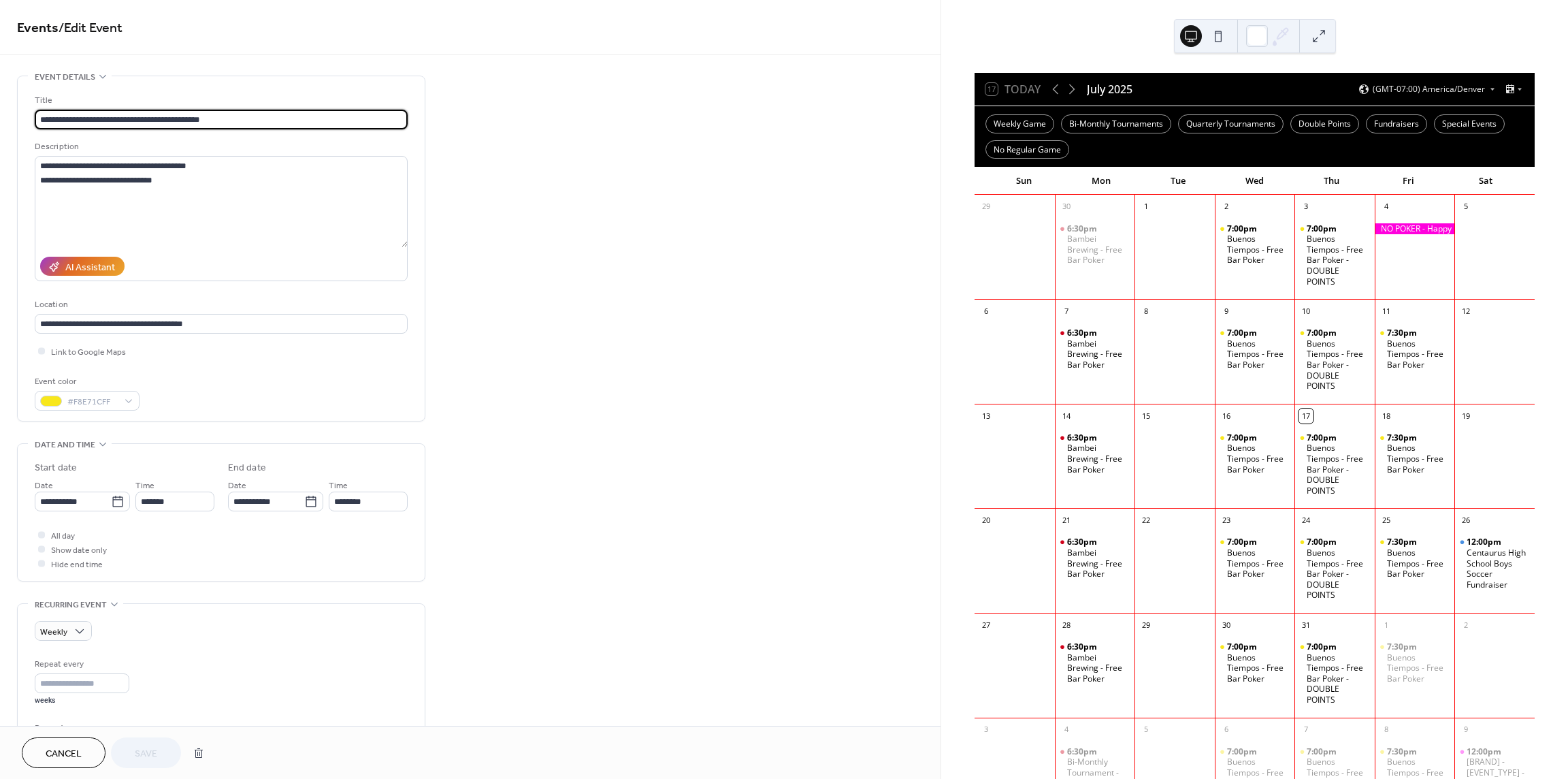 type on "**********" 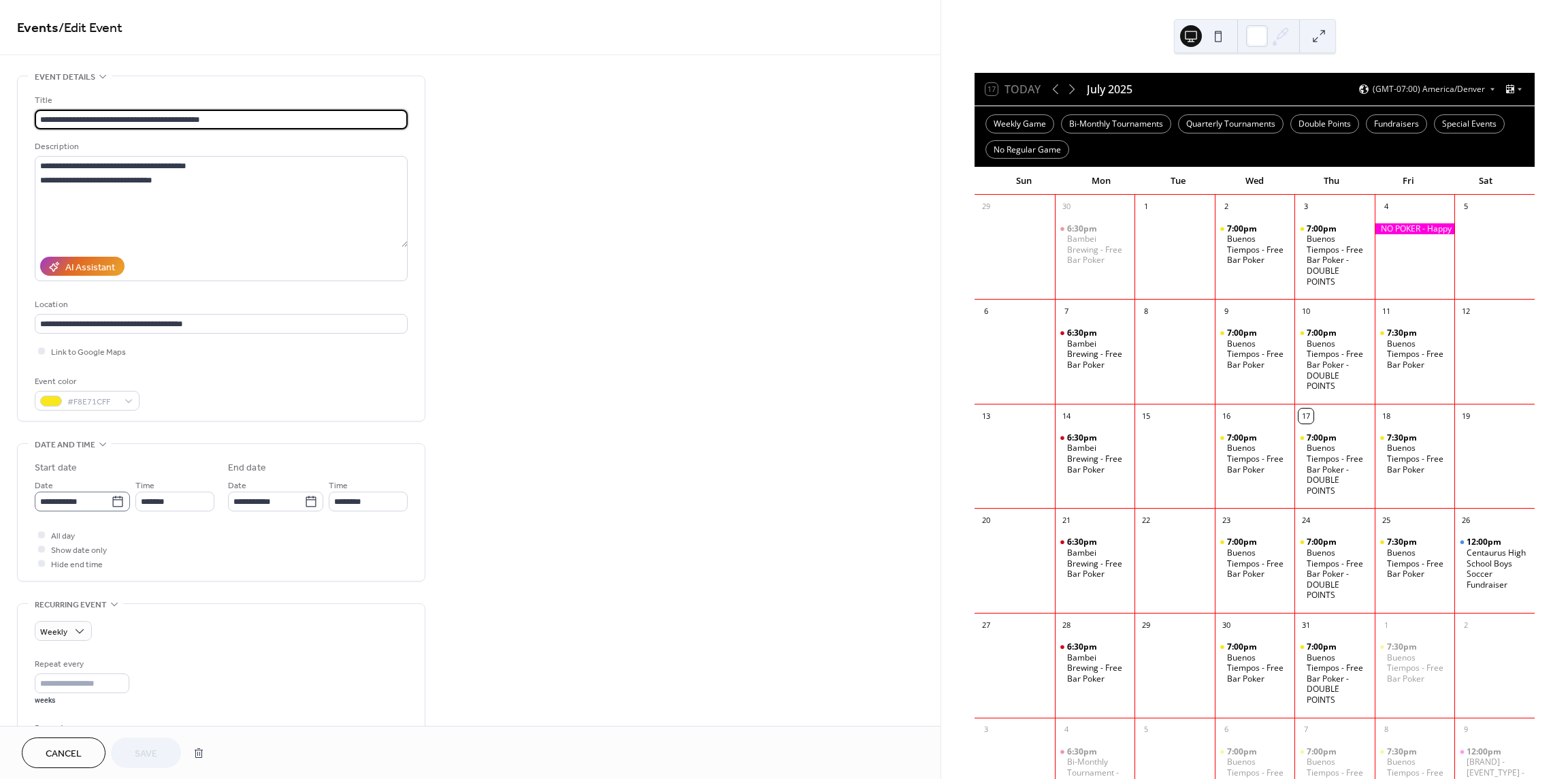 scroll, scrollTop: 1, scrollLeft: 0, axis: vertical 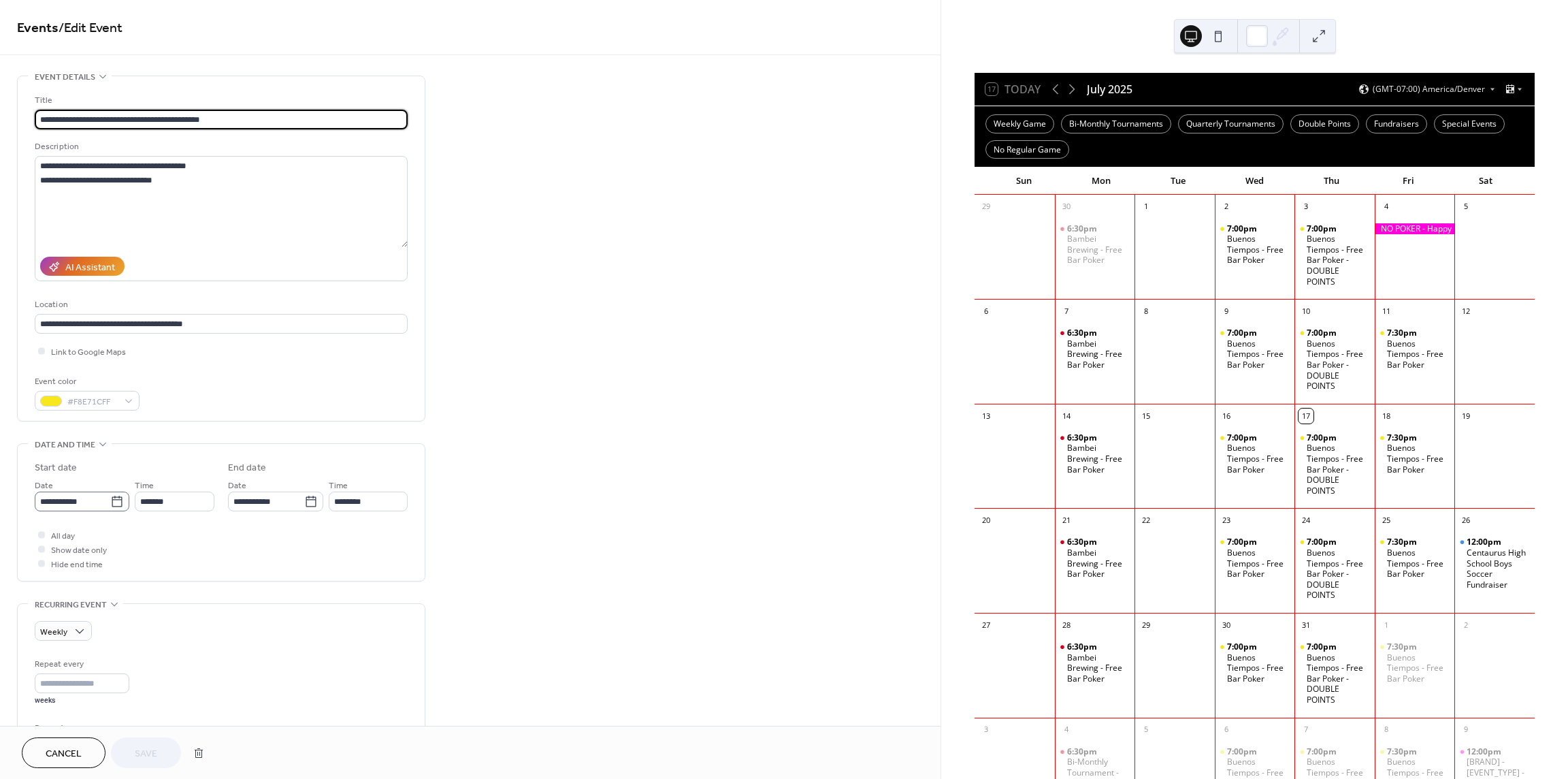 click 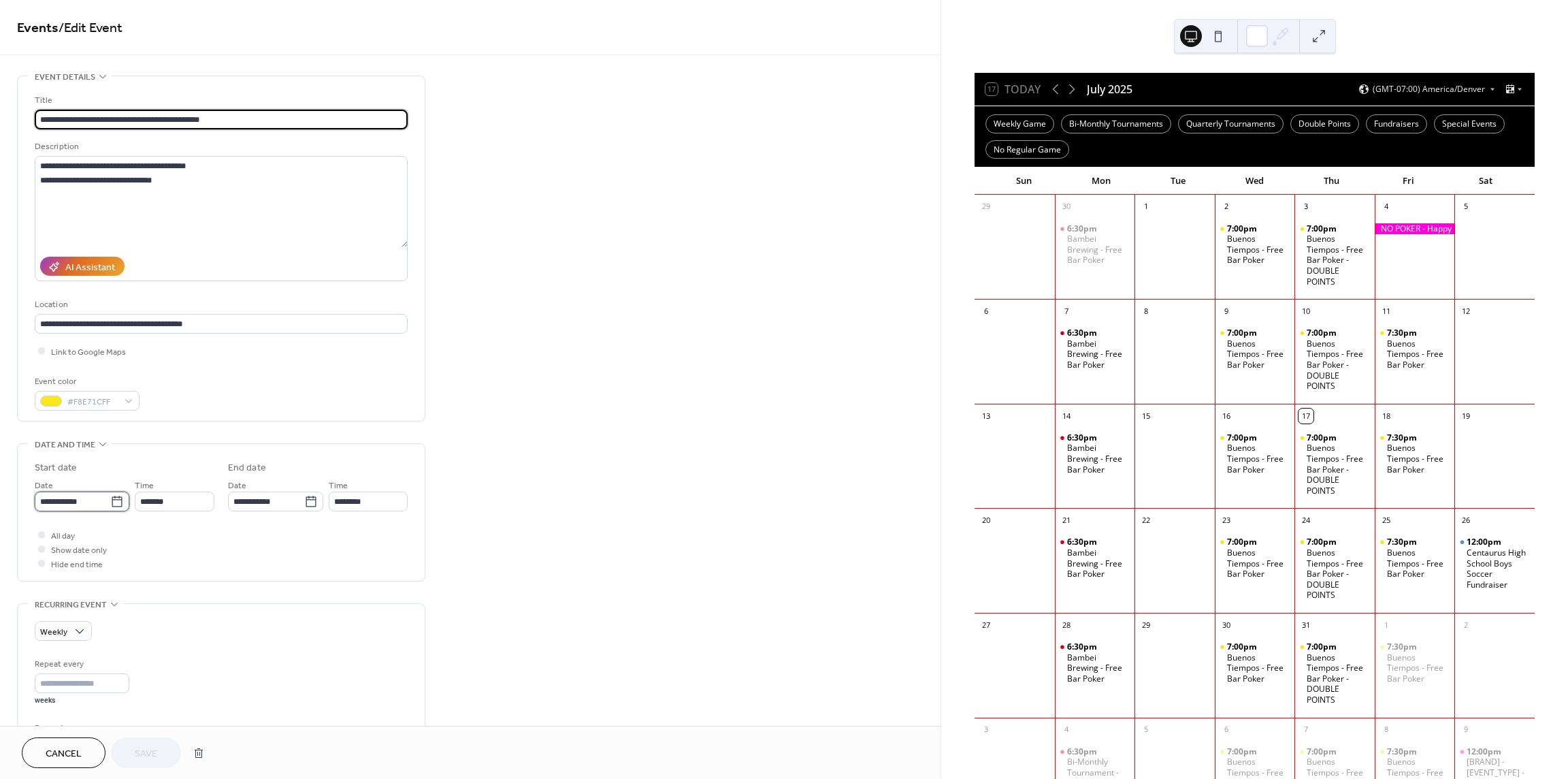 click on "**********" at bounding box center (72, 501) 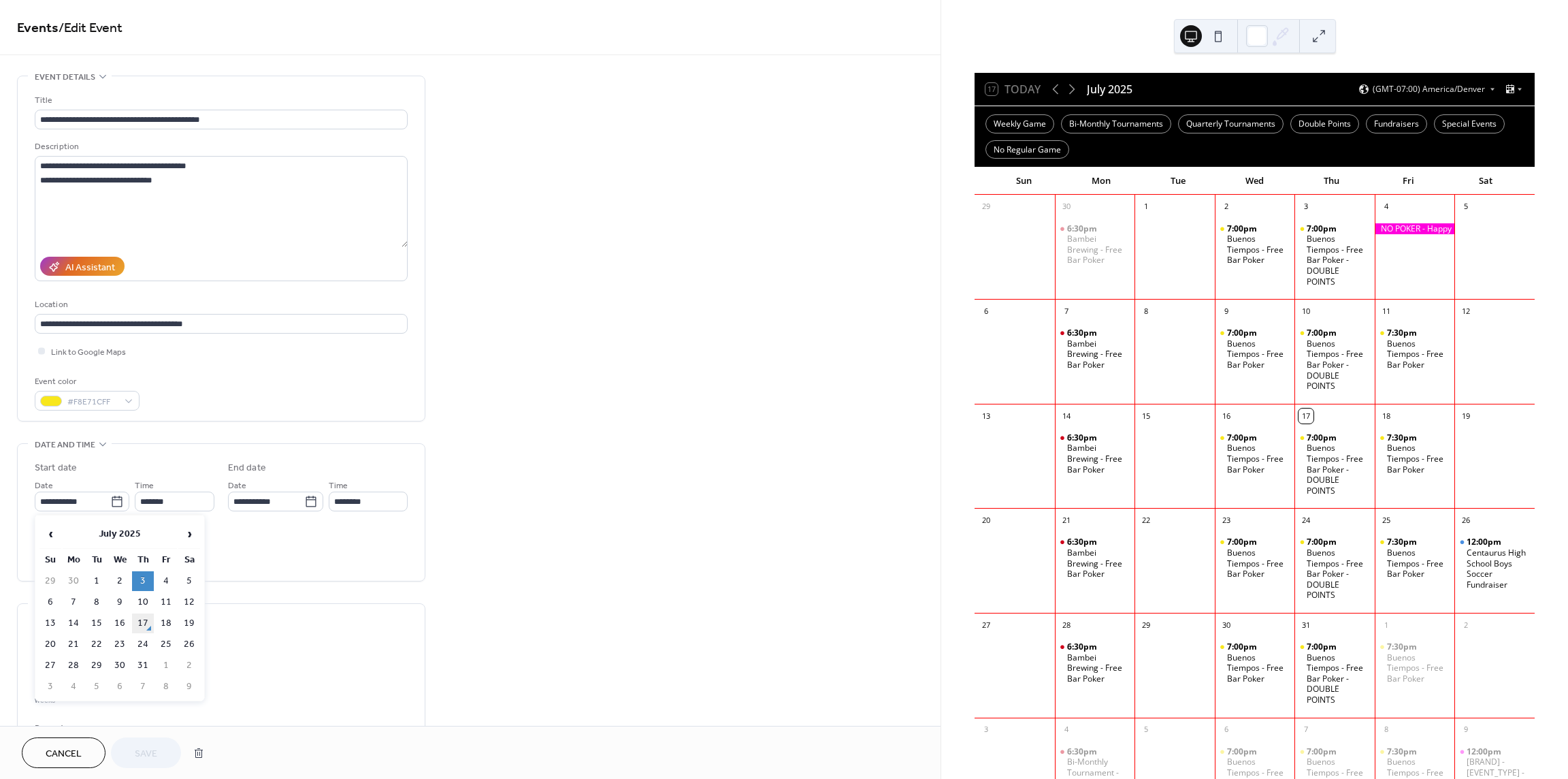 click on "17" at bounding box center (143, 623) 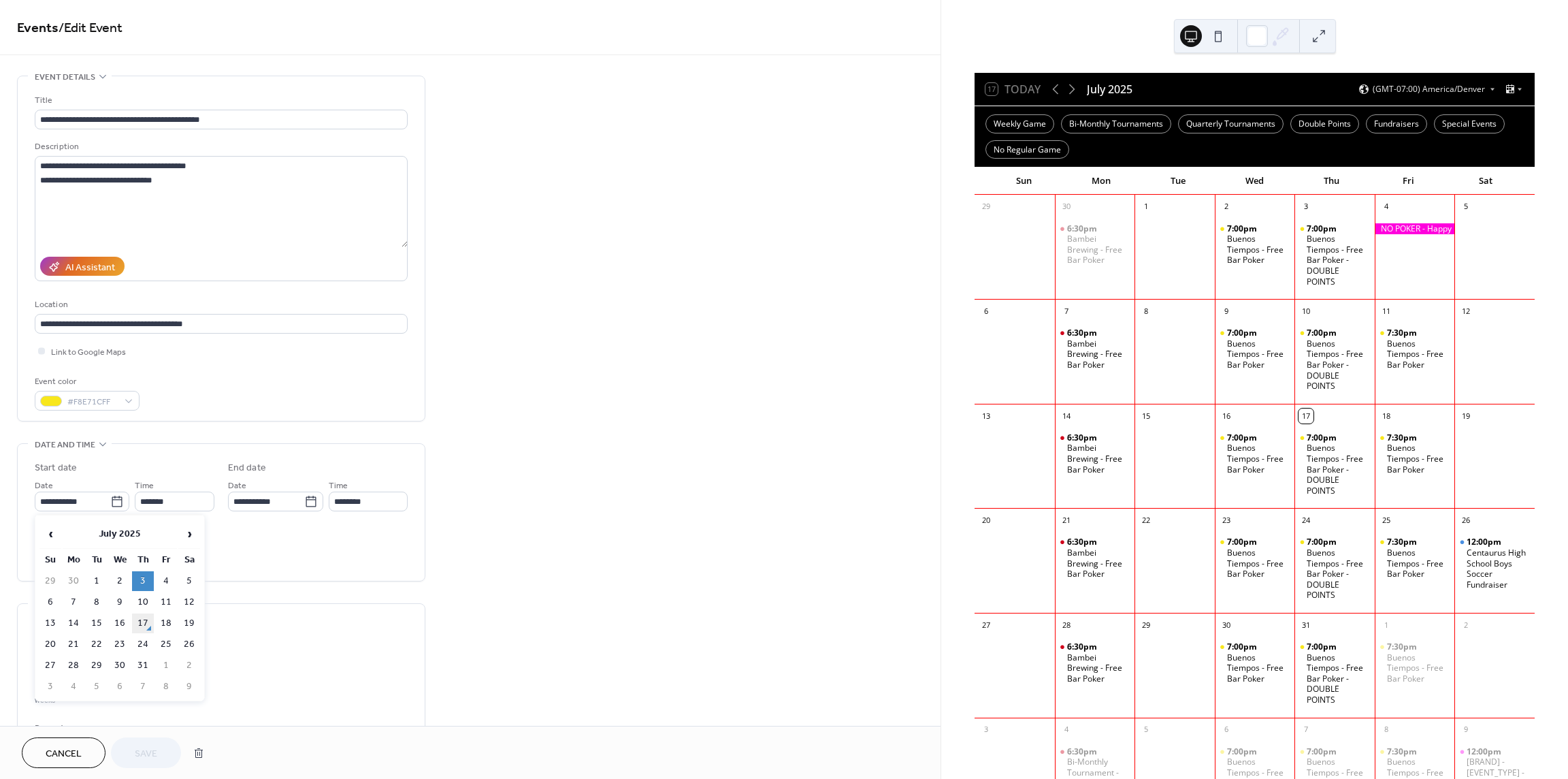 type on "**********" 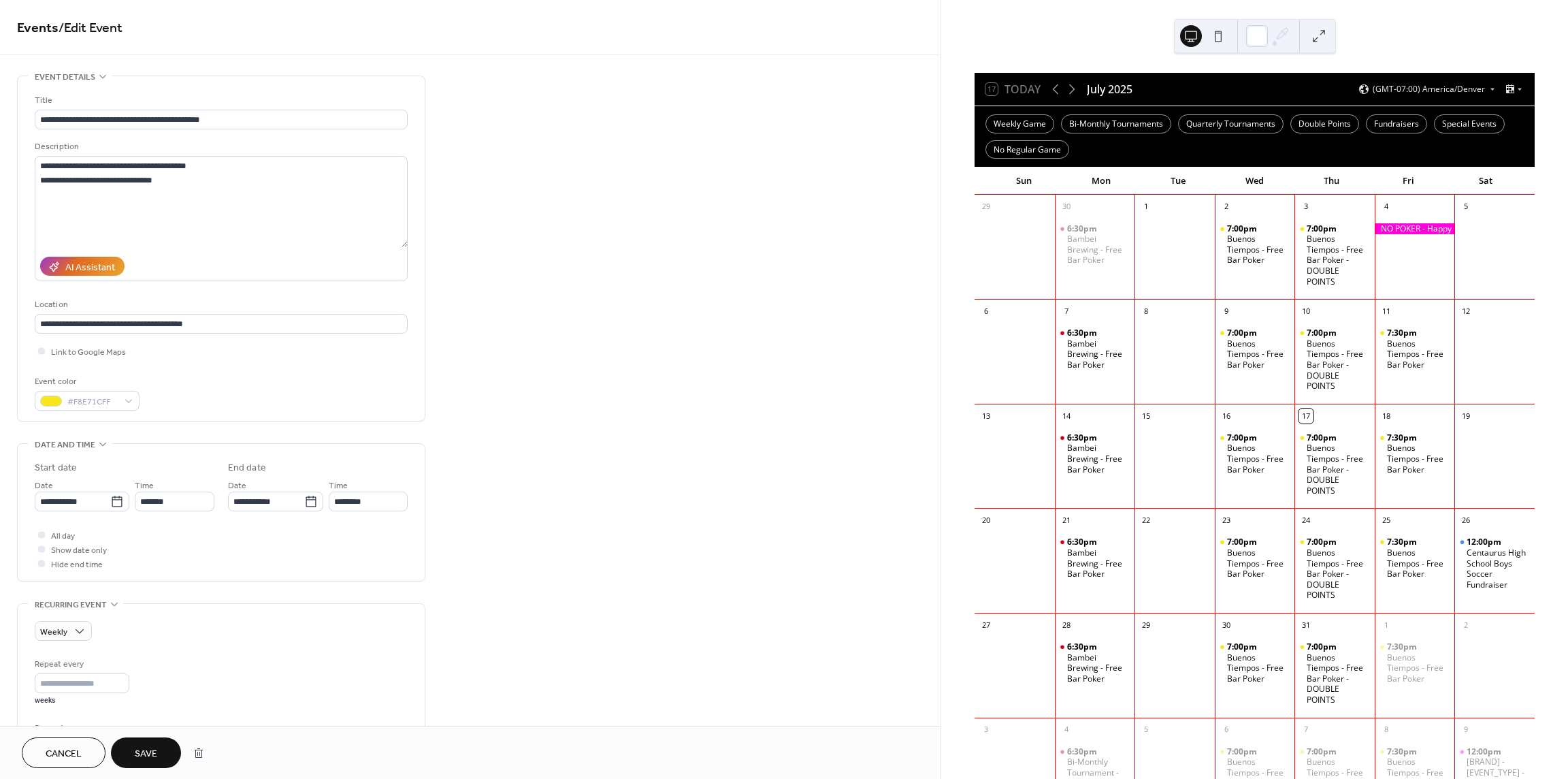 click on "**********" at bounding box center [470, 740] 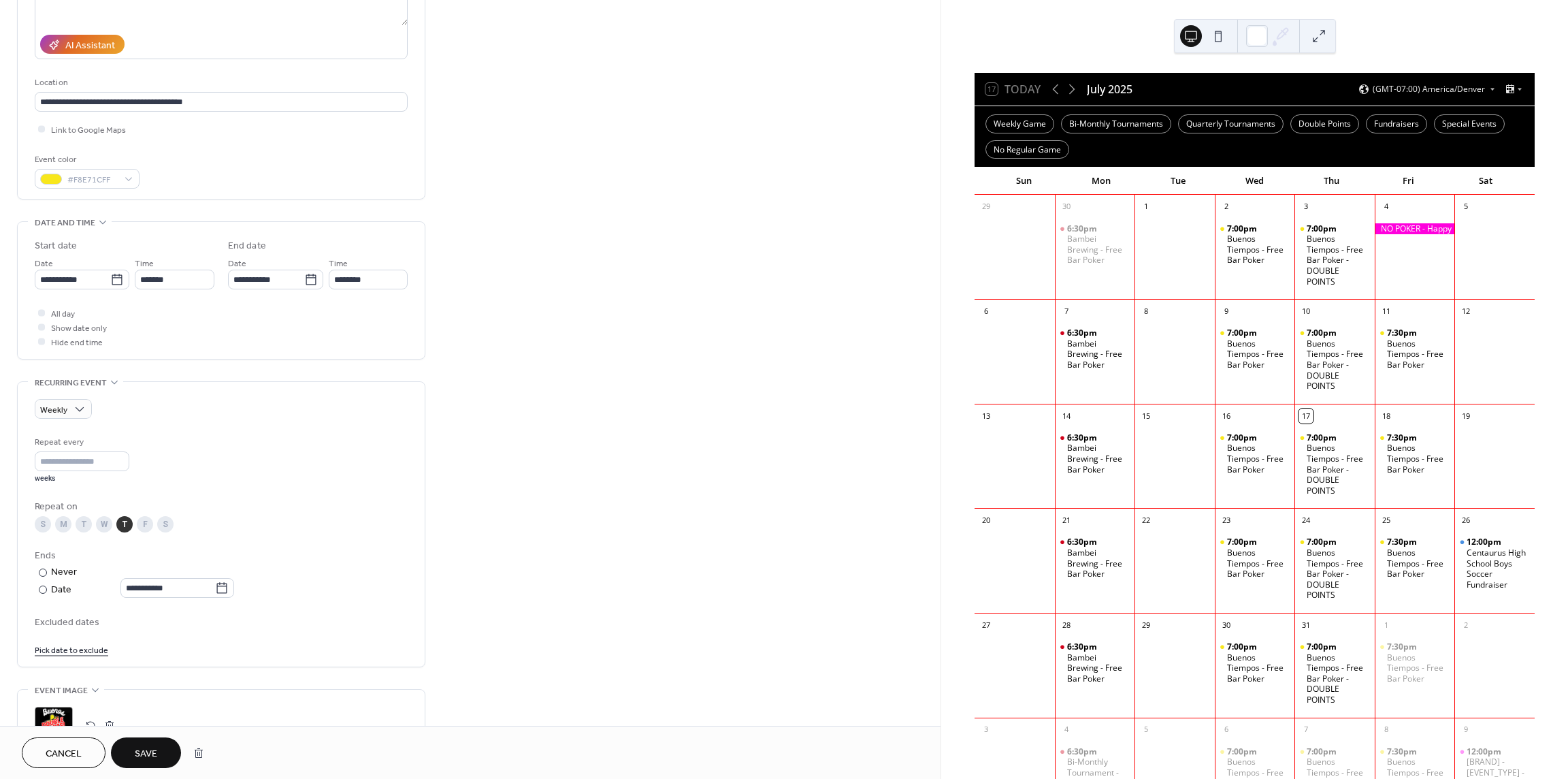 scroll, scrollTop: 238, scrollLeft: 0, axis: vertical 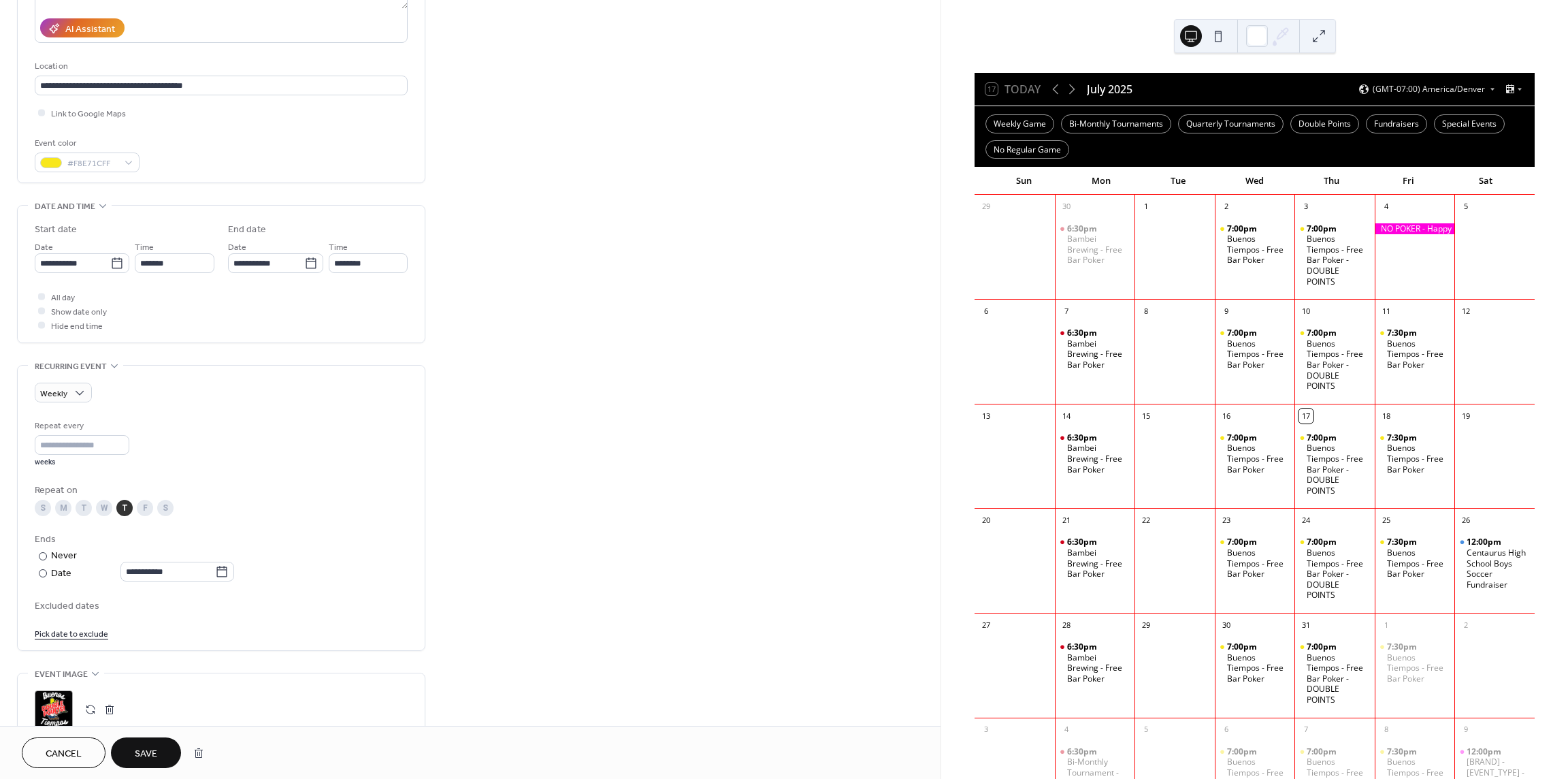 click on "Save" at bounding box center (146, 754) 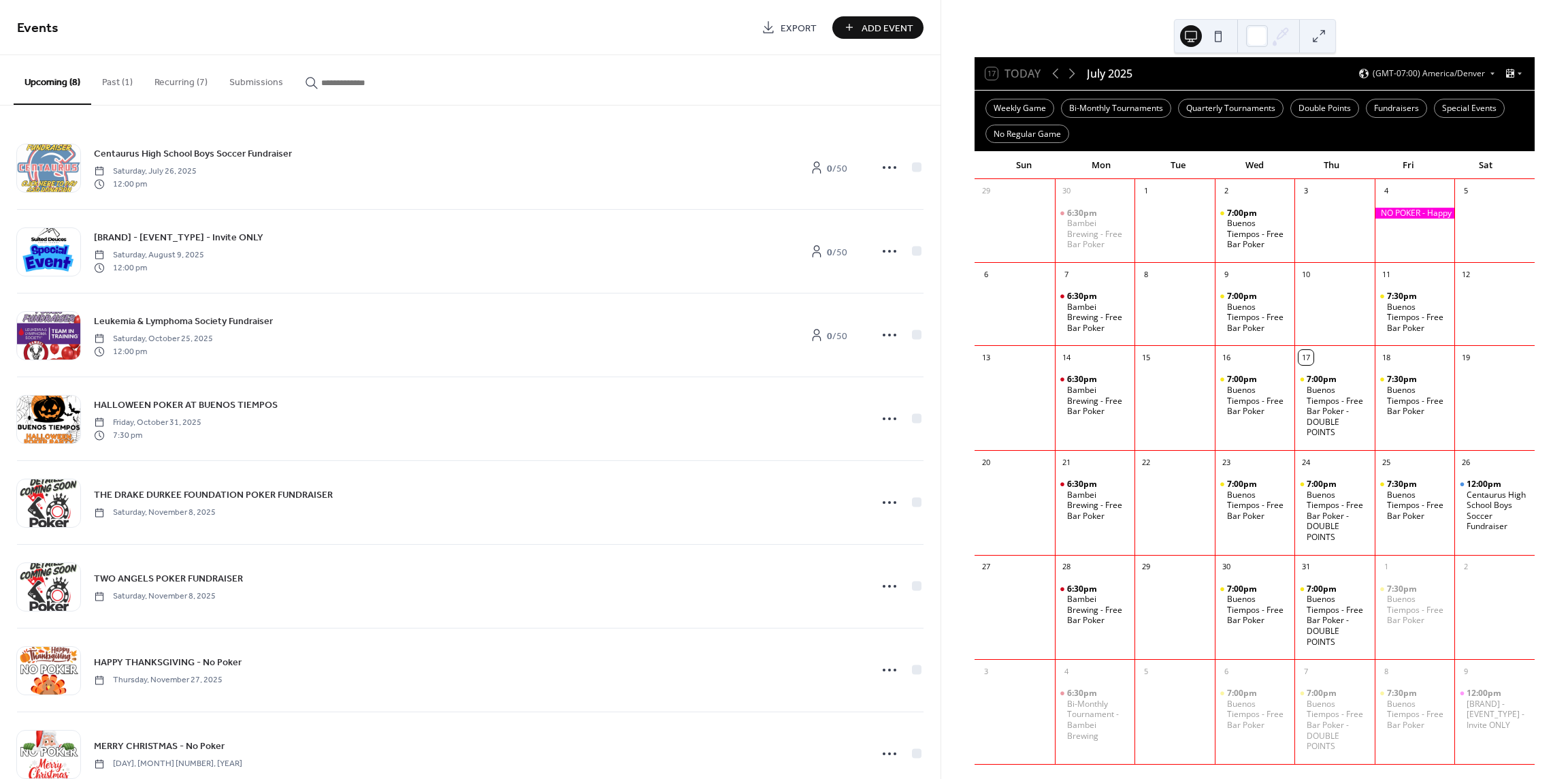 scroll, scrollTop: 64, scrollLeft: 0, axis: vertical 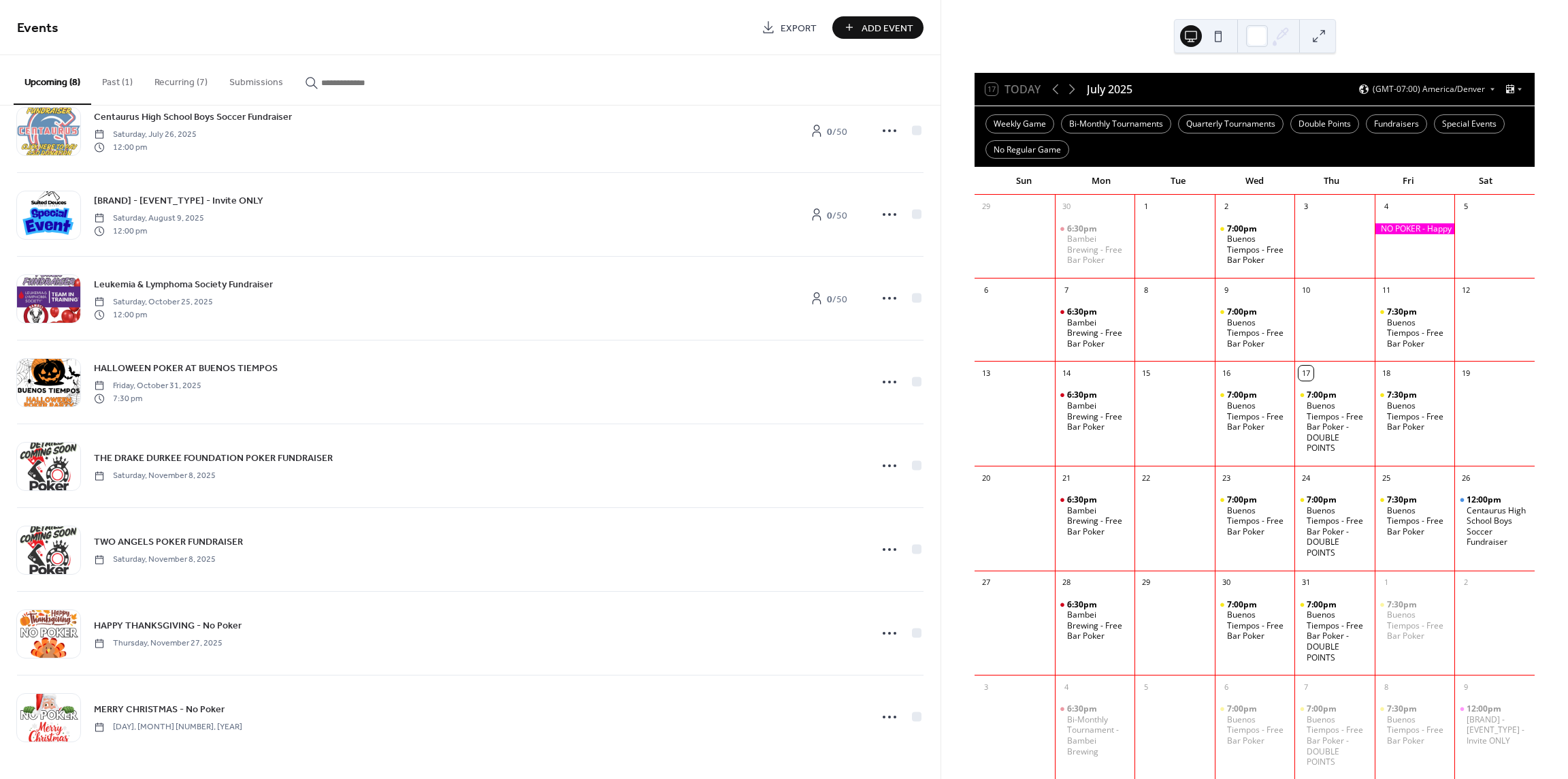 click on "Recurring (7)" at bounding box center [181, 79] 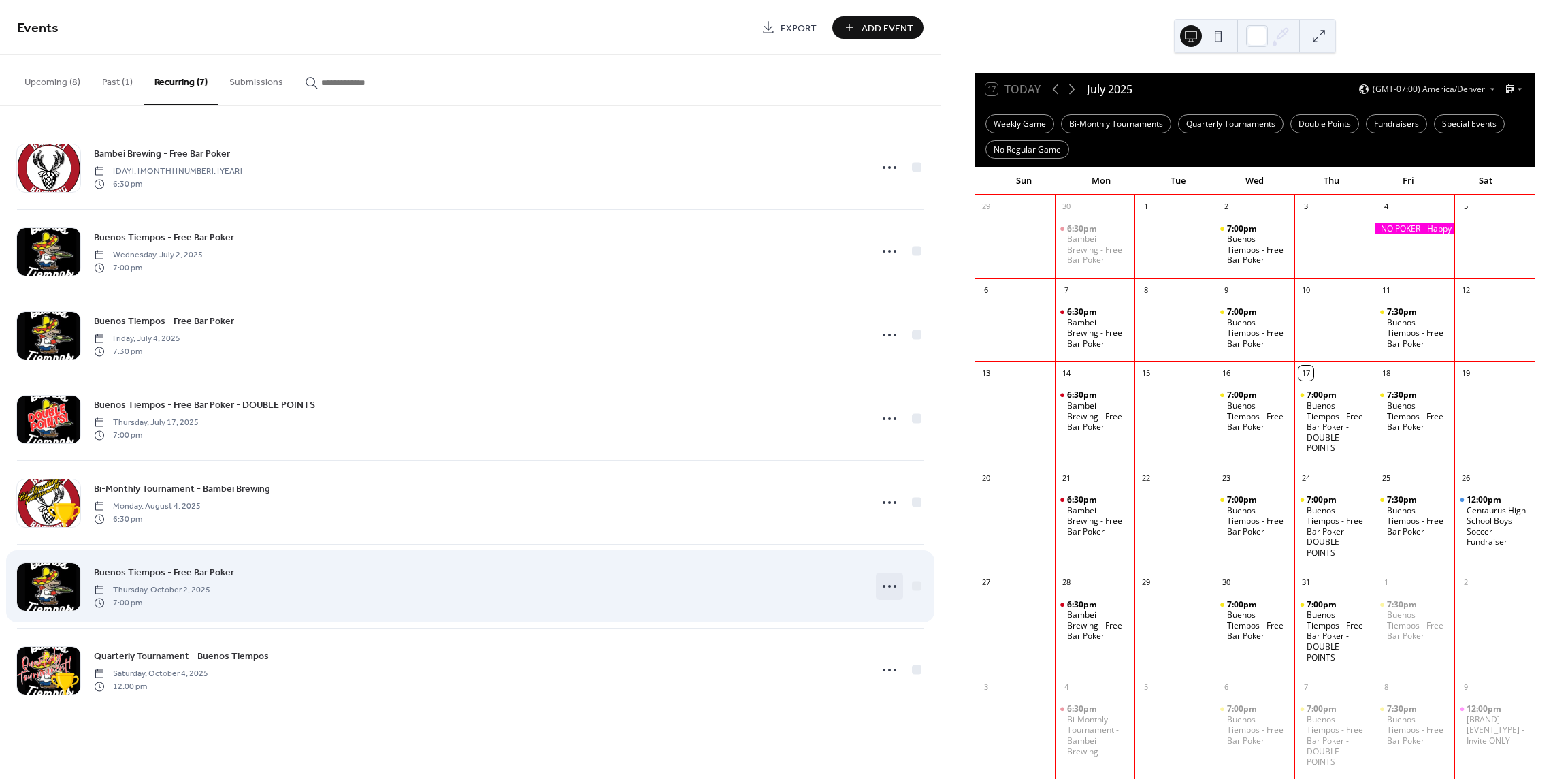 click 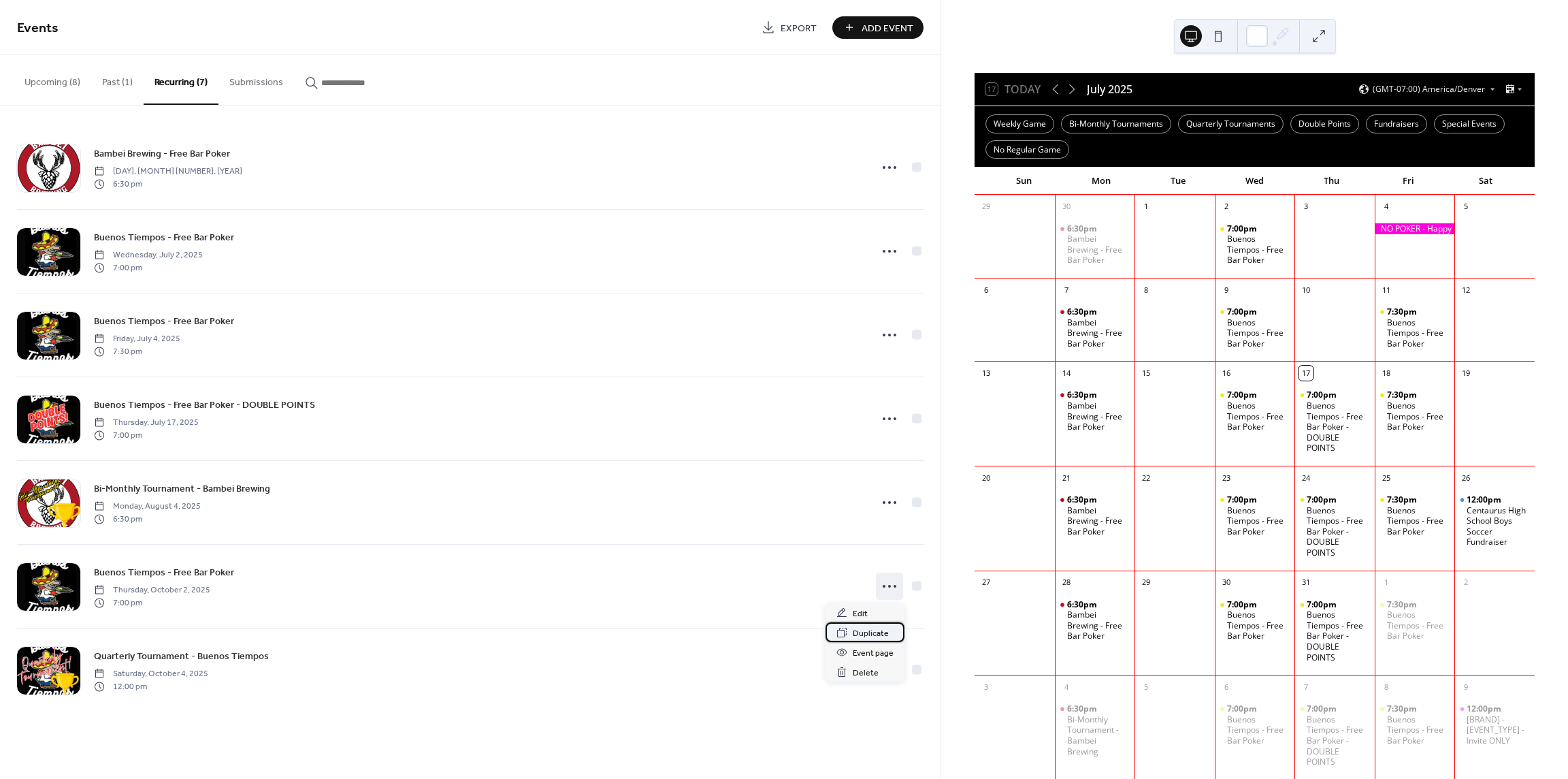 click on "Duplicate" at bounding box center [870, 633] 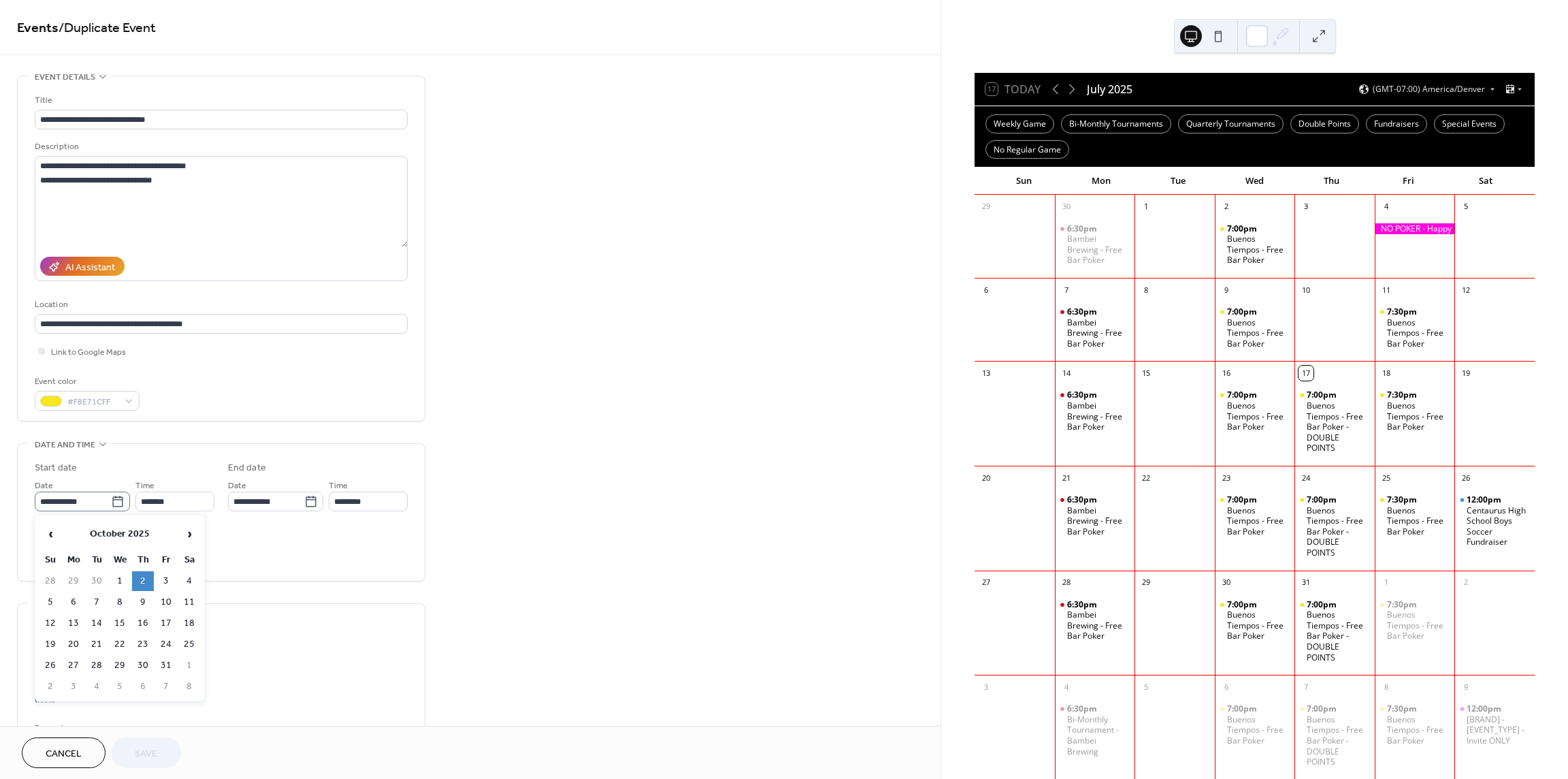 click 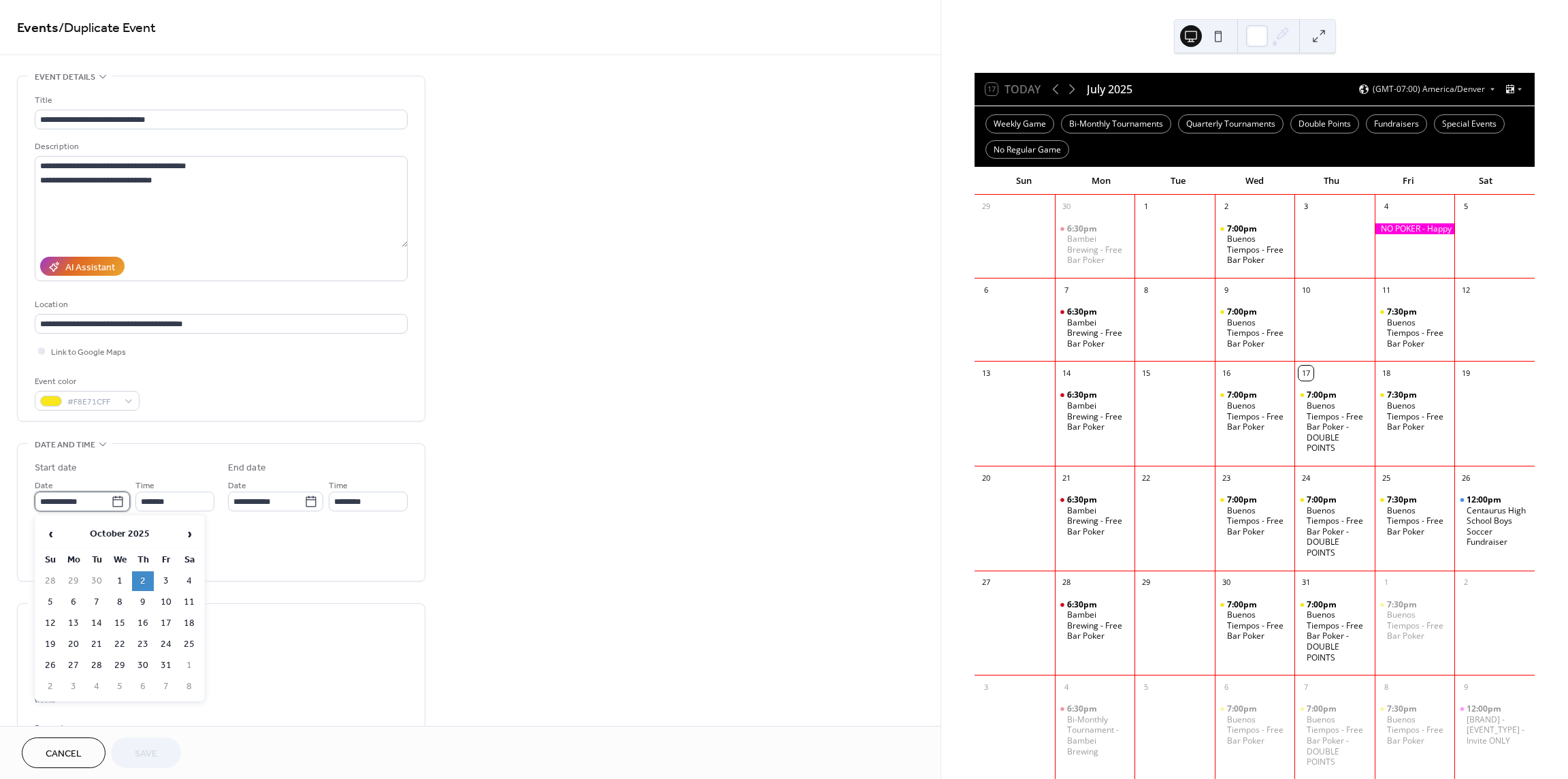 click on "**********" at bounding box center (73, 501) 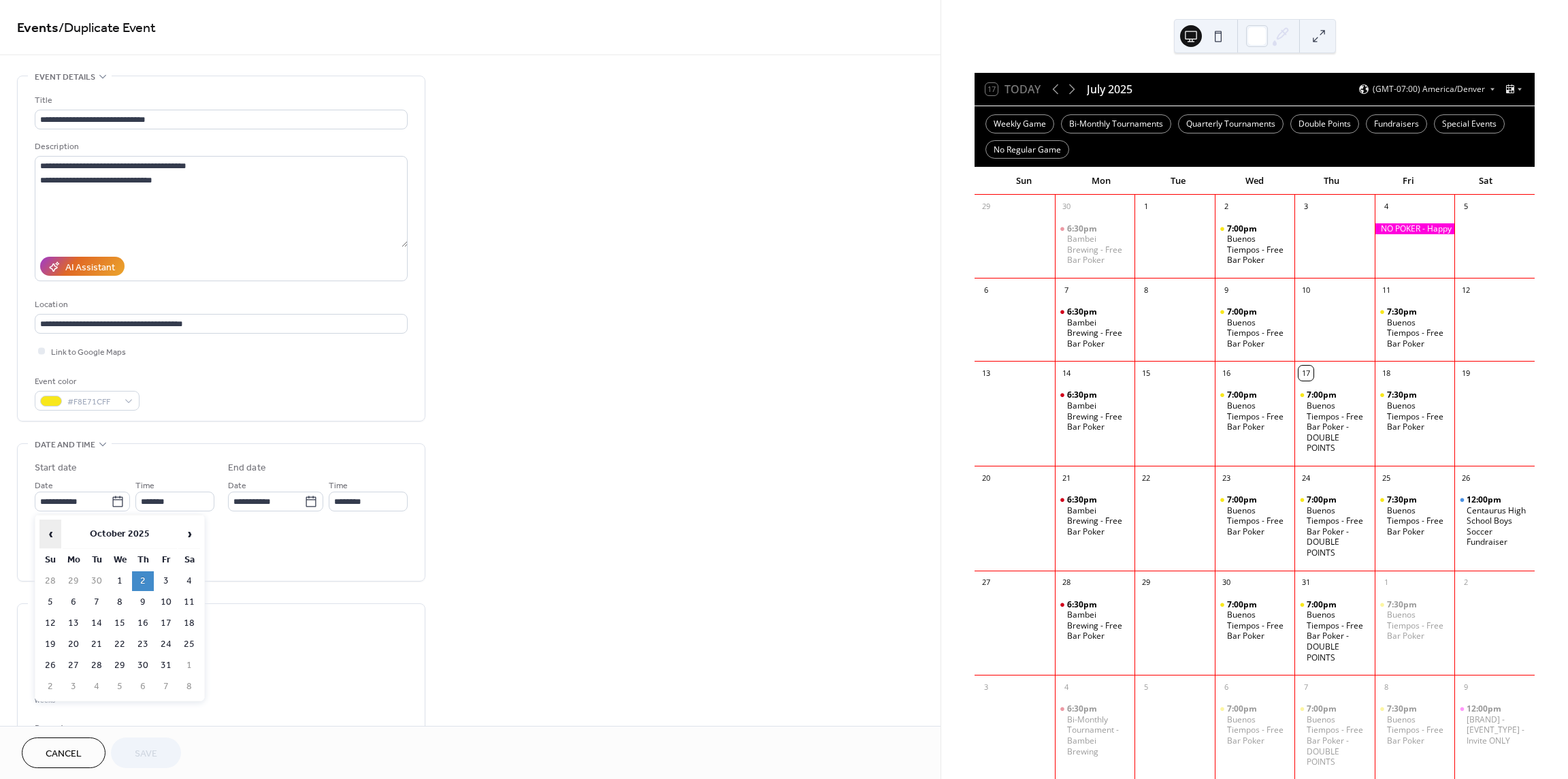 click on "‹" at bounding box center [50, 534] 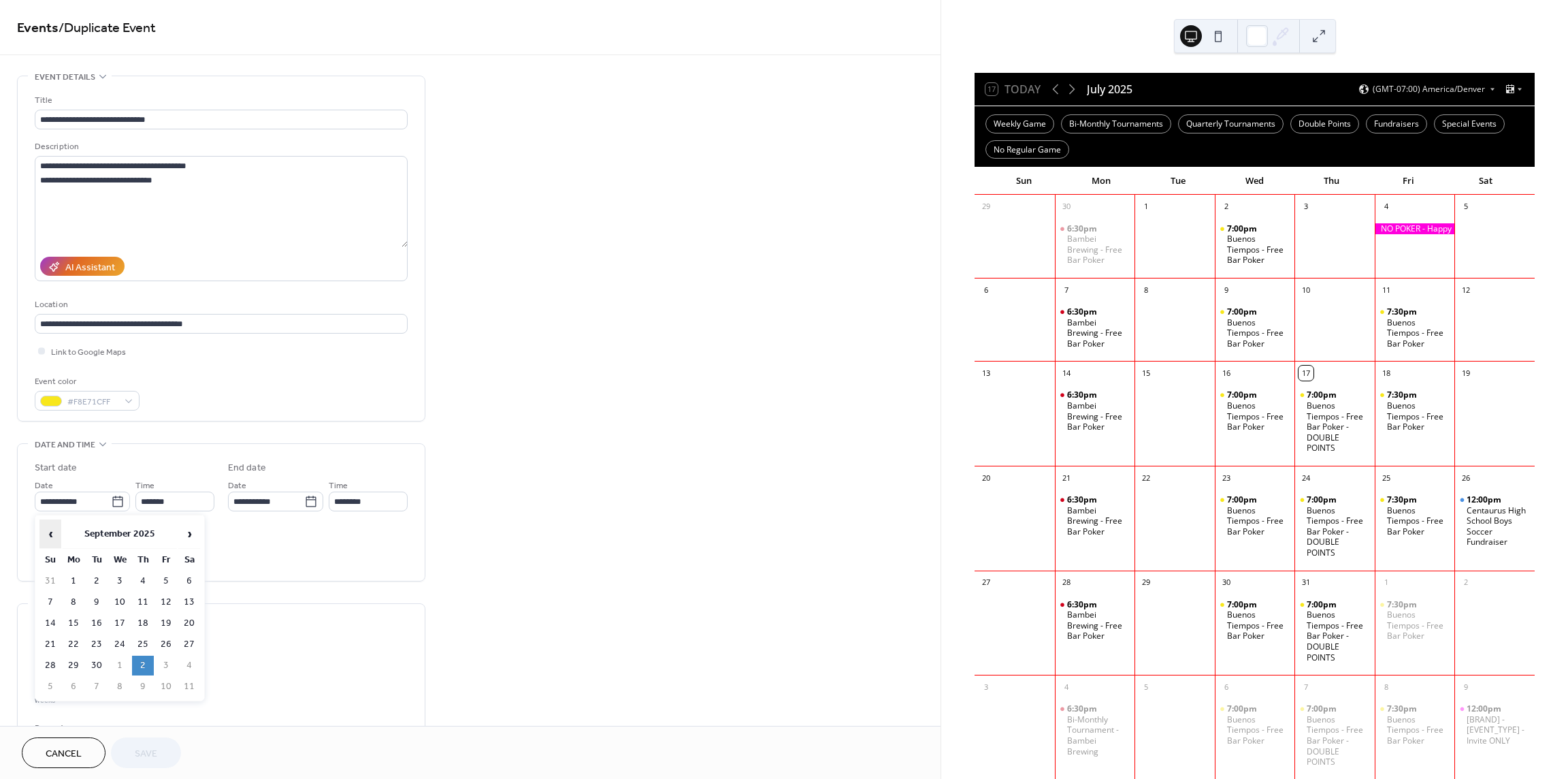 click on "‹" at bounding box center (50, 534) 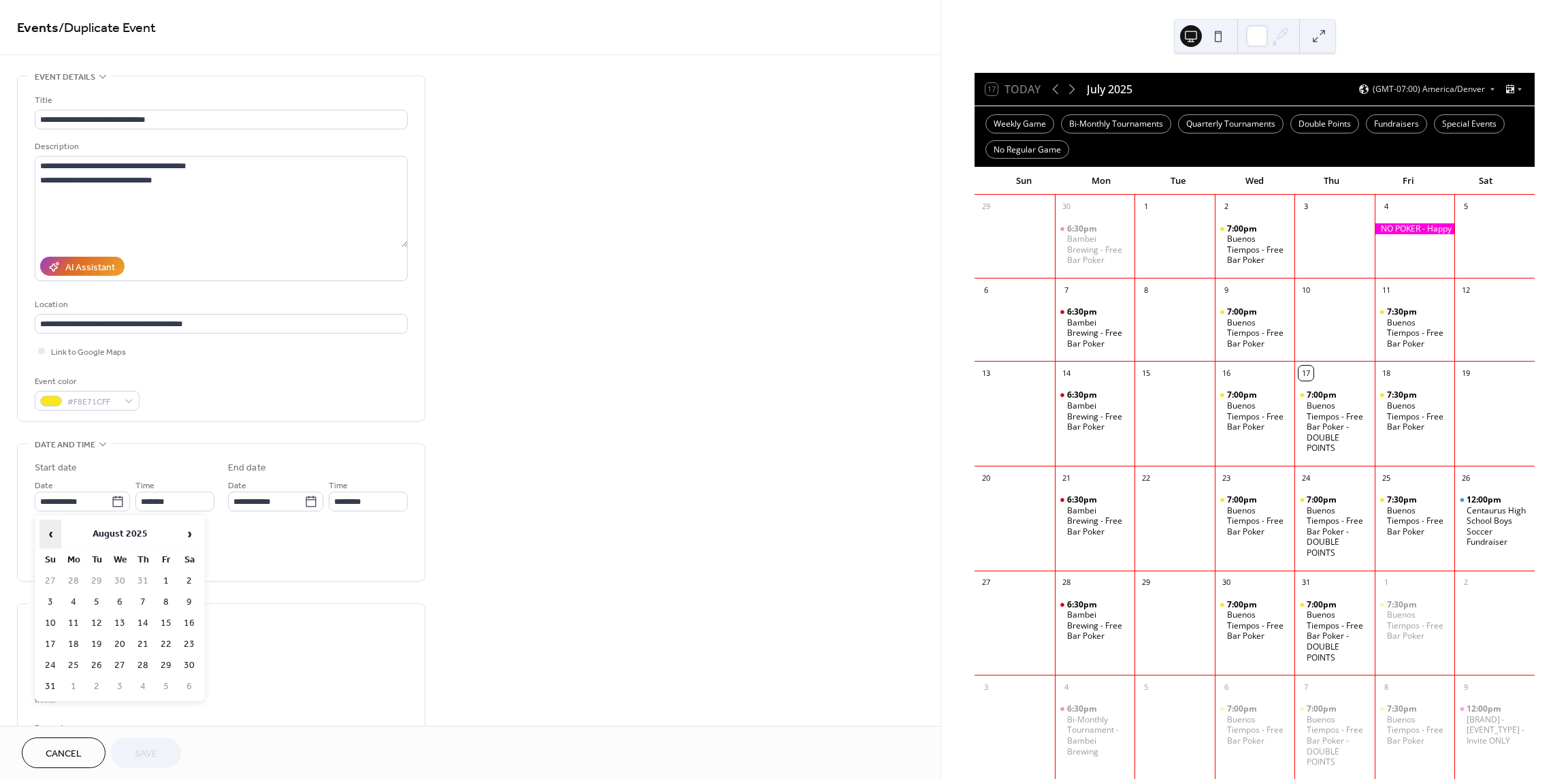 click on "‹" at bounding box center [50, 534] 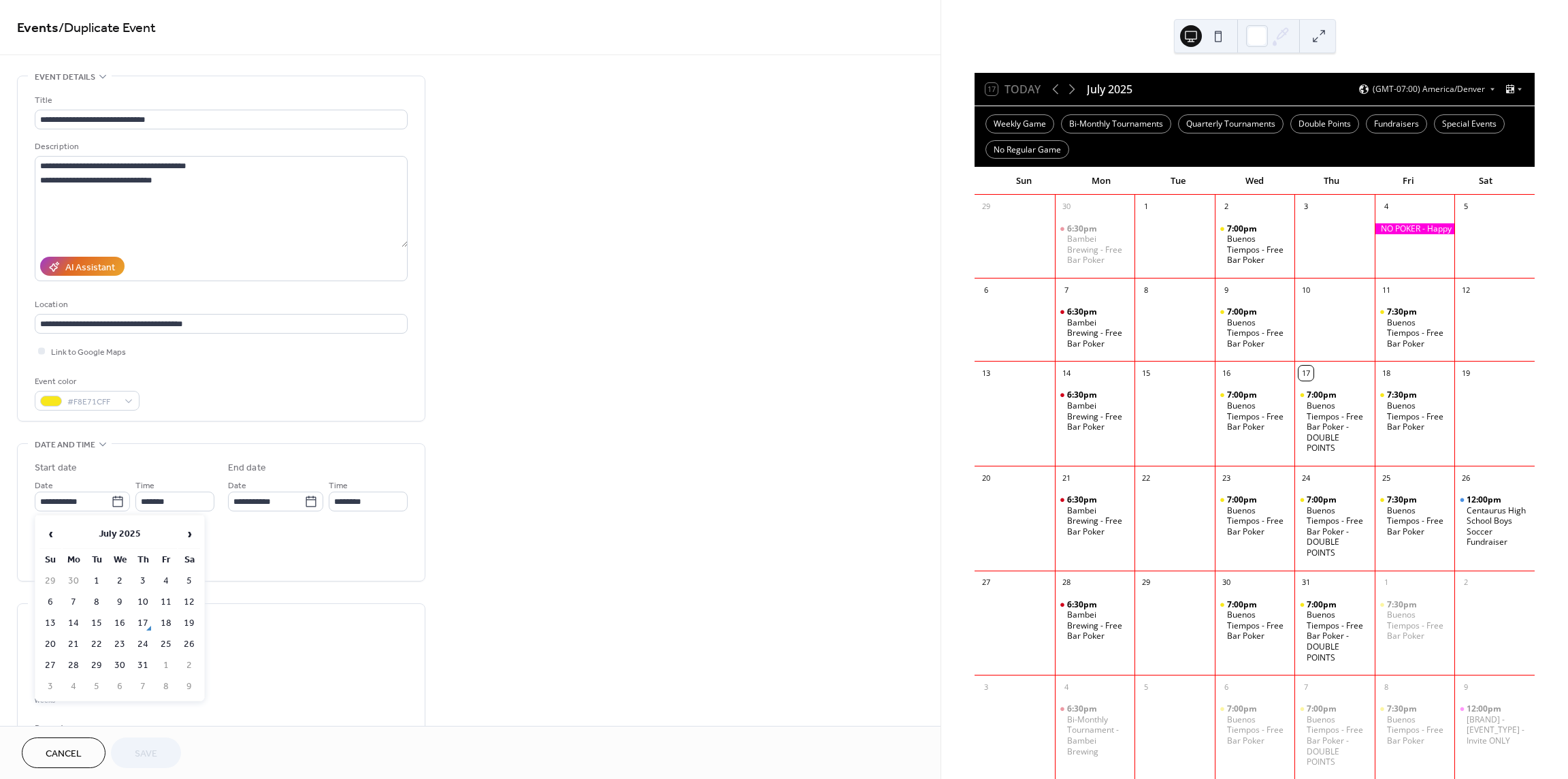drag, startPoint x: 146, startPoint y: 581, endPoint x: 171, endPoint y: 568, distance: 28.17801 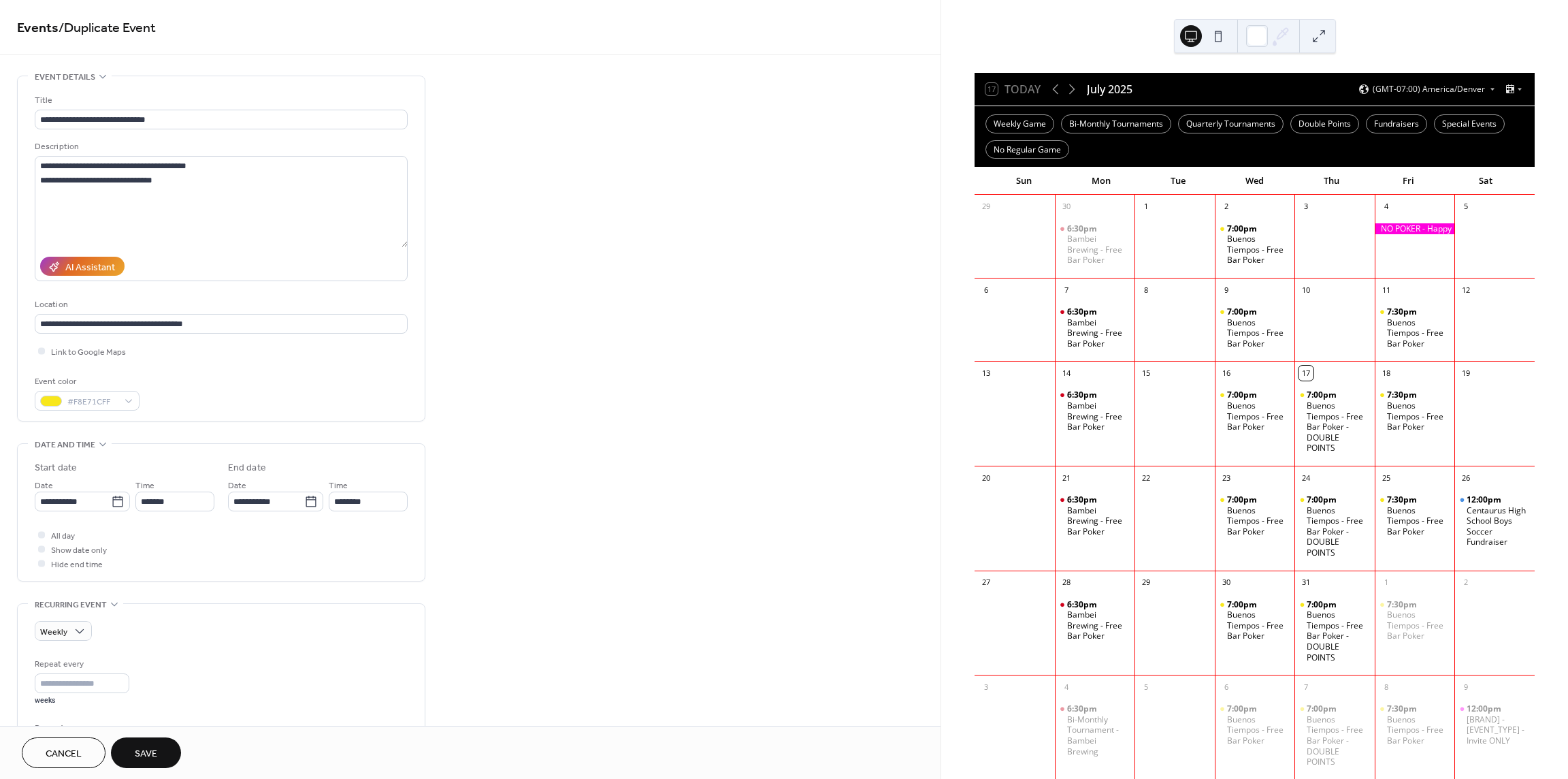 click on "**********" at bounding box center (470, 762) 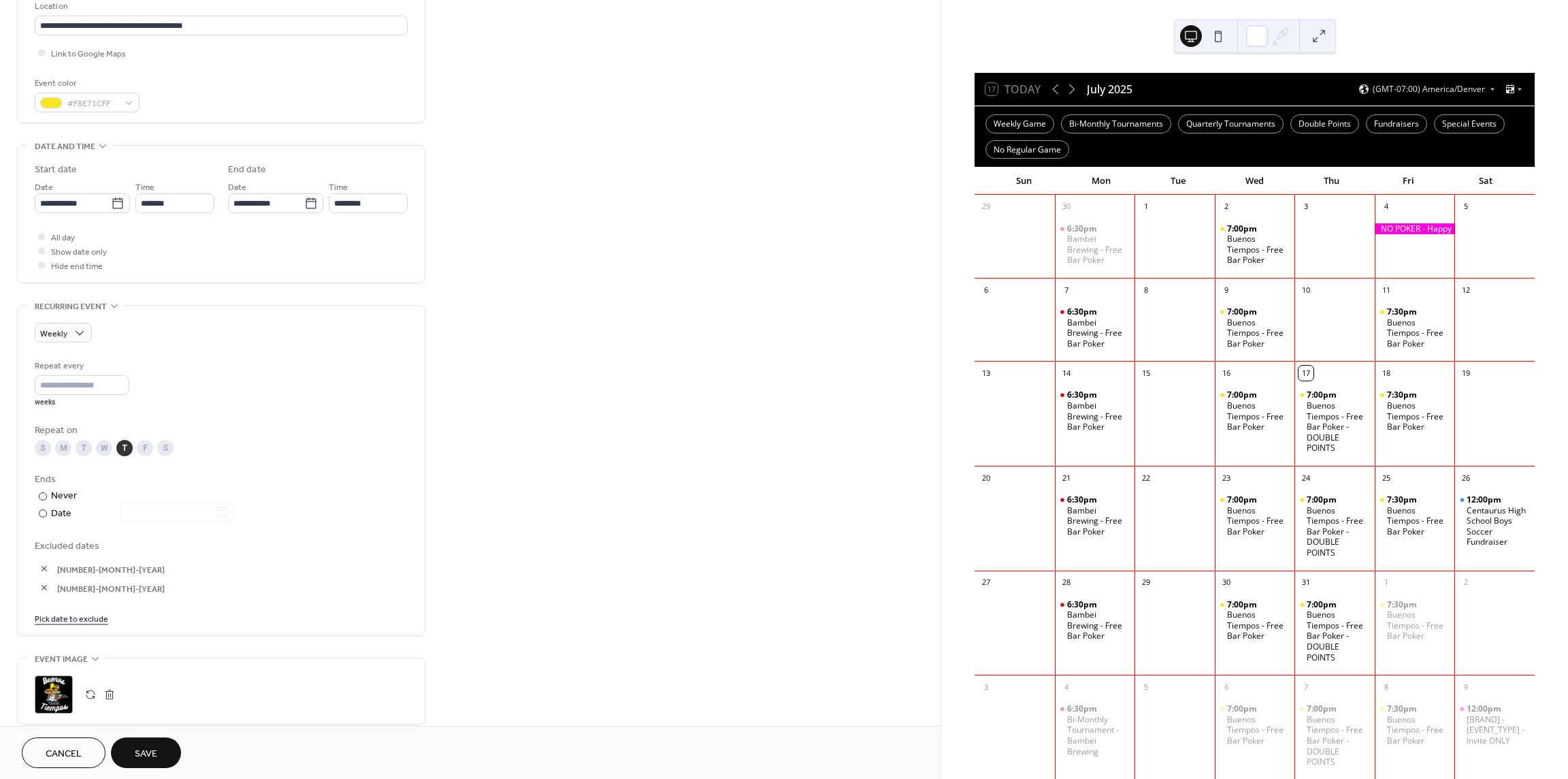 scroll, scrollTop: 306, scrollLeft: 0, axis: vertical 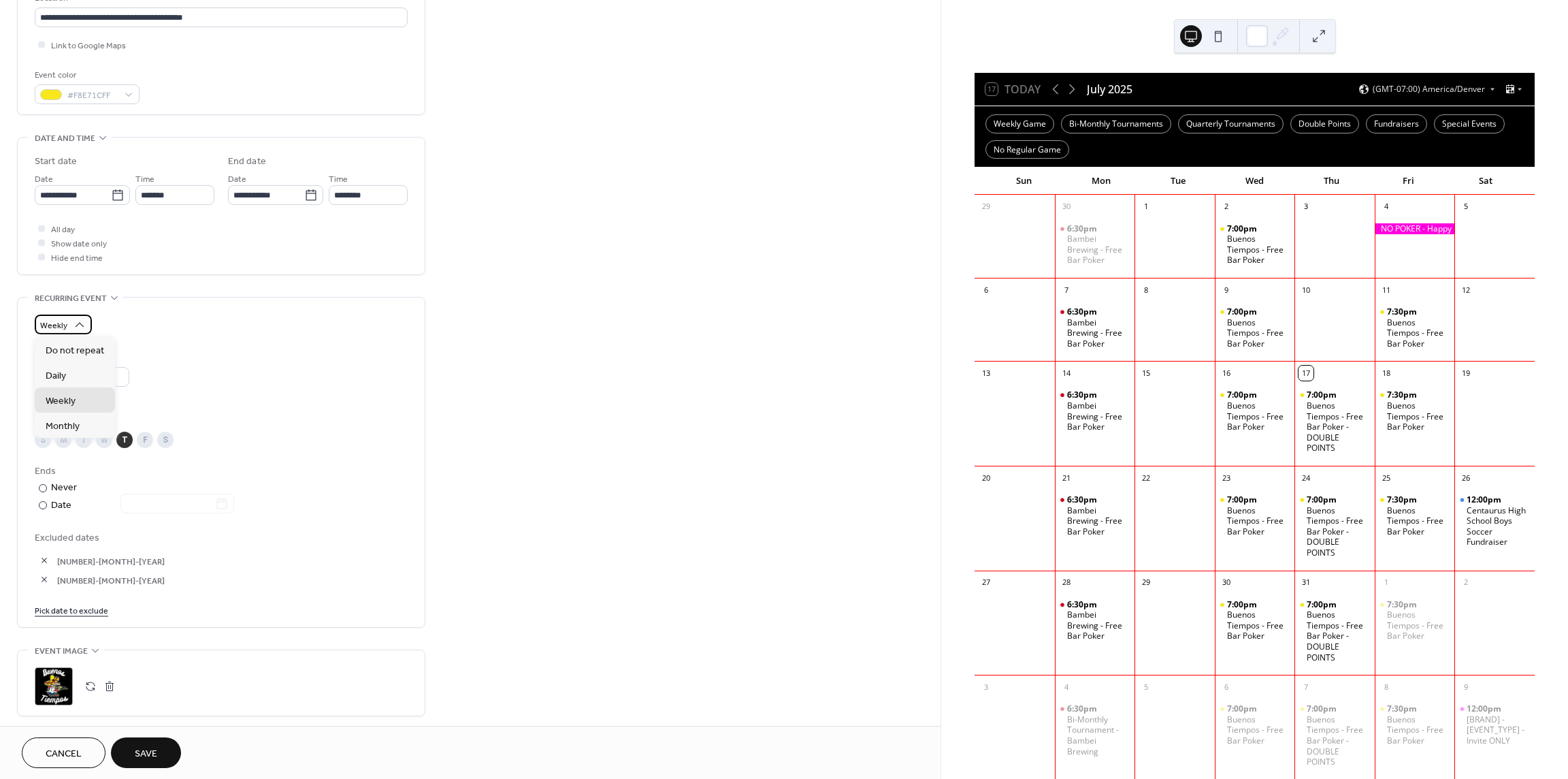 click on "Weekly" at bounding box center [54, 325] 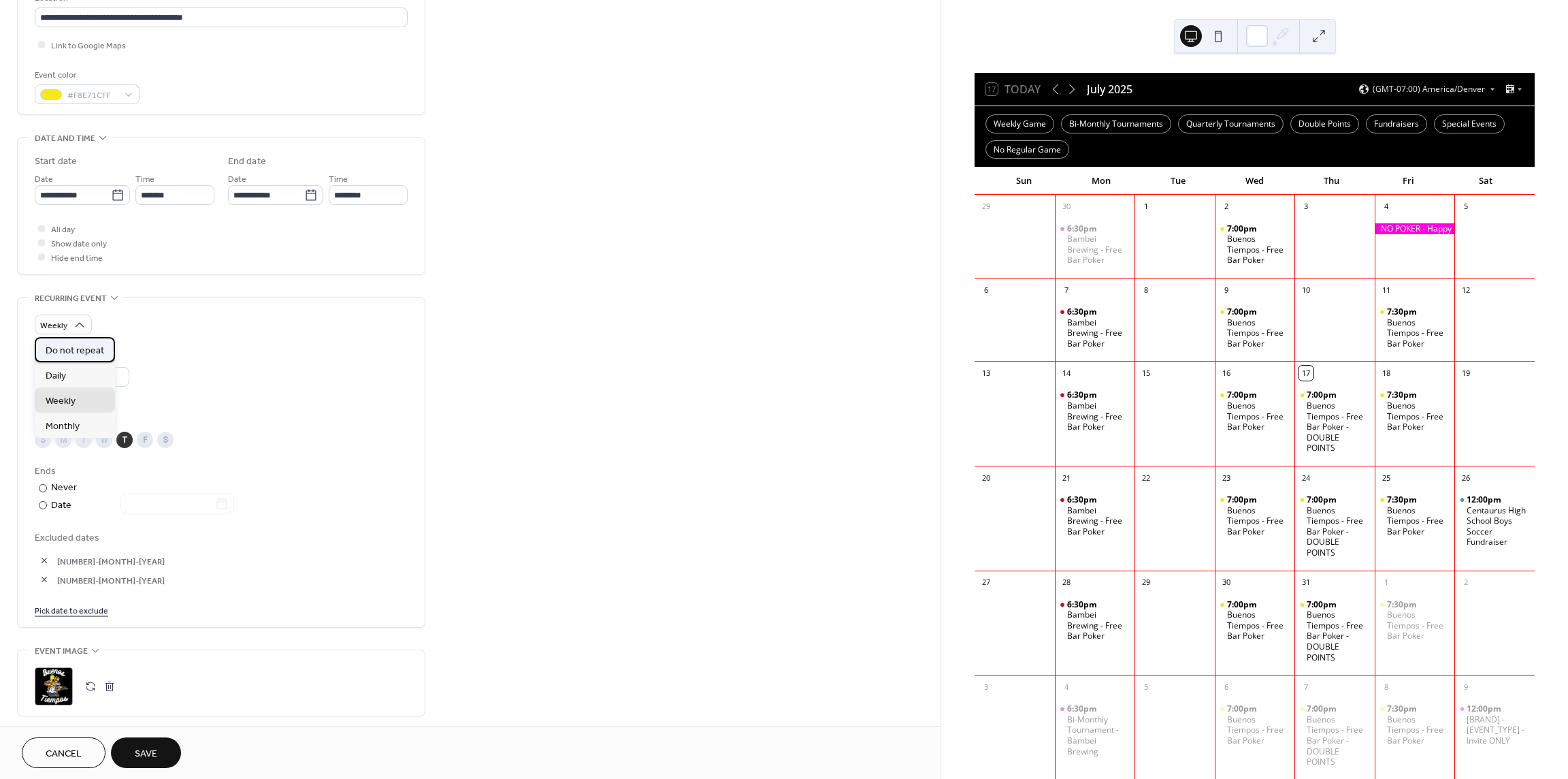 click on "Do not repeat" at bounding box center (75, 351) 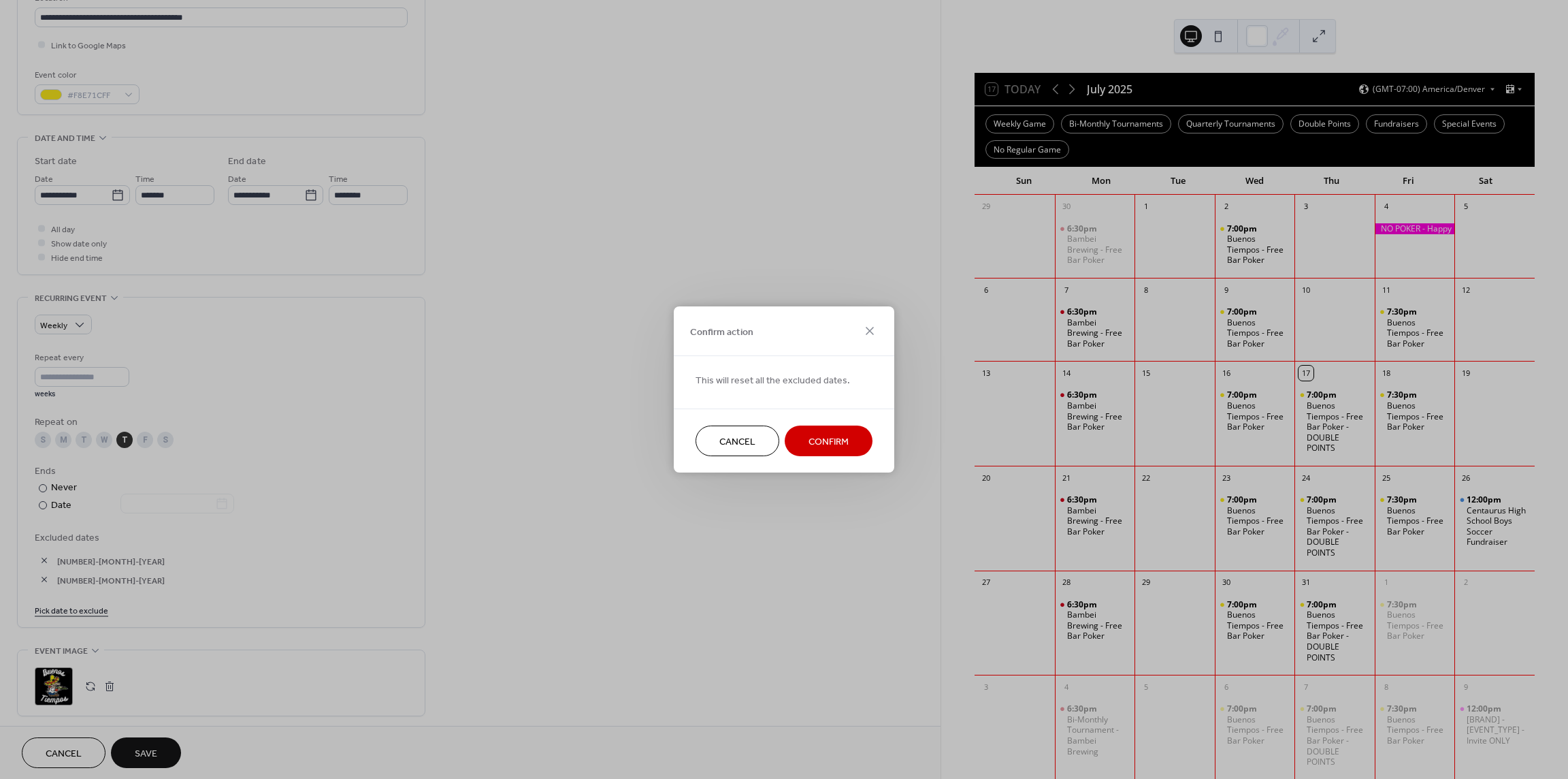 click on "Confirm" at bounding box center [828, 441] 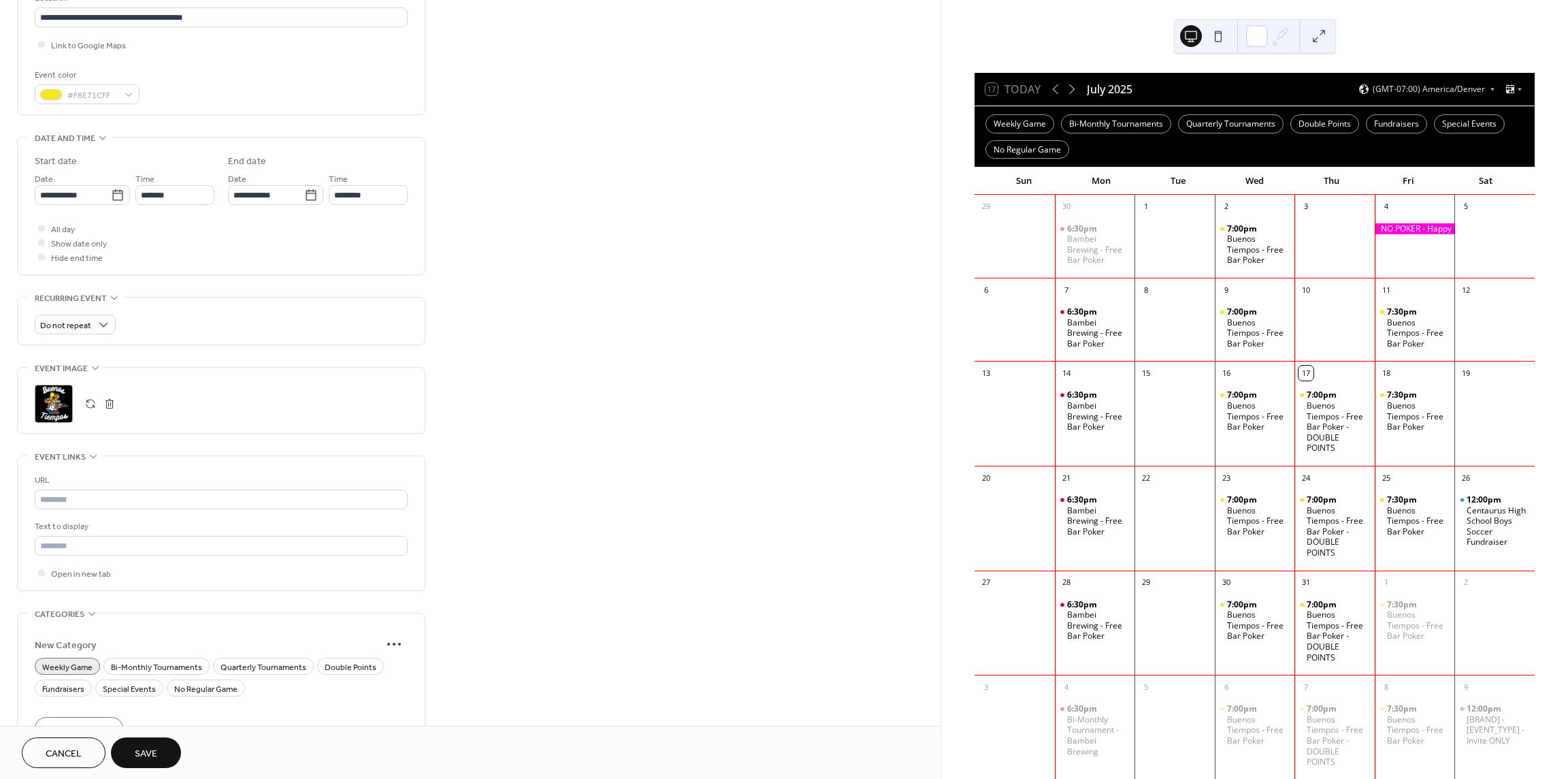 click on "**********" at bounding box center (470, 314) 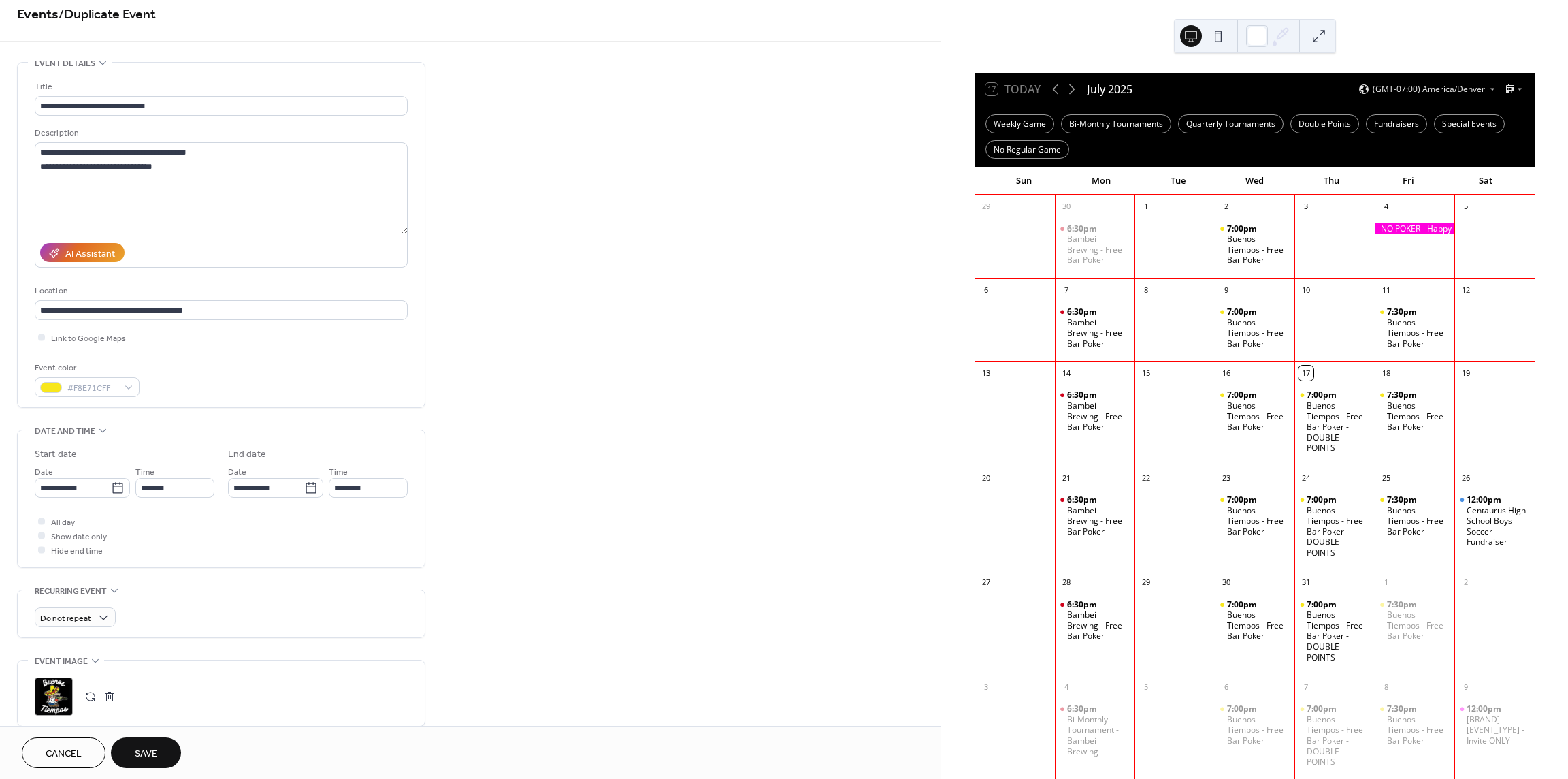 scroll, scrollTop: 0, scrollLeft: 0, axis: both 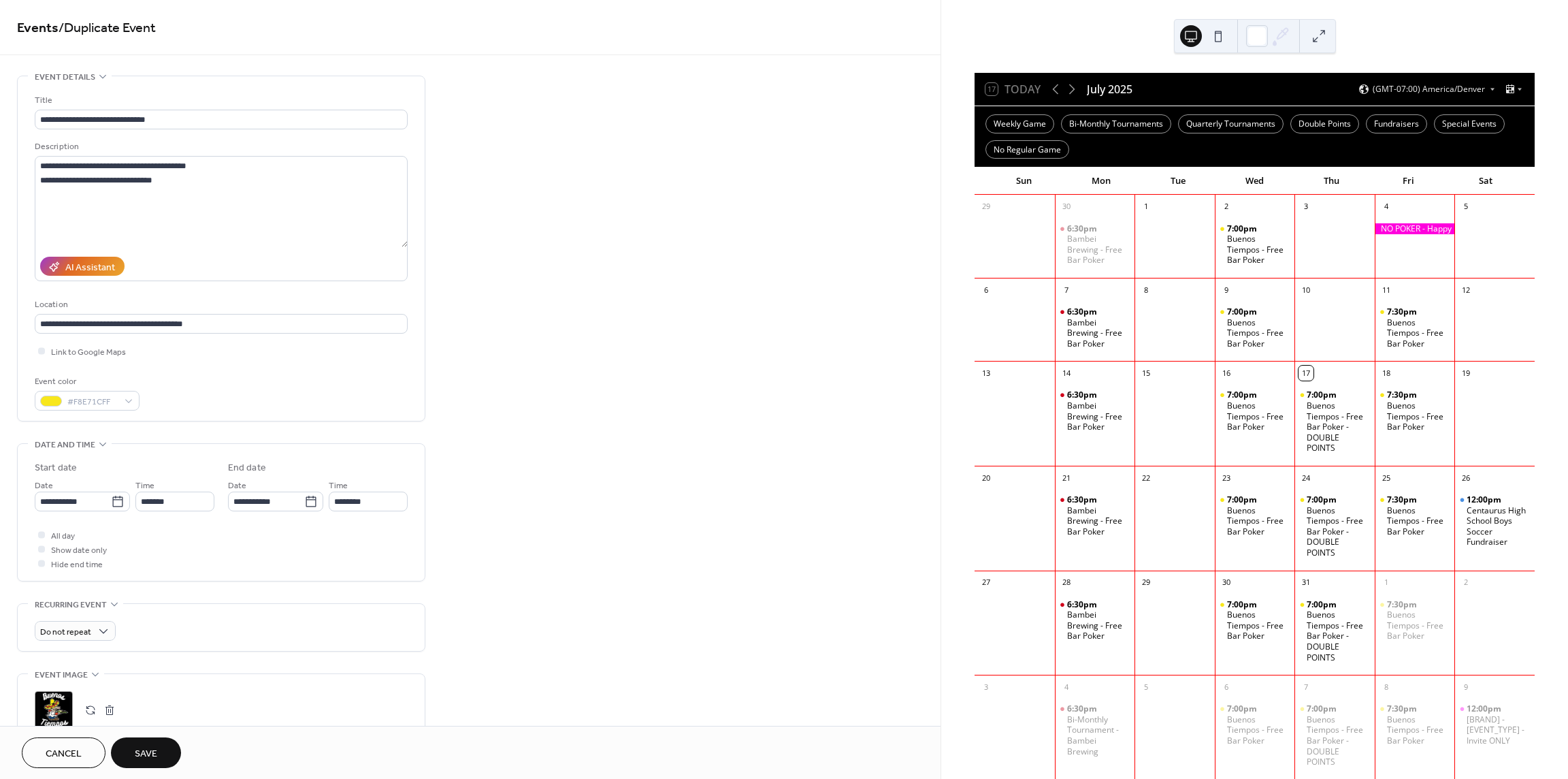 click on "Save" at bounding box center (146, 754) 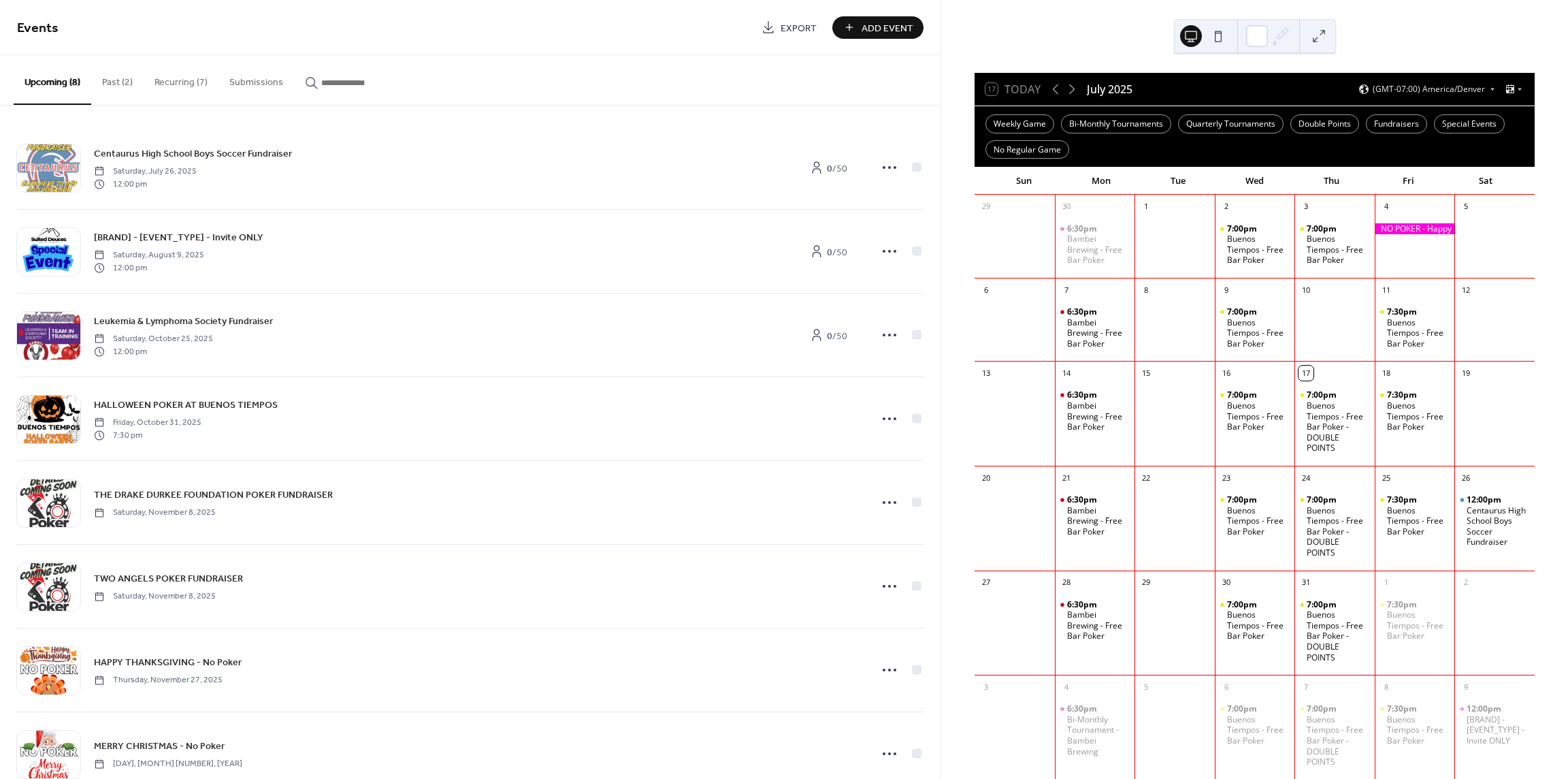 click on "Recurring (7)" at bounding box center (181, 79) 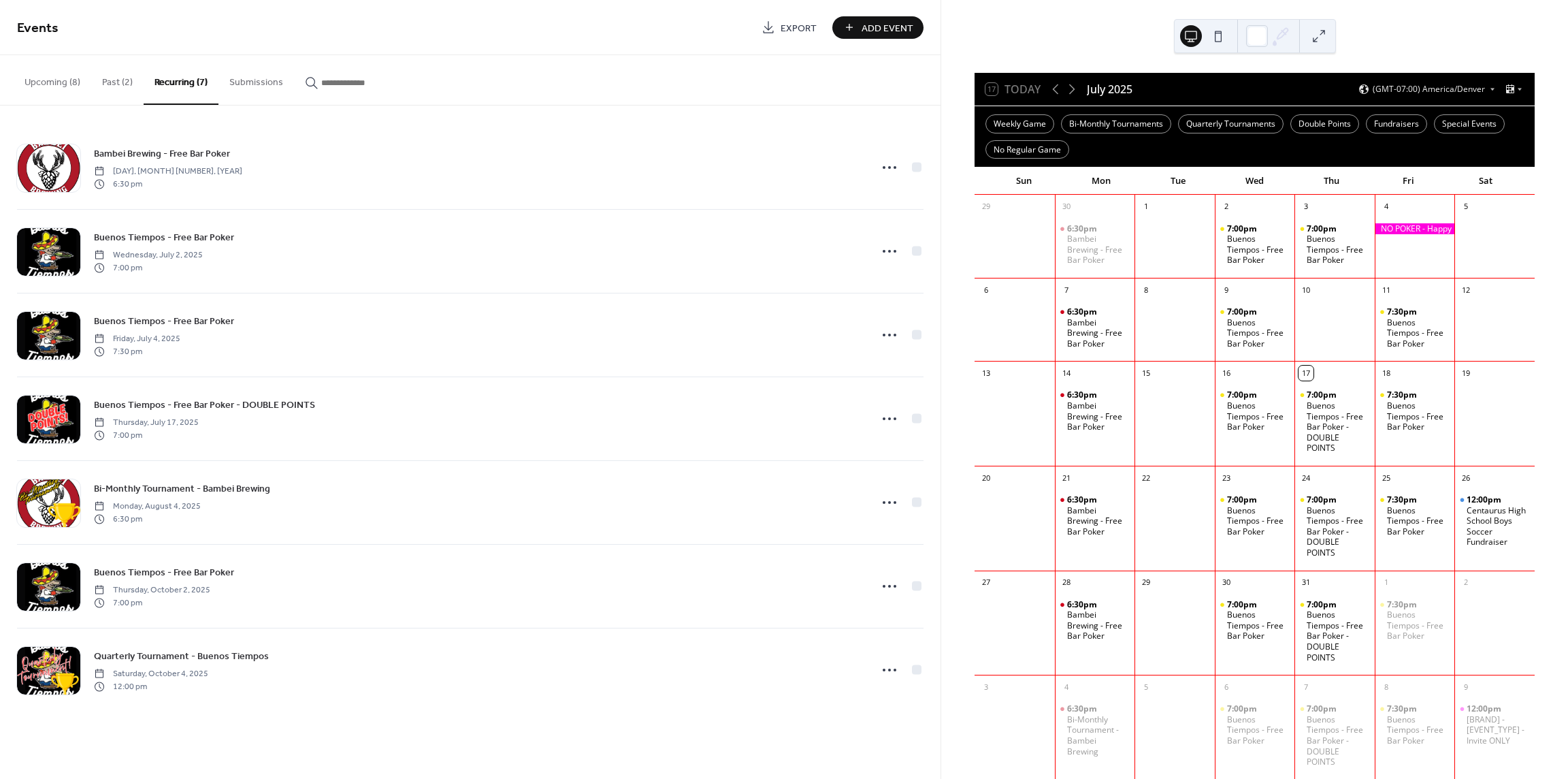 click on "Upcoming (8)" at bounding box center [52, 79] 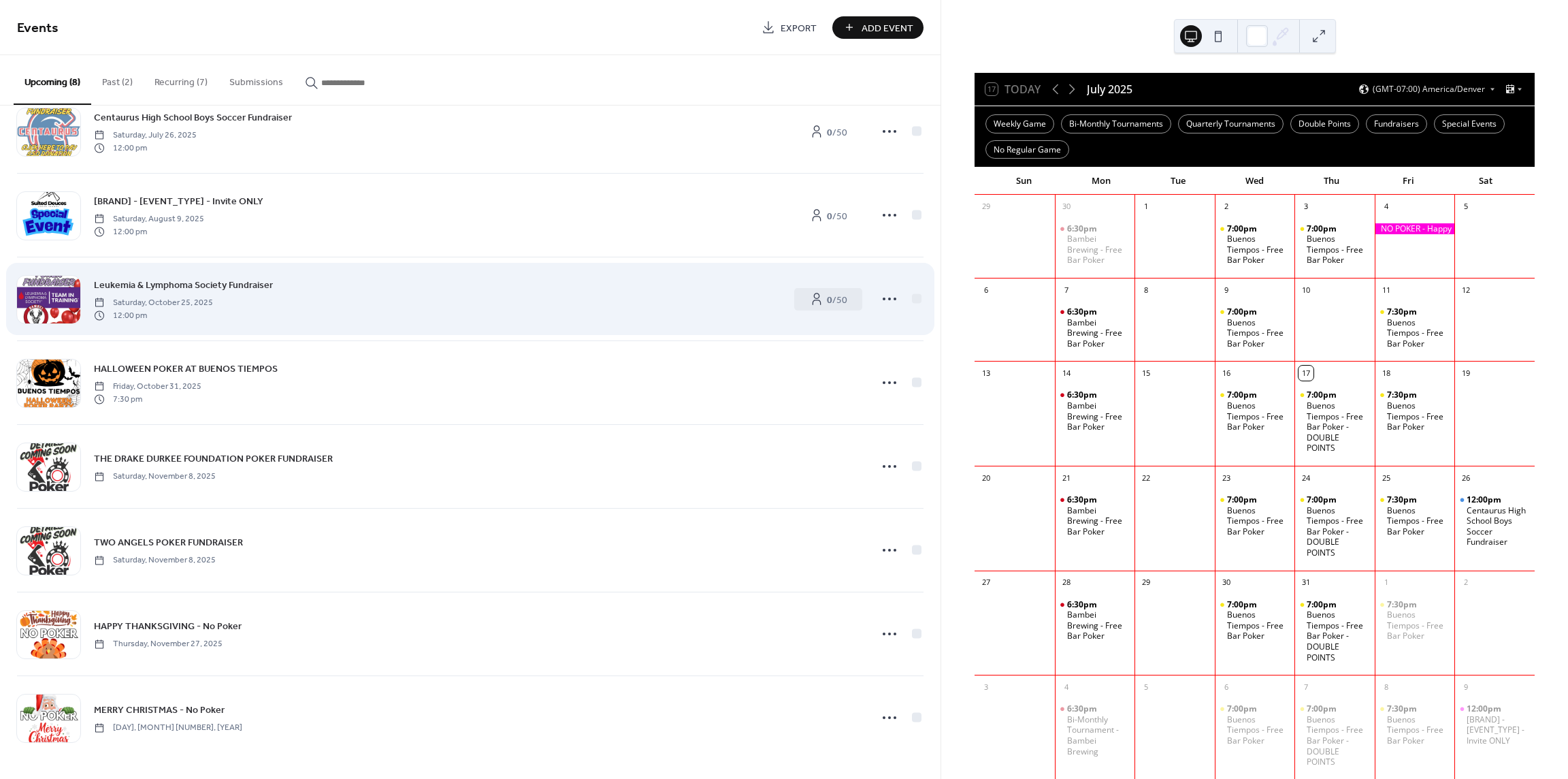 scroll, scrollTop: 37, scrollLeft: 0, axis: vertical 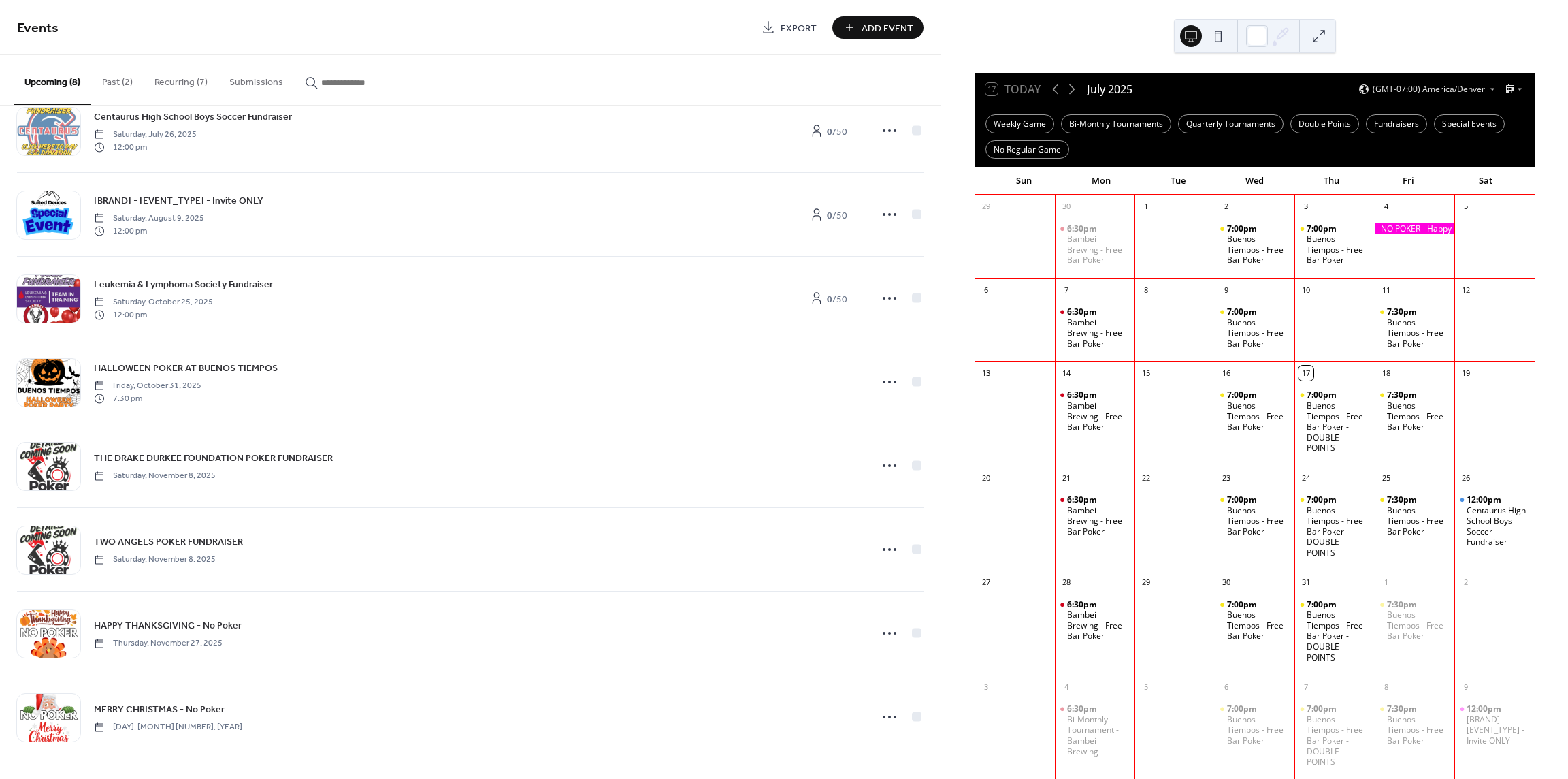 click on "Recurring (7)" at bounding box center [181, 79] 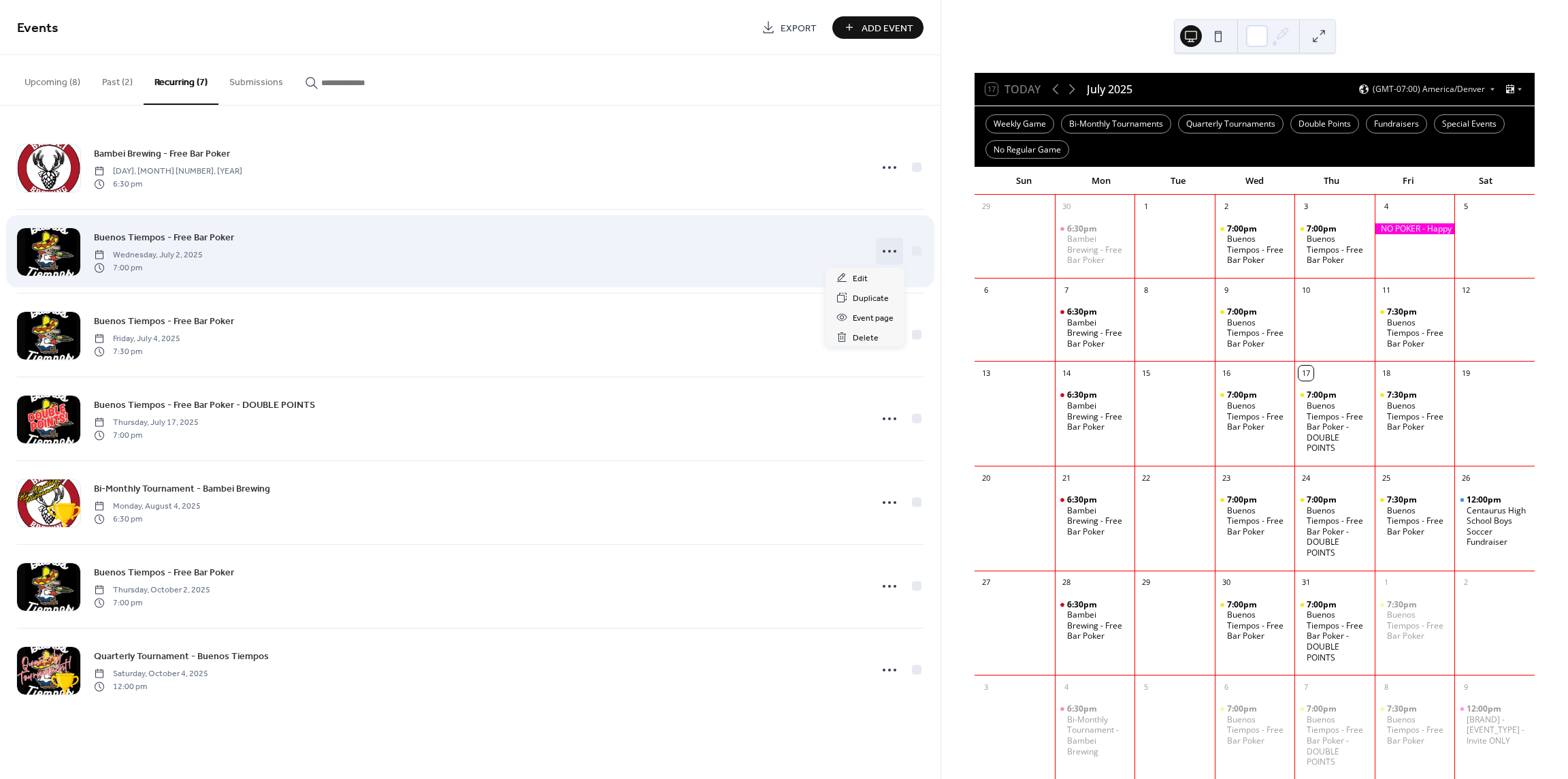 click 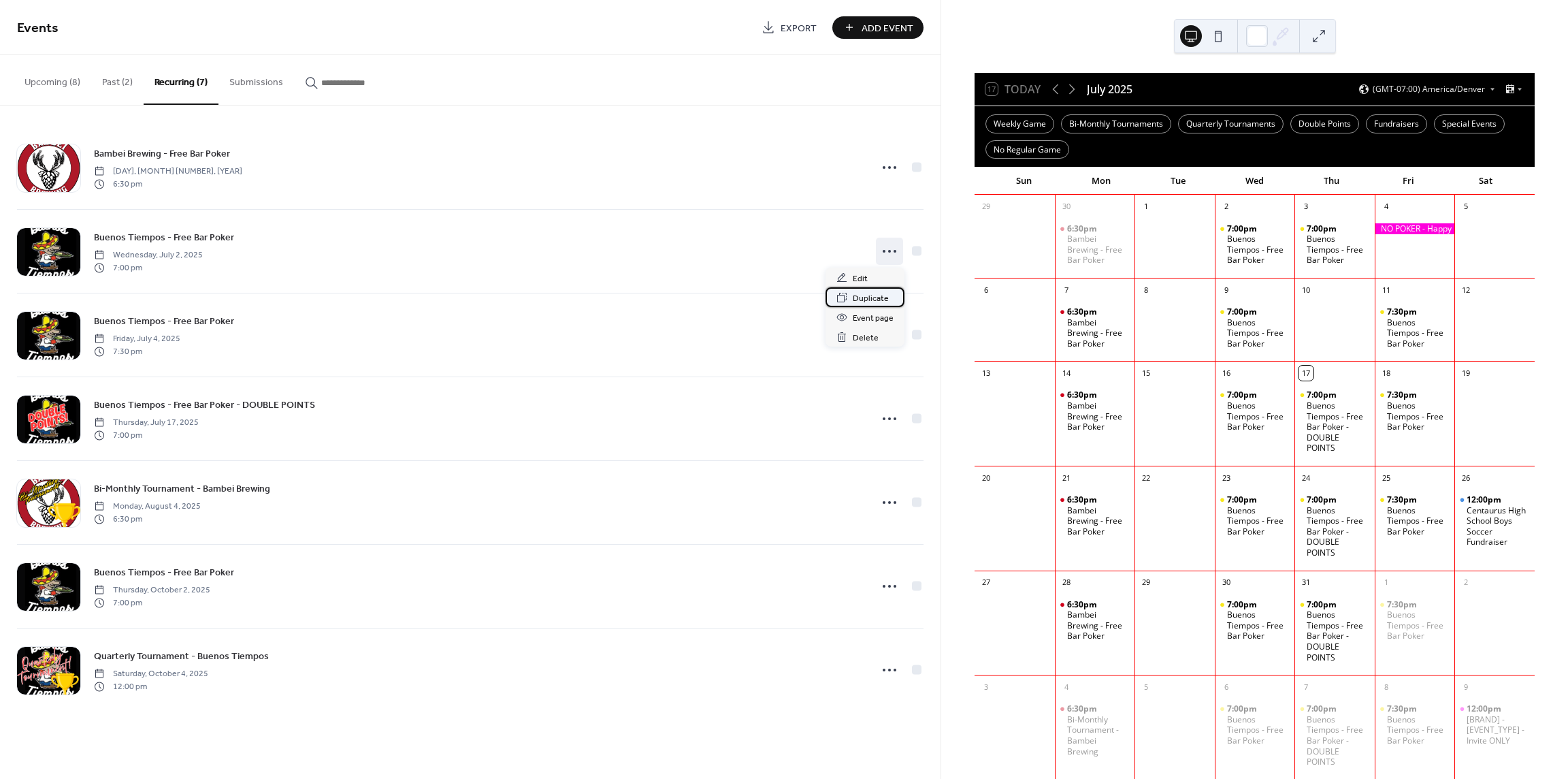 click on "Duplicate" at bounding box center (870, 298) 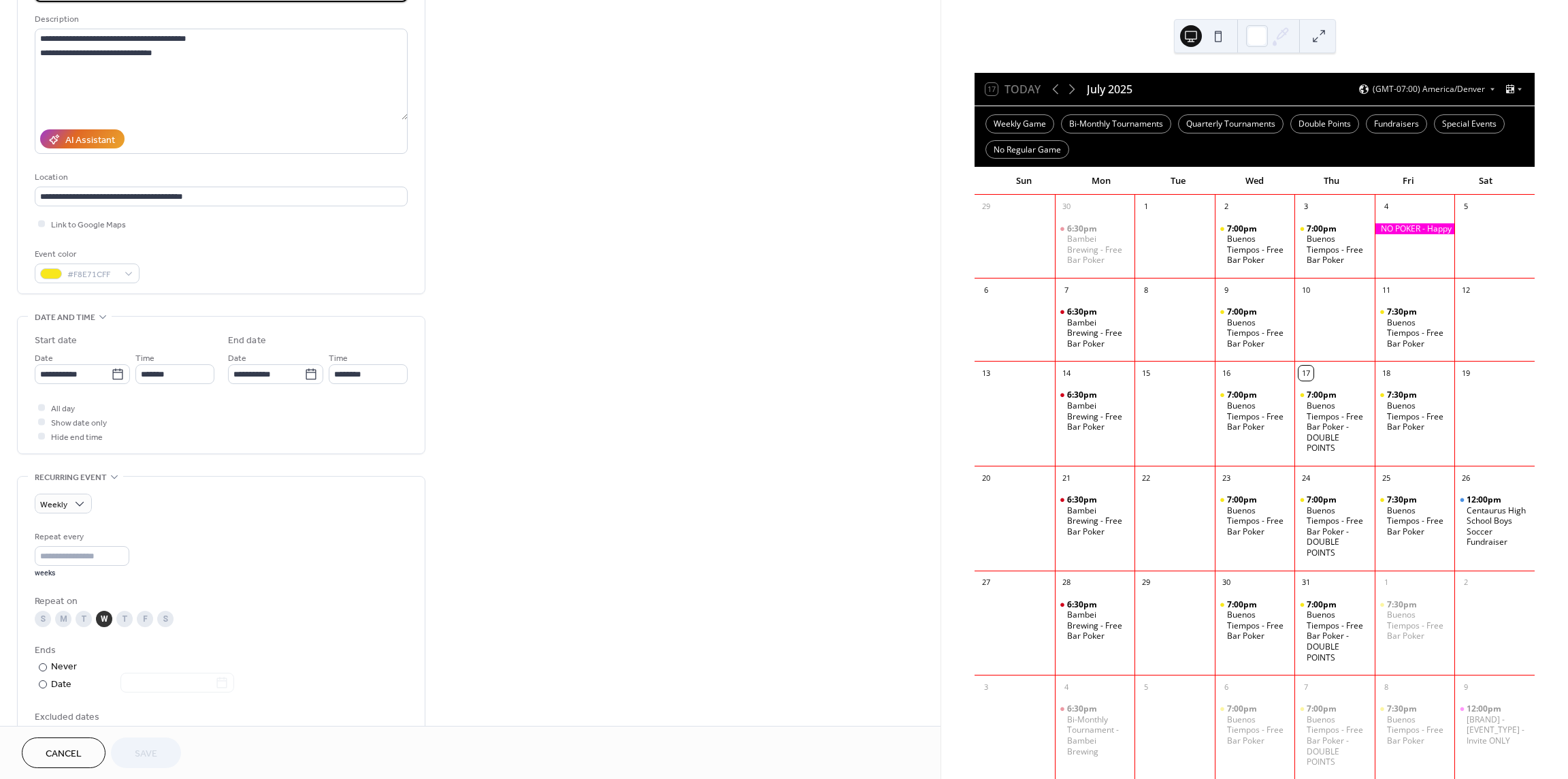 scroll, scrollTop: 272, scrollLeft: 0, axis: vertical 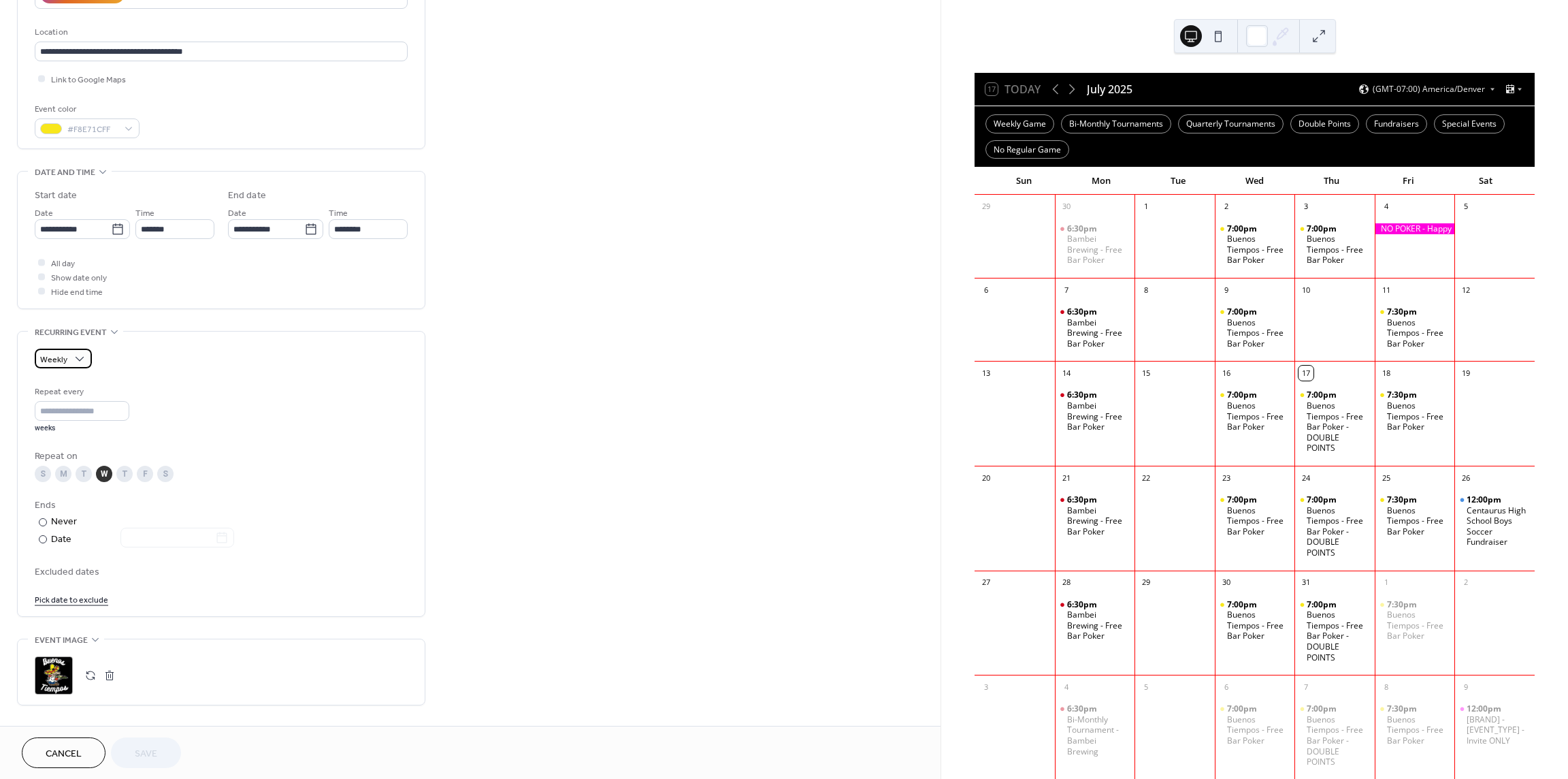 click on "Weekly" at bounding box center [63, 358] 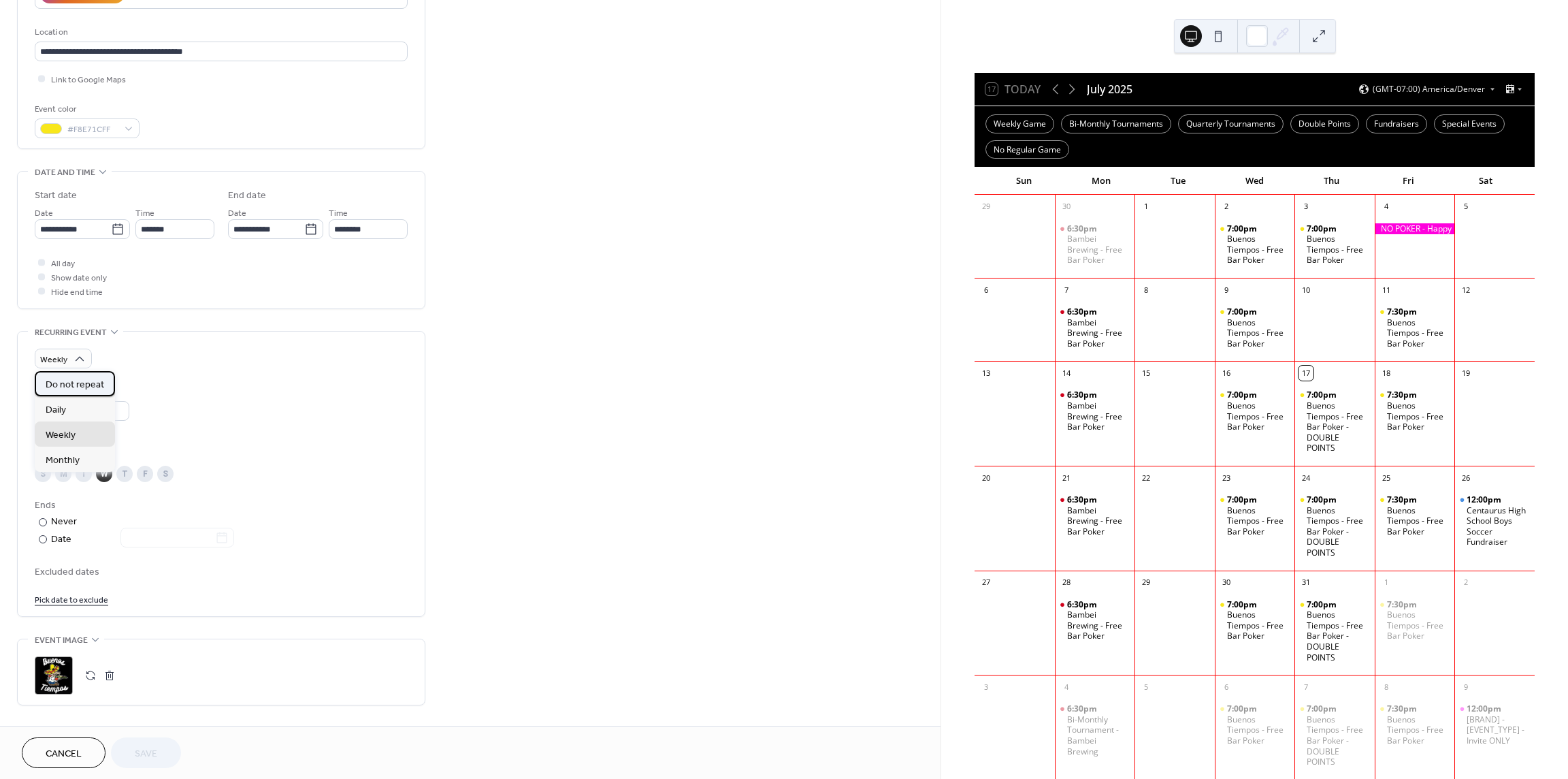 click on "Do not repeat" at bounding box center (75, 385) 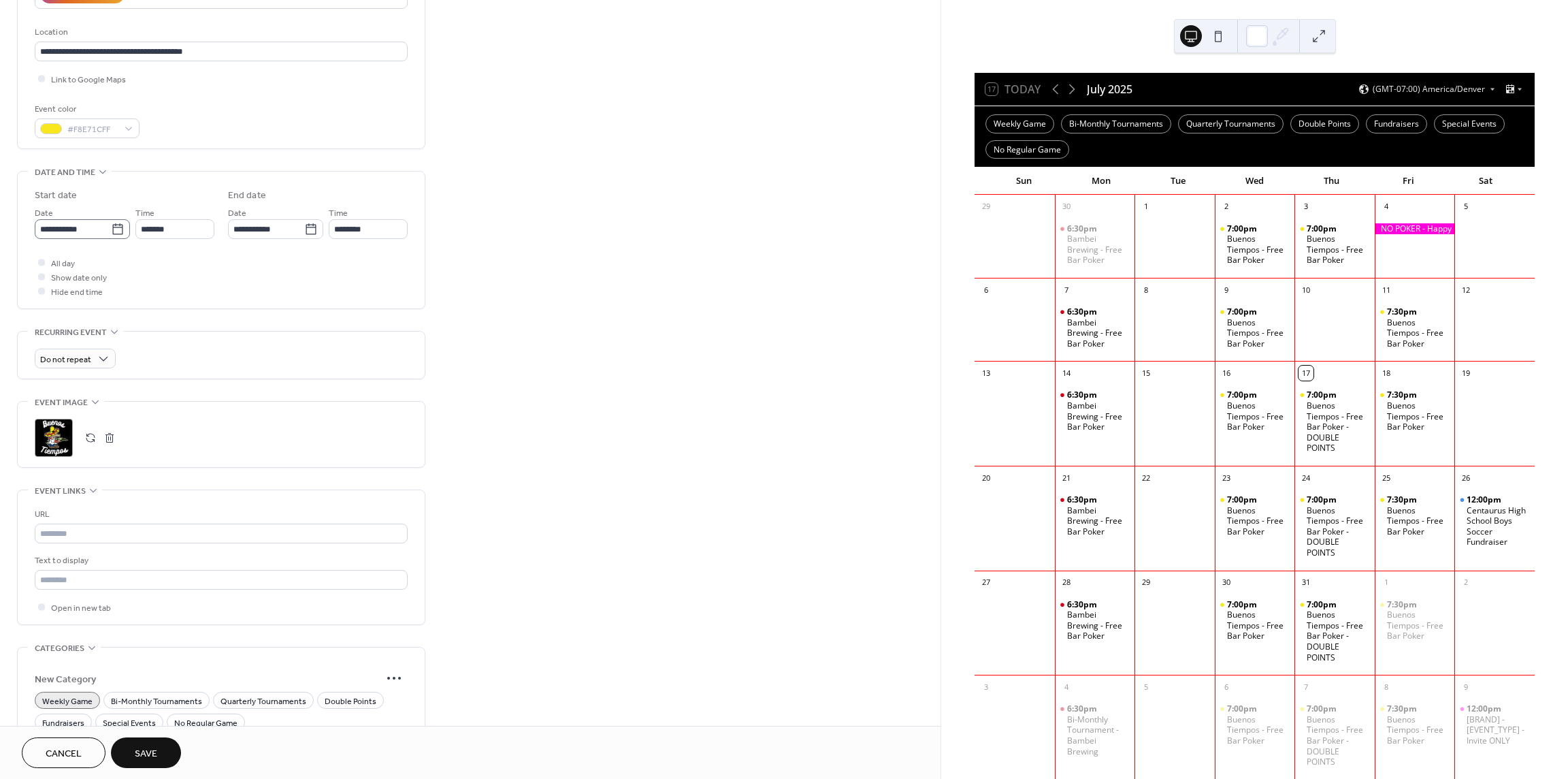 click 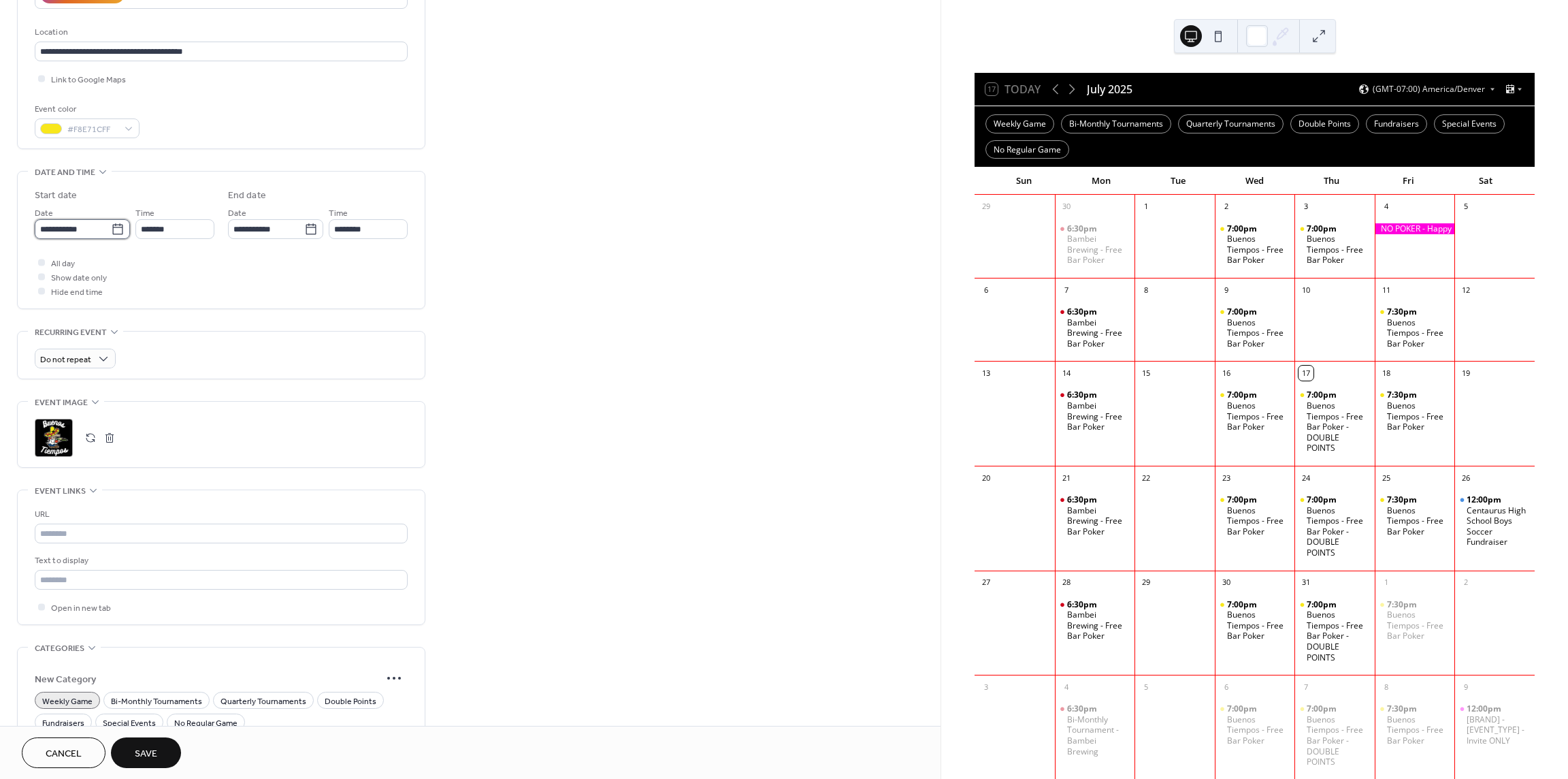 click on "**********" at bounding box center (73, 229) 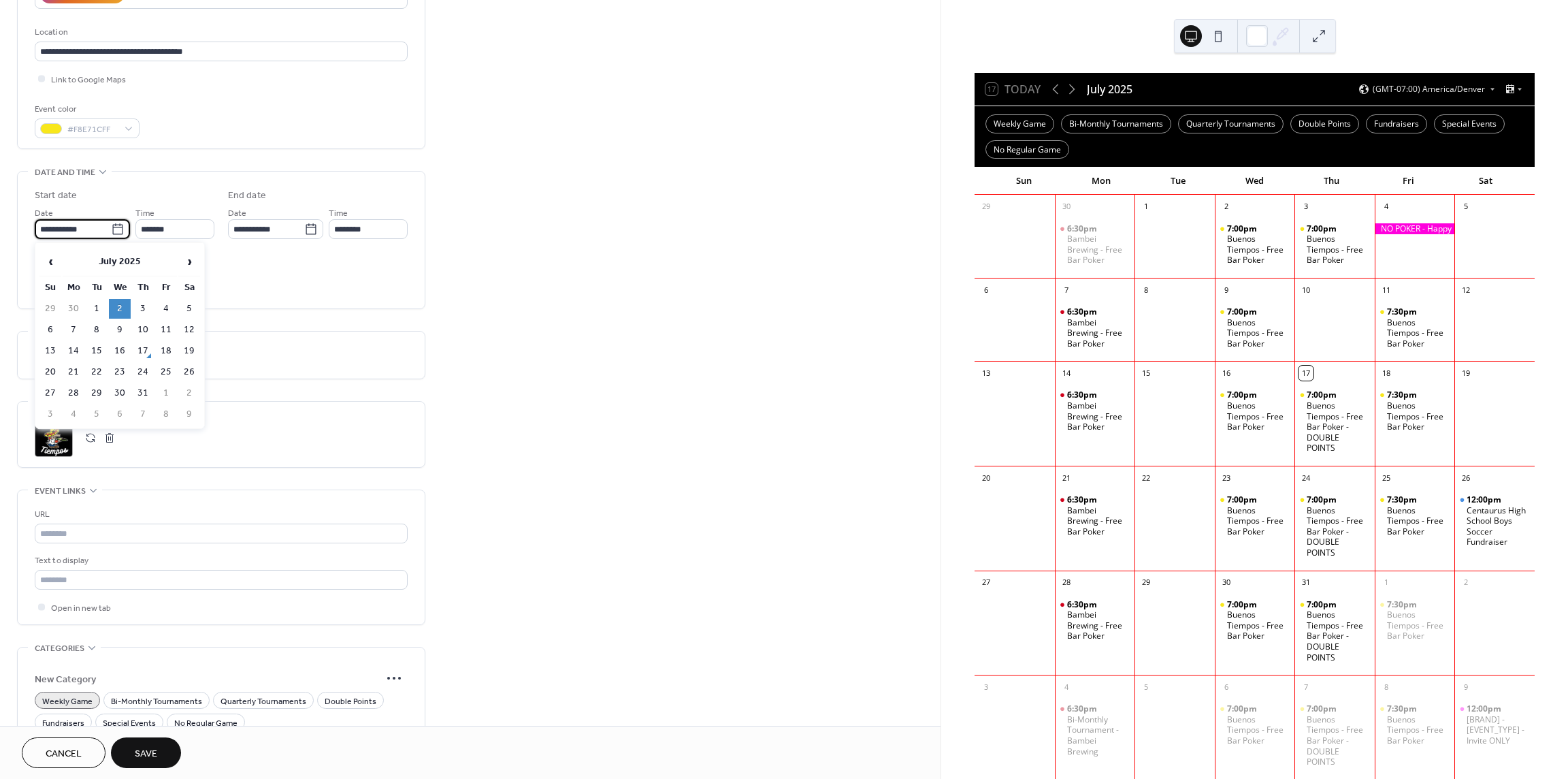 click on "**********" at bounding box center (470, 348) 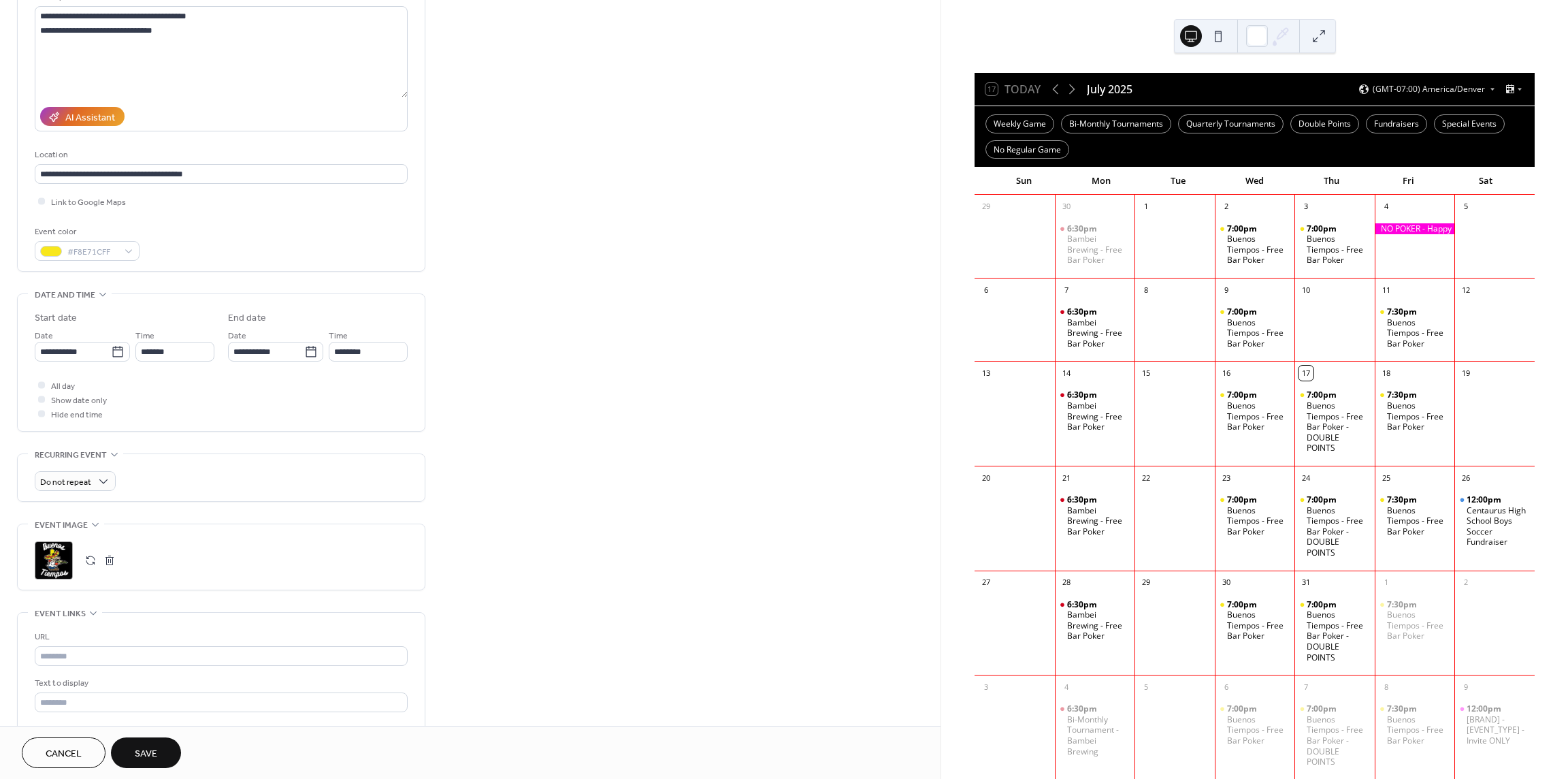scroll, scrollTop: 17, scrollLeft: 0, axis: vertical 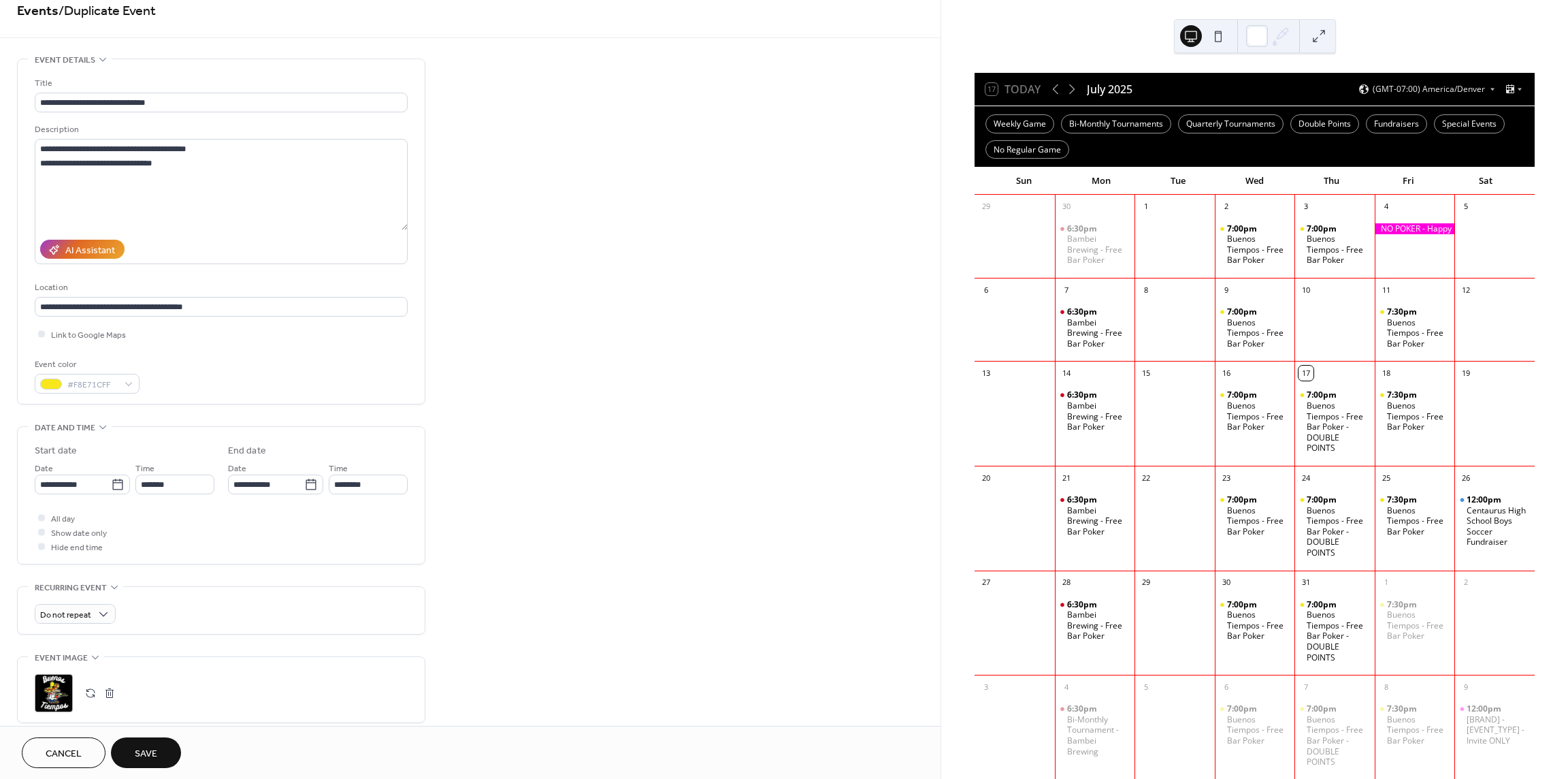 click on "Cancel" at bounding box center [63, 754] 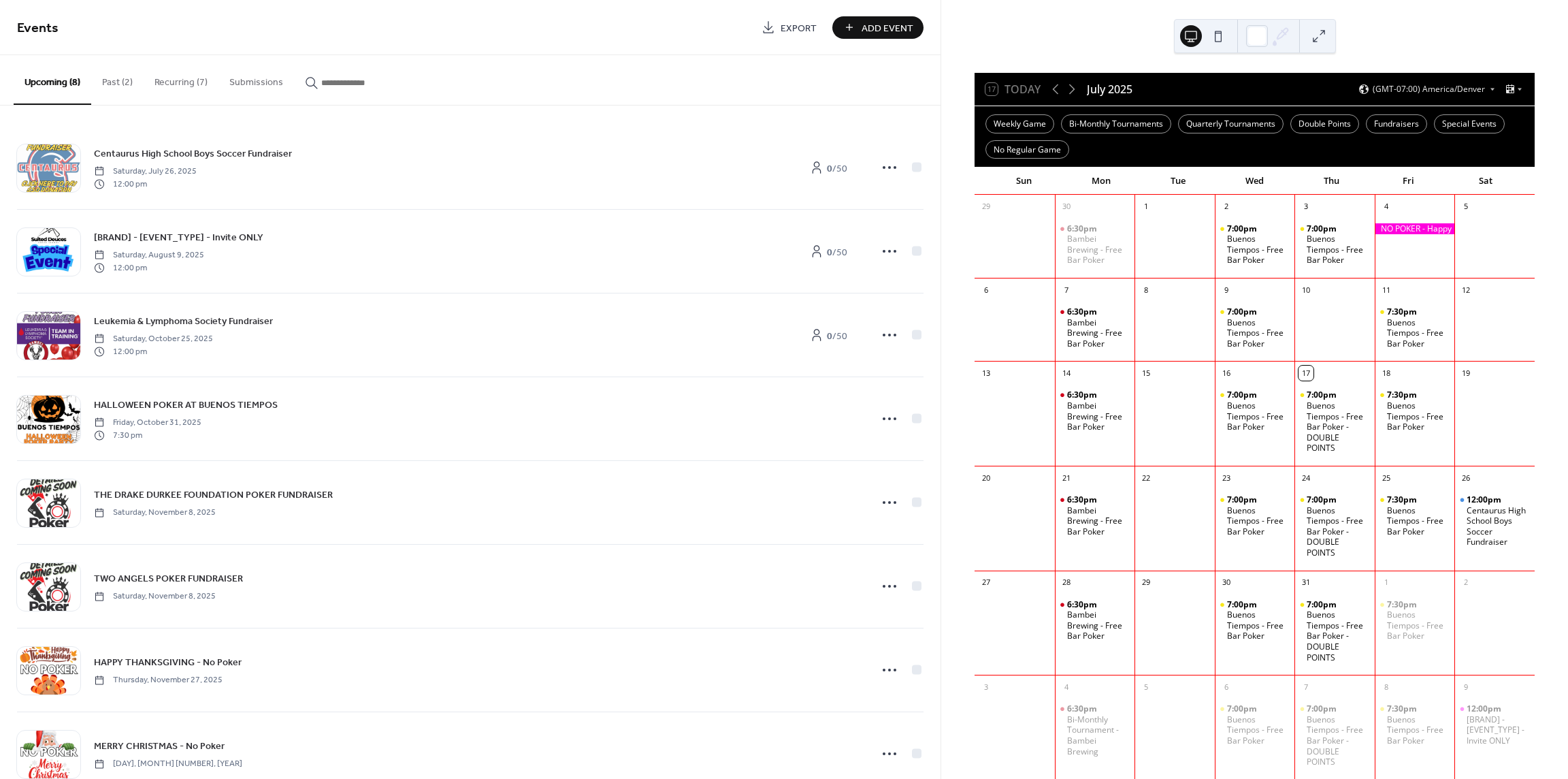 click on "Recurring (7)" at bounding box center (181, 79) 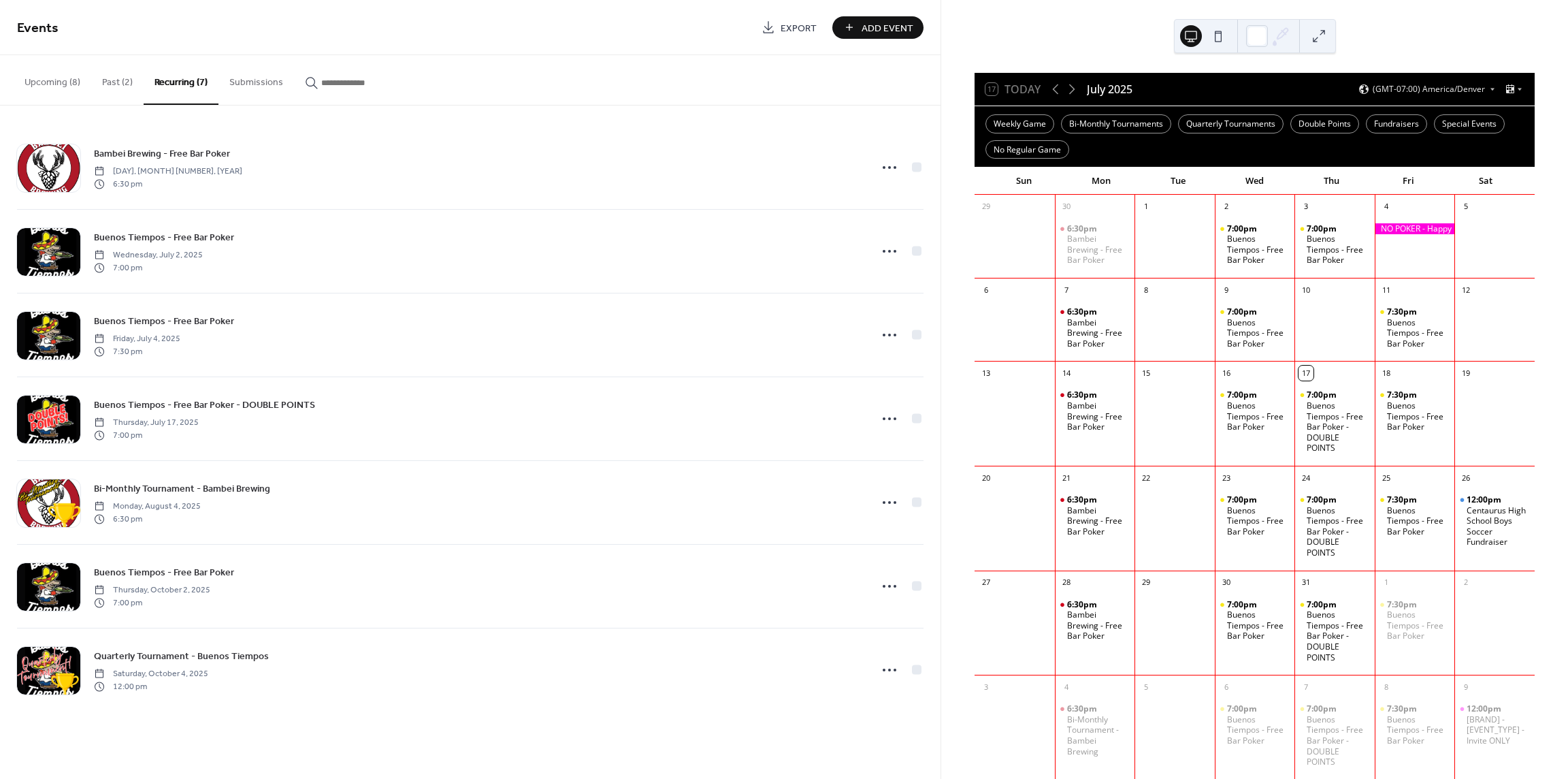 click on "Past (2)" at bounding box center (117, 79) 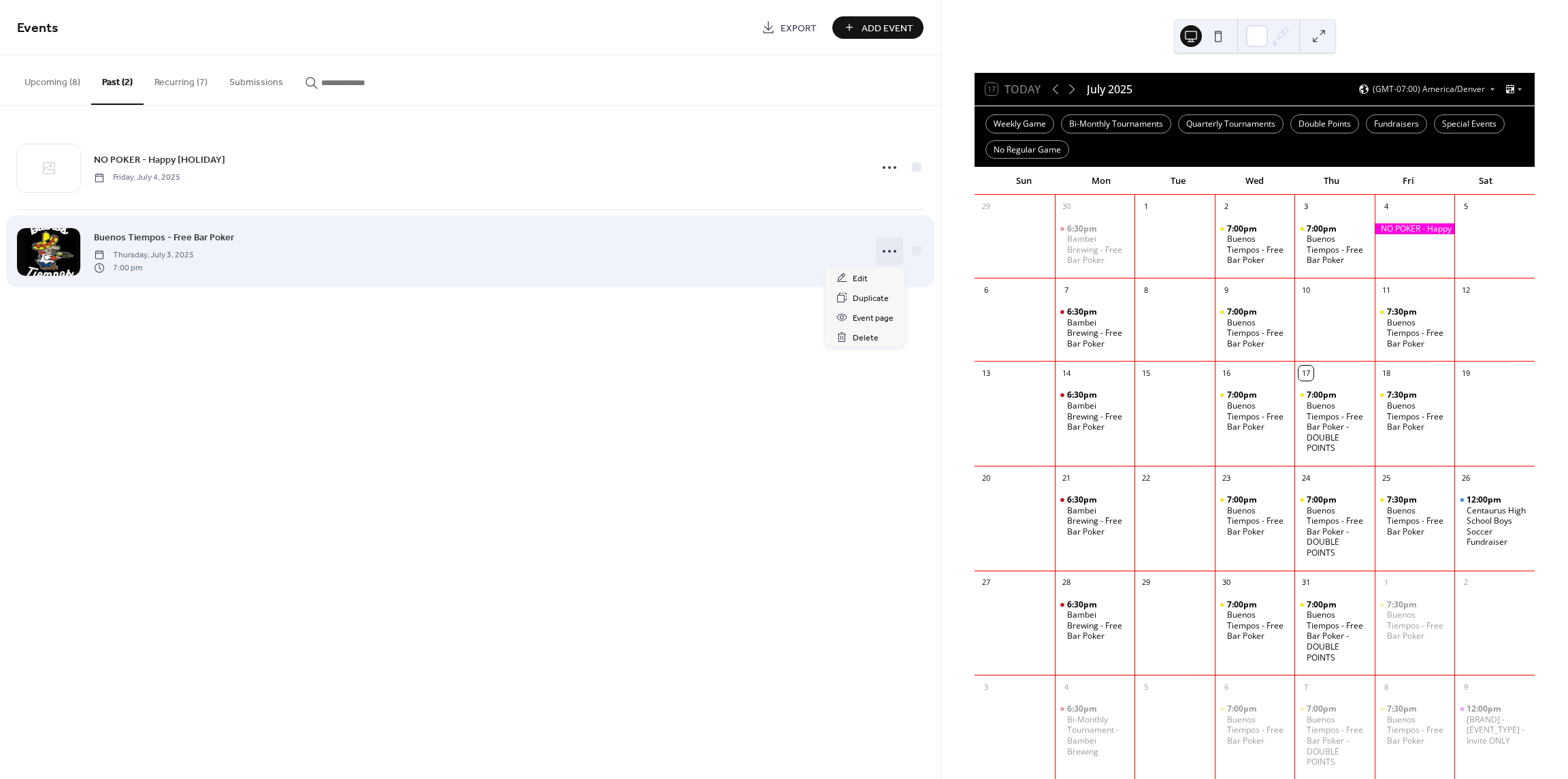 click 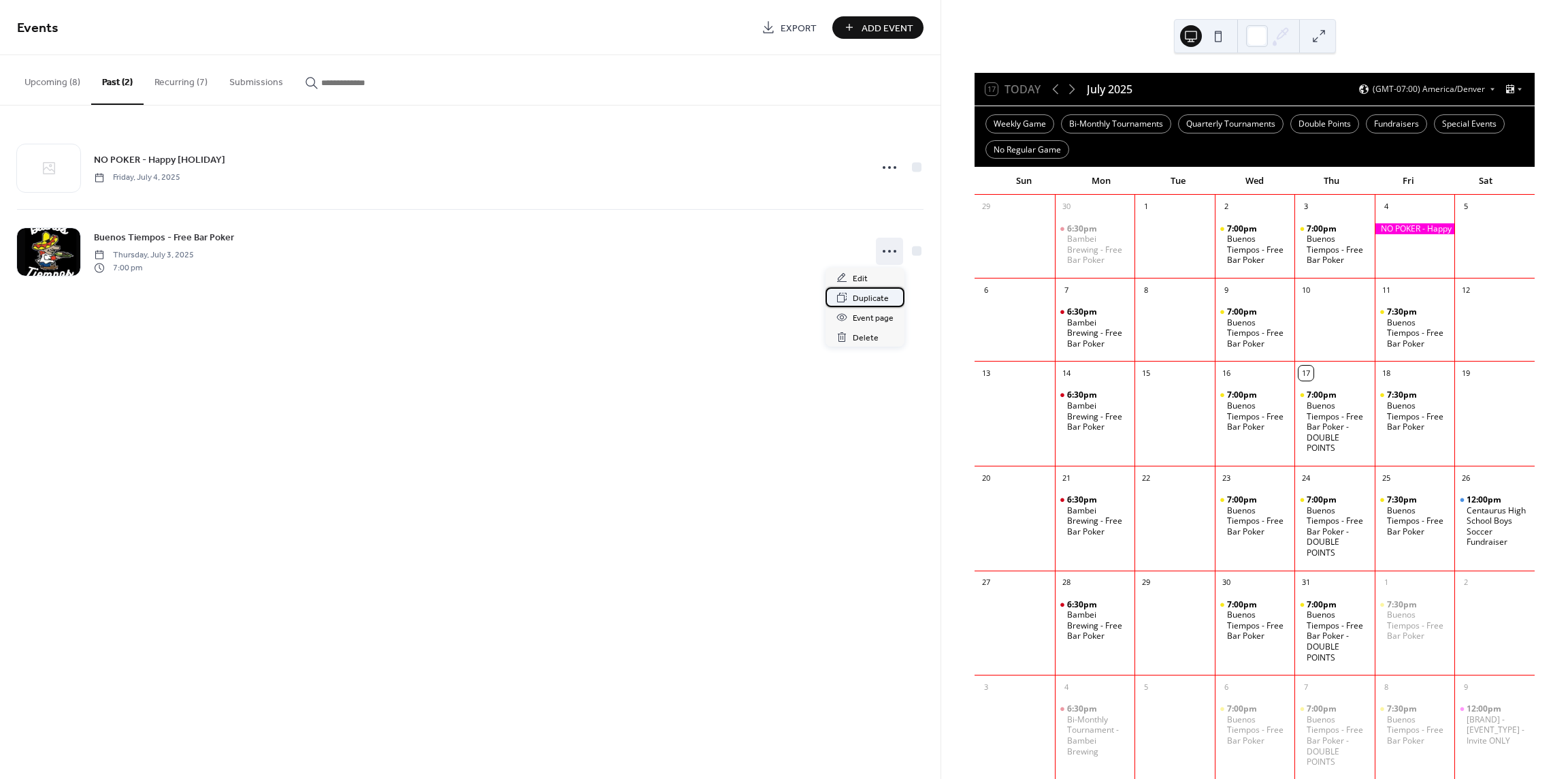 click on "Duplicate" at bounding box center [870, 298] 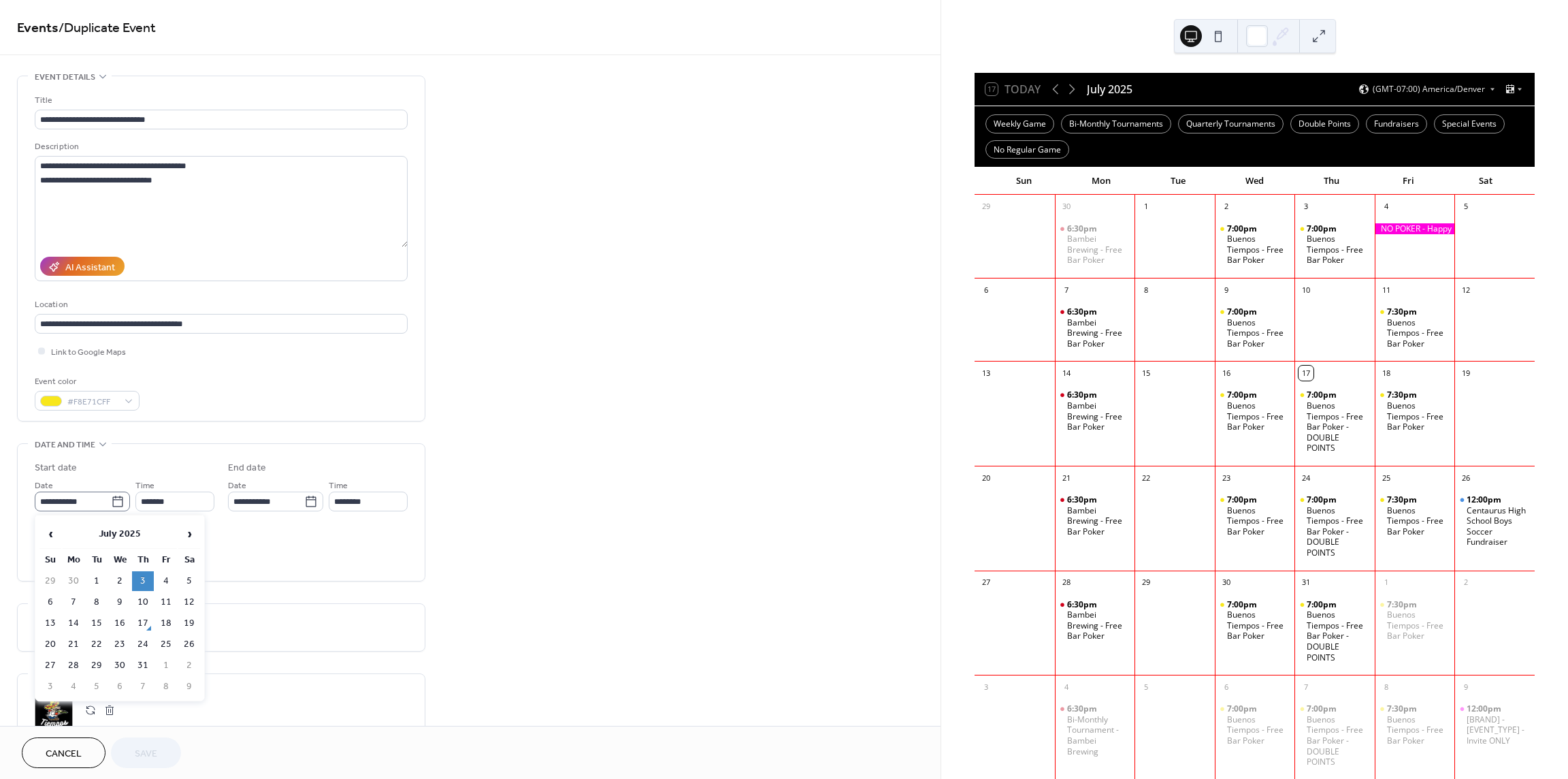 click 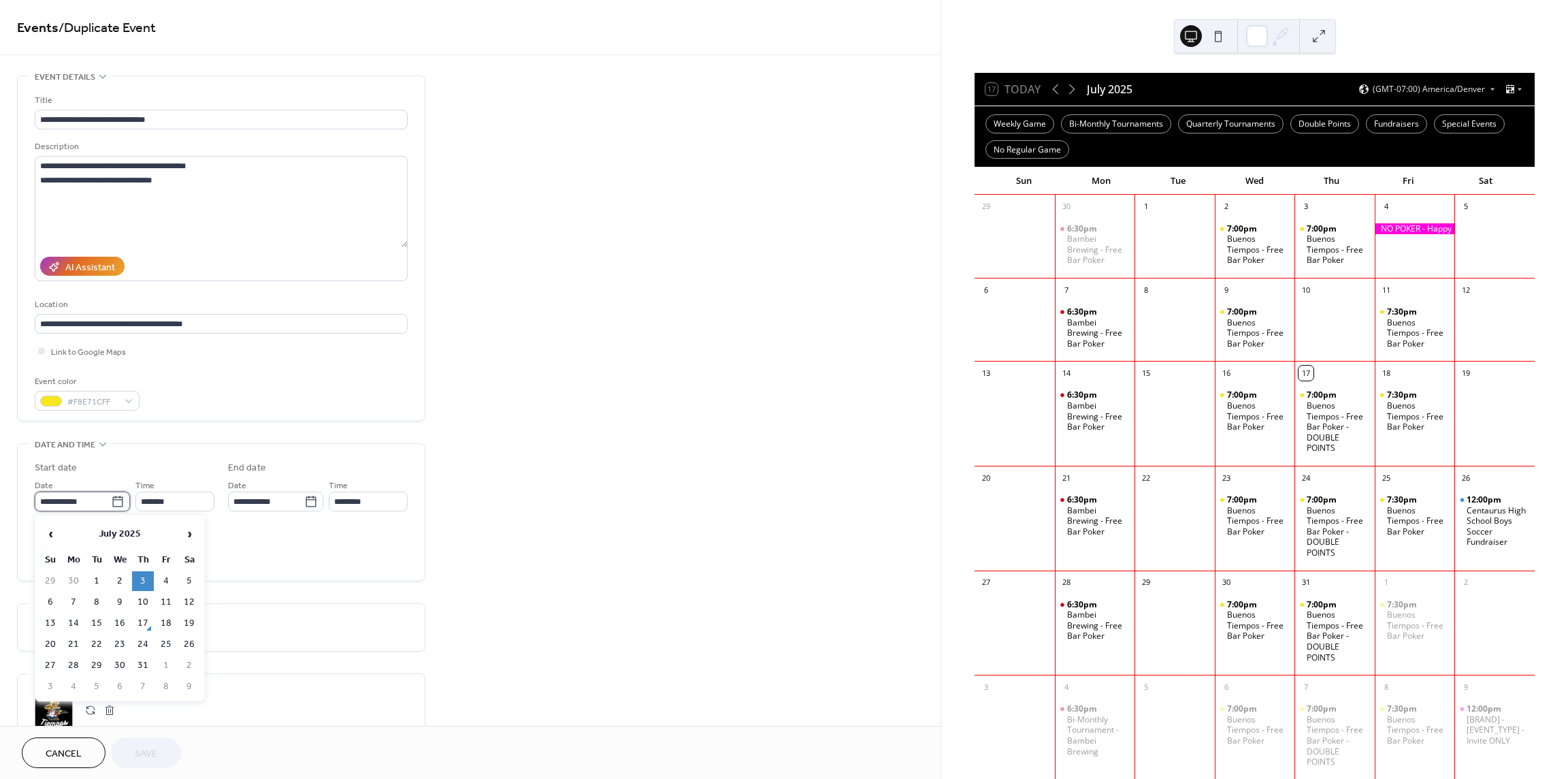 click on "**********" at bounding box center [73, 501] 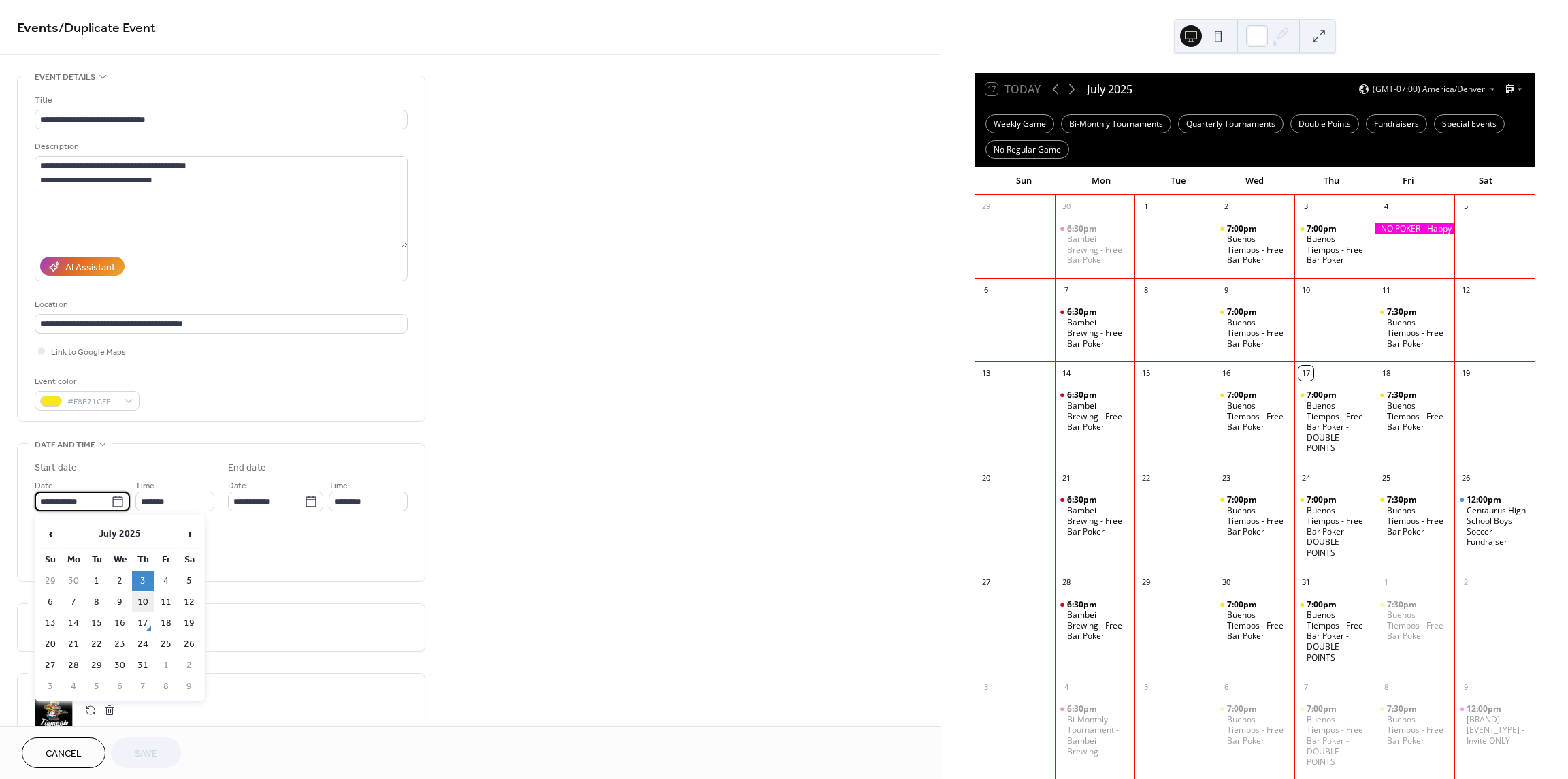 click on "10" at bounding box center [143, 602] 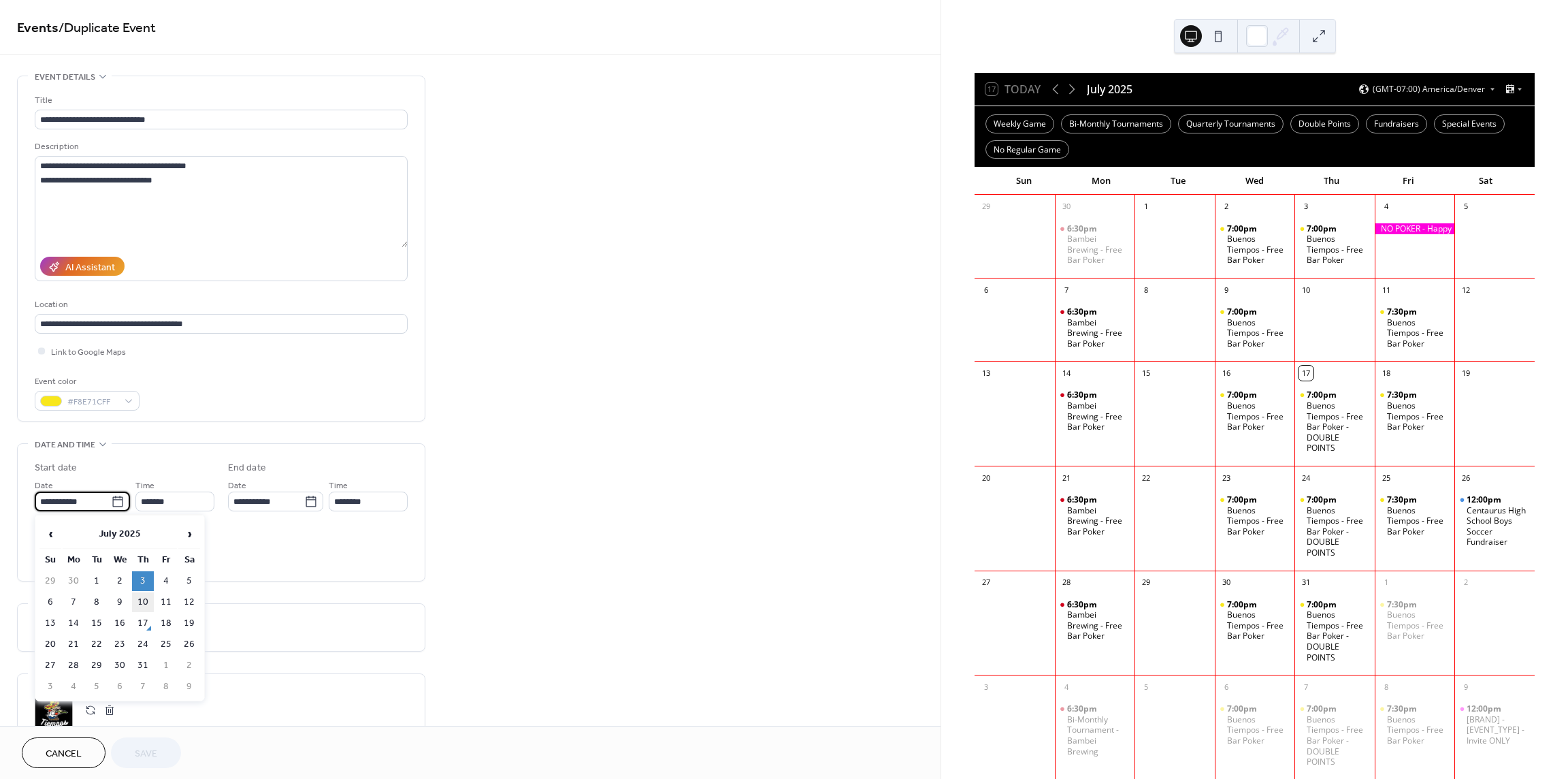 type on "**********" 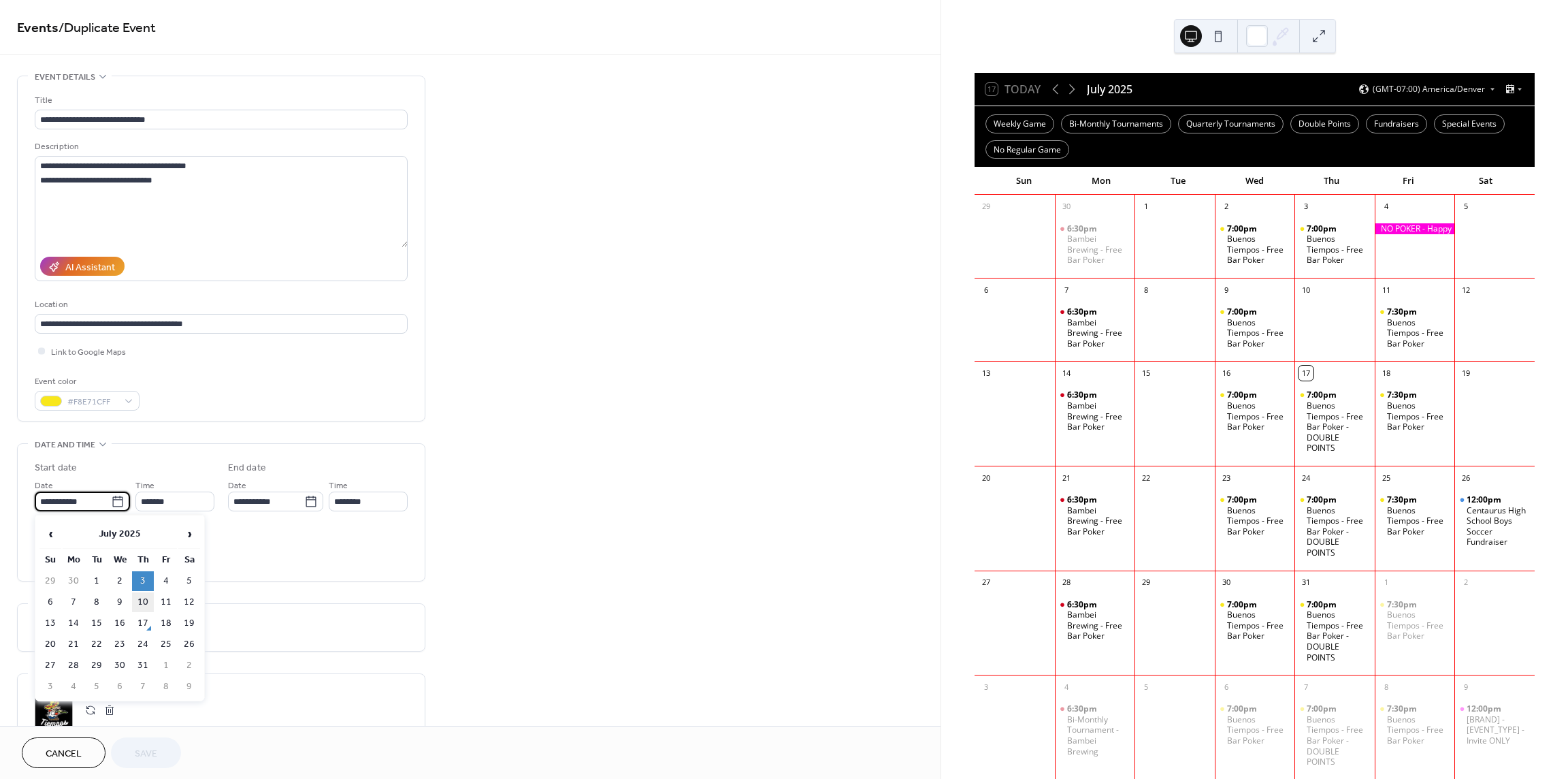 type on "**********" 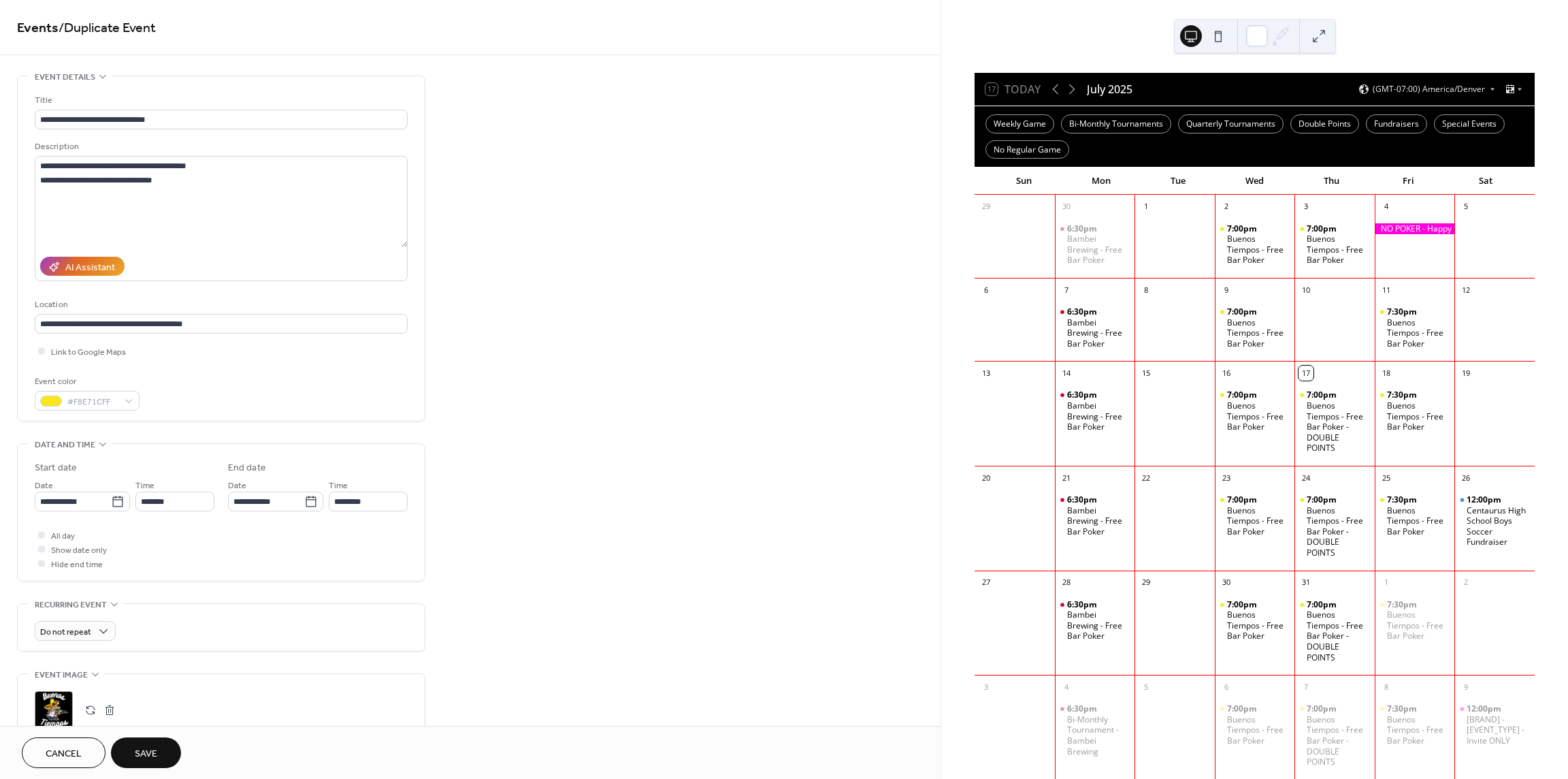 click on "**********" at bounding box center [470, 620] 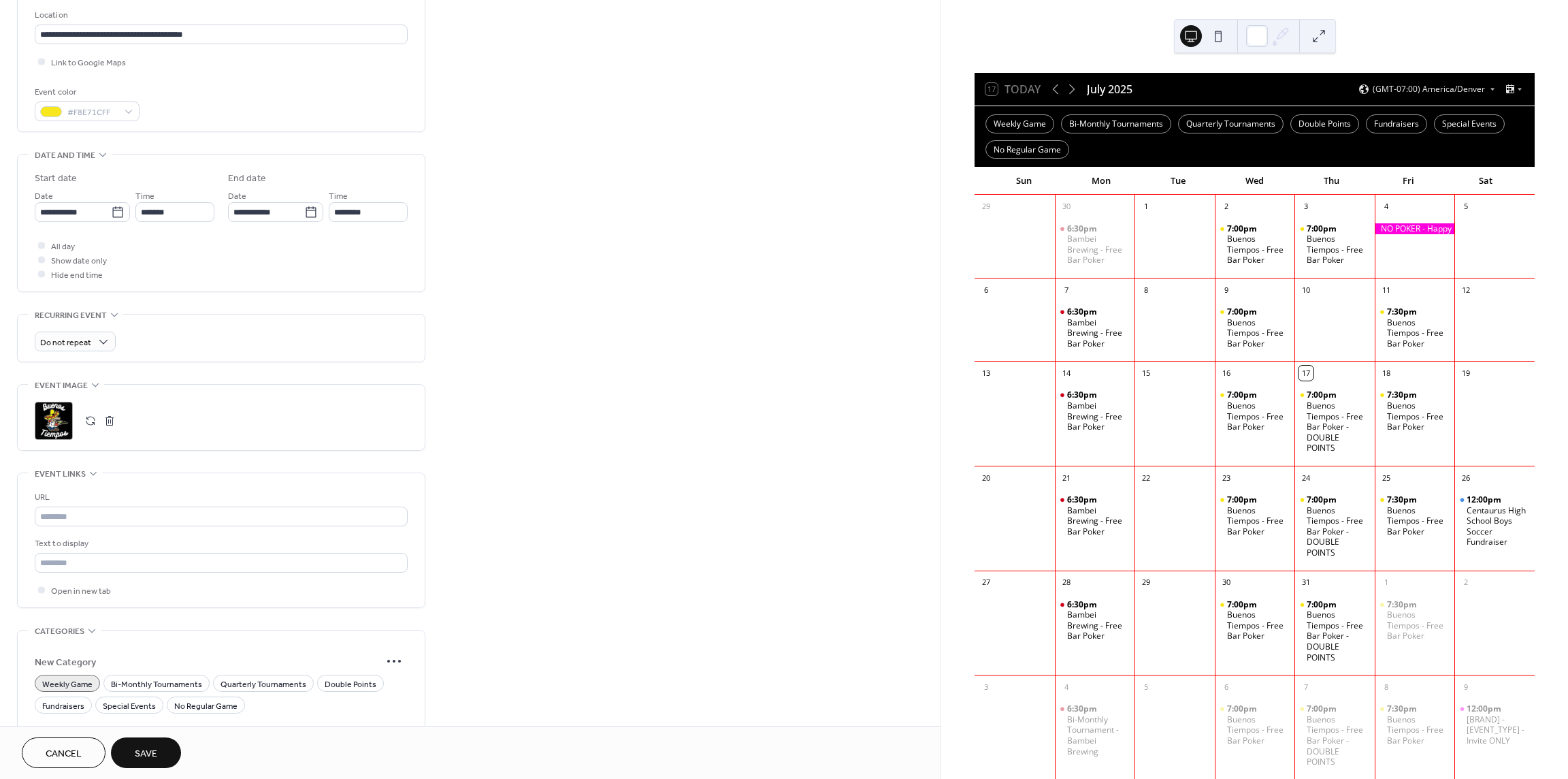 scroll, scrollTop: 306, scrollLeft: 0, axis: vertical 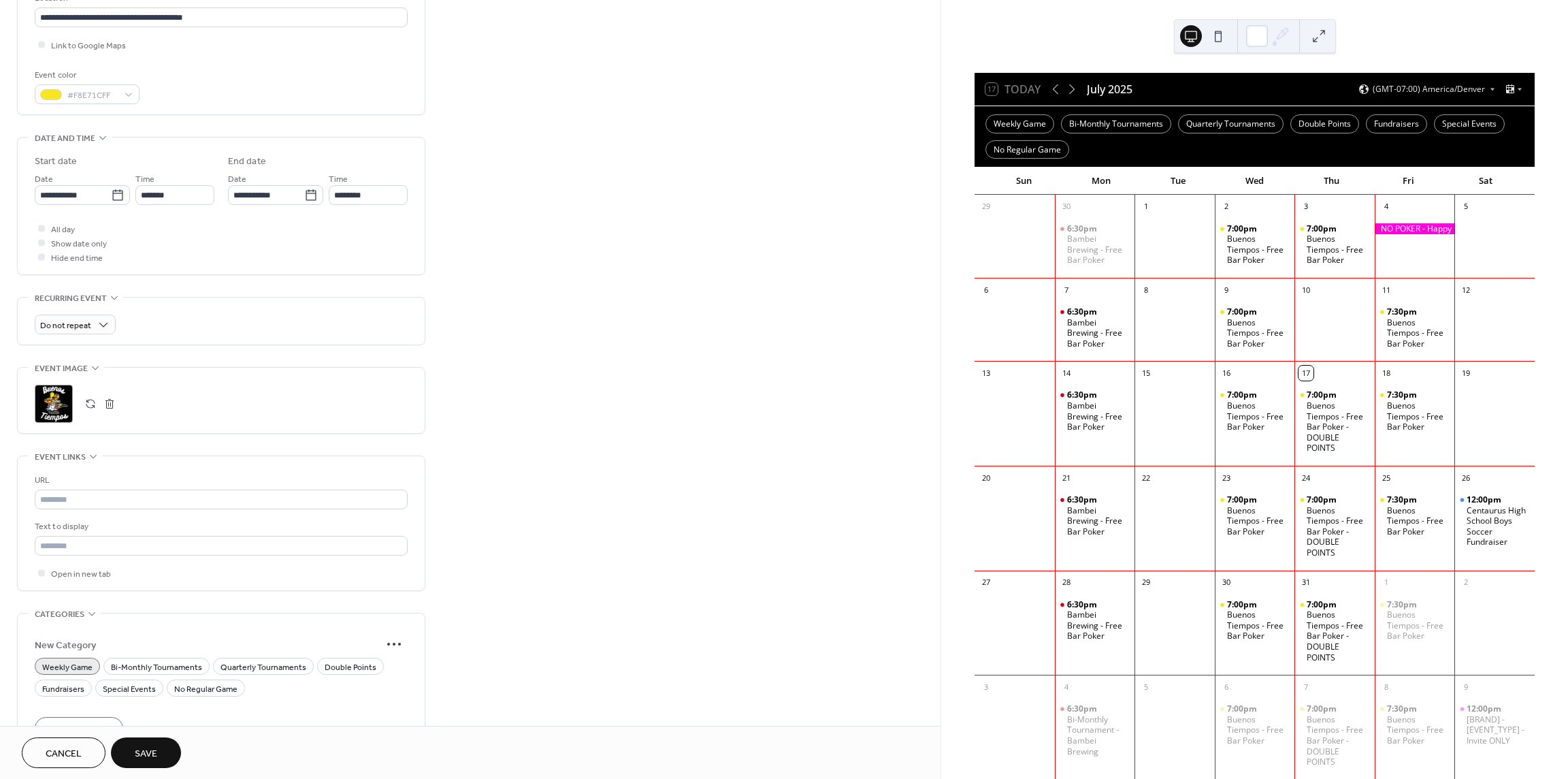 click on "Save" at bounding box center (146, 754) 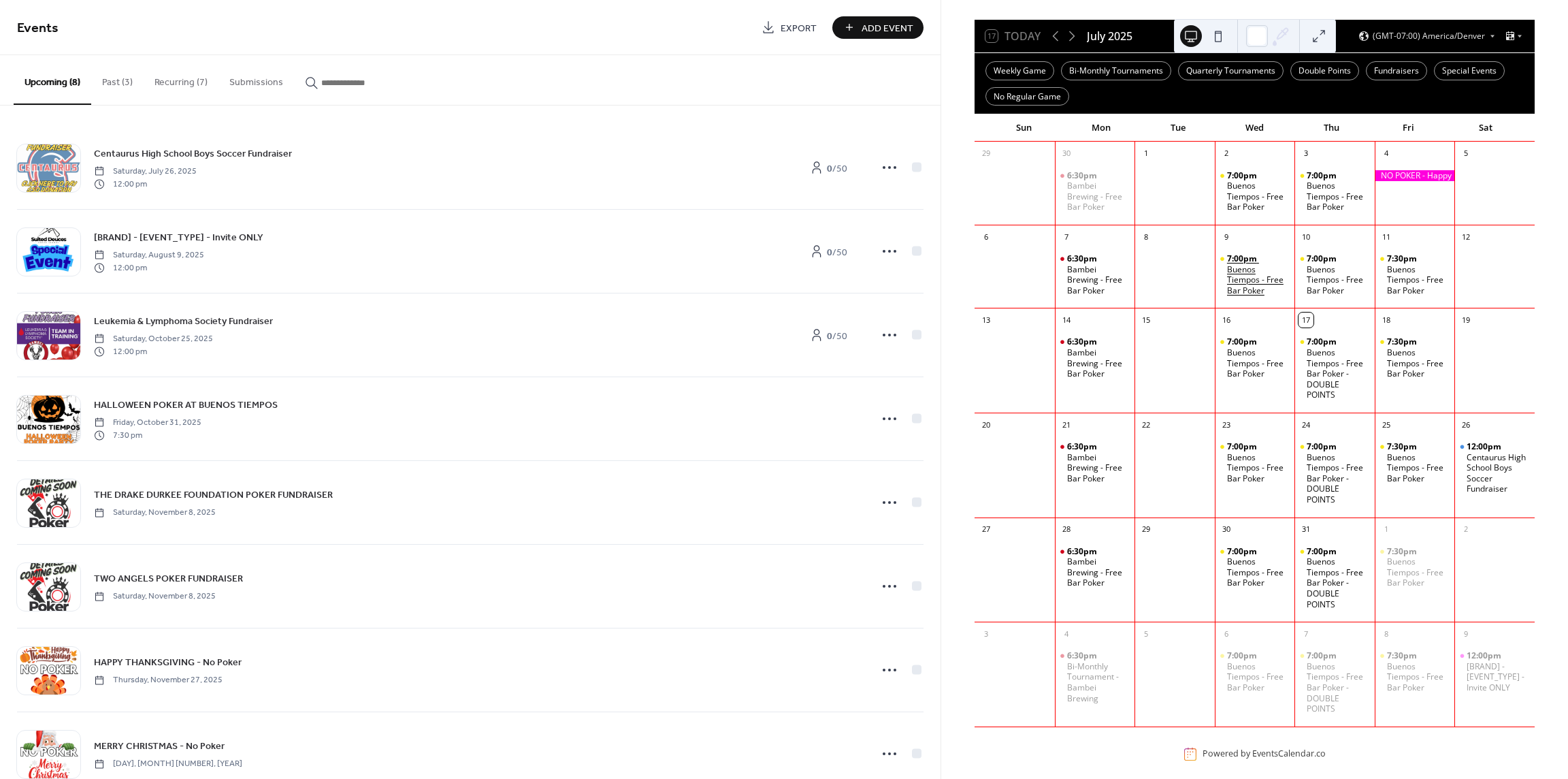 scroll, scrollTop: 0, scrollLeft: 0, axis: both 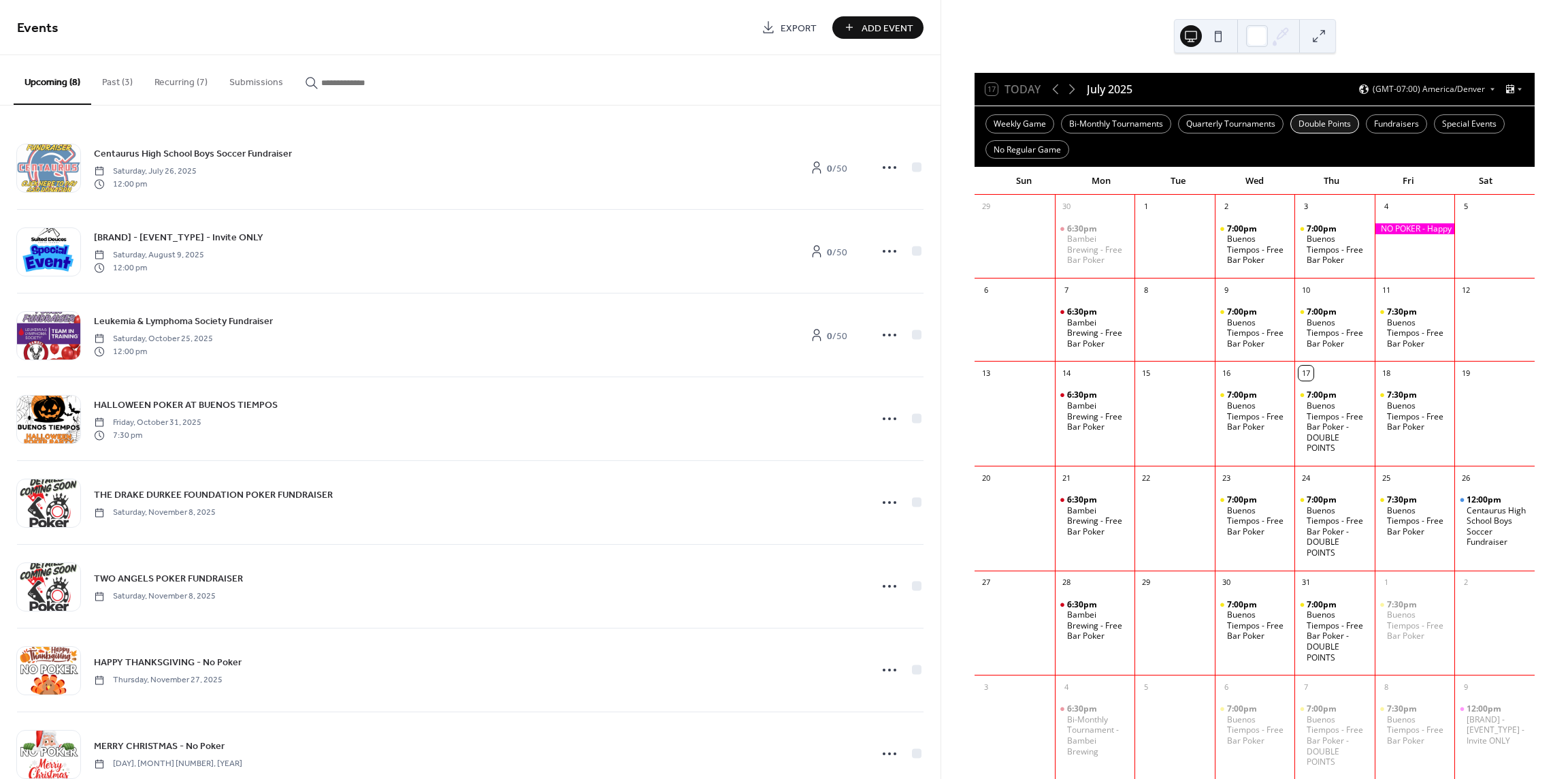 click on "Double Points" at bounding box center [1324, 124] 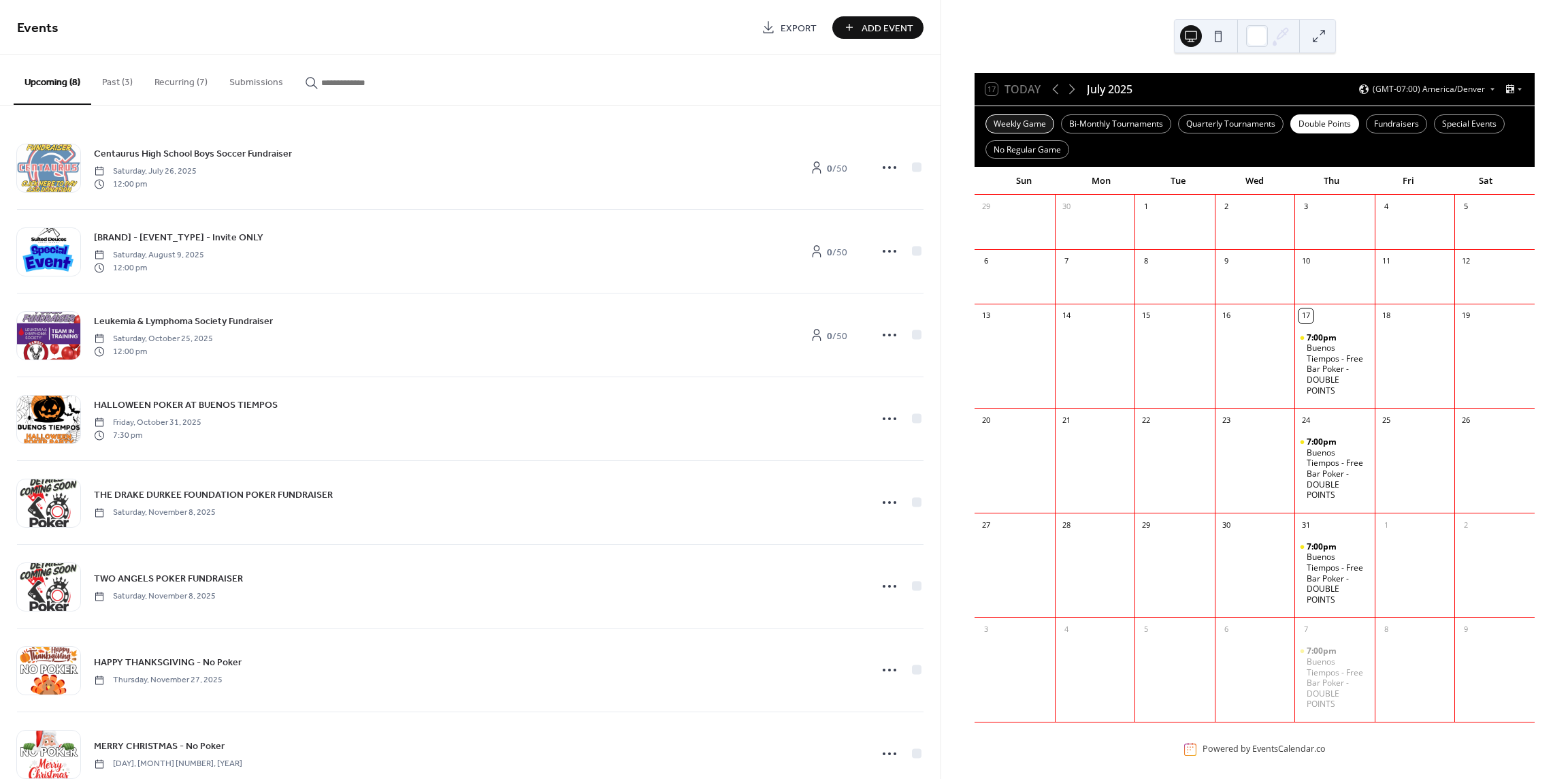 click on "Weekly Game" at bounding box center (1019, 124) 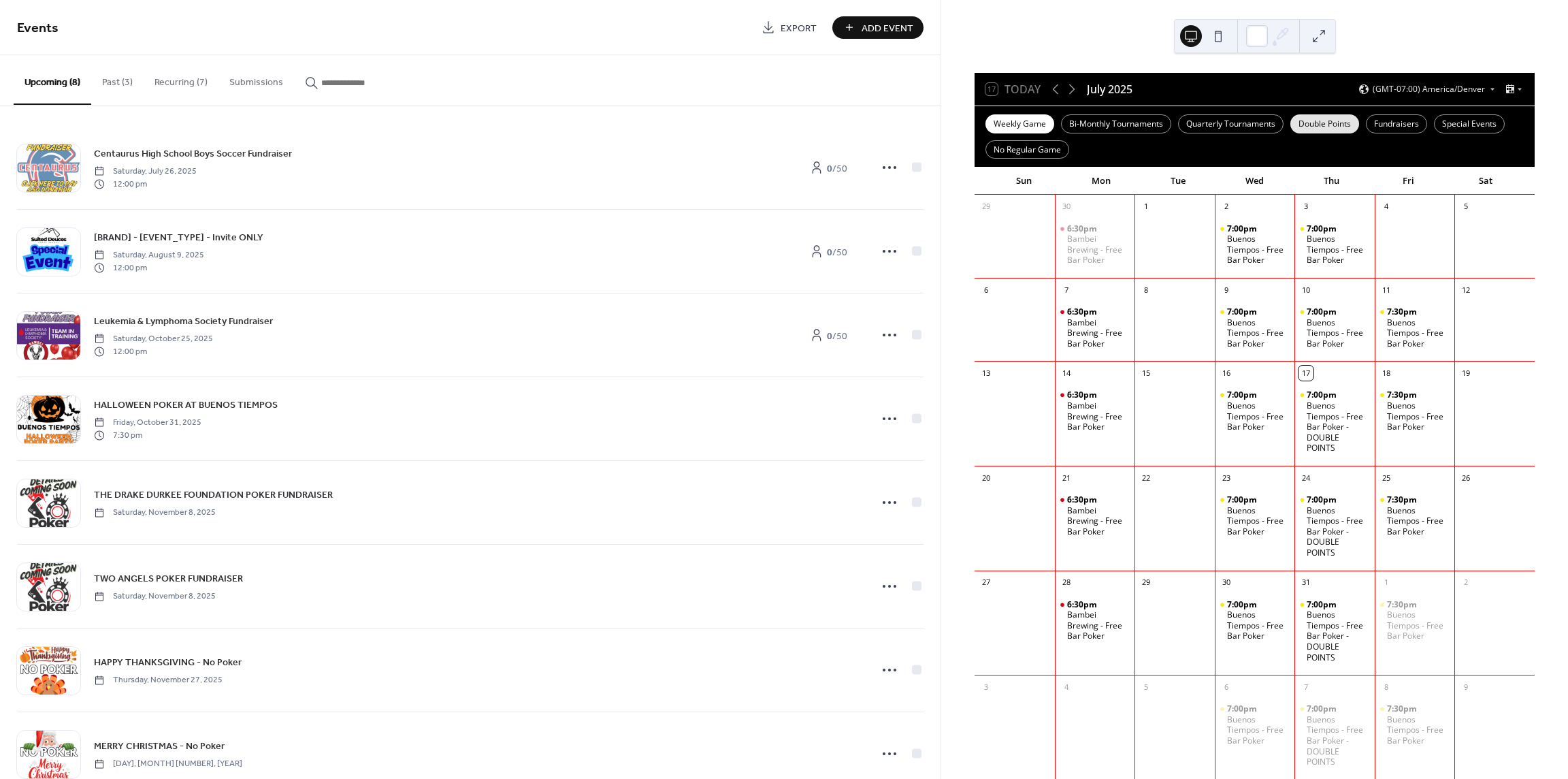 click on "Double Points" at bounding box center (1324, 124) 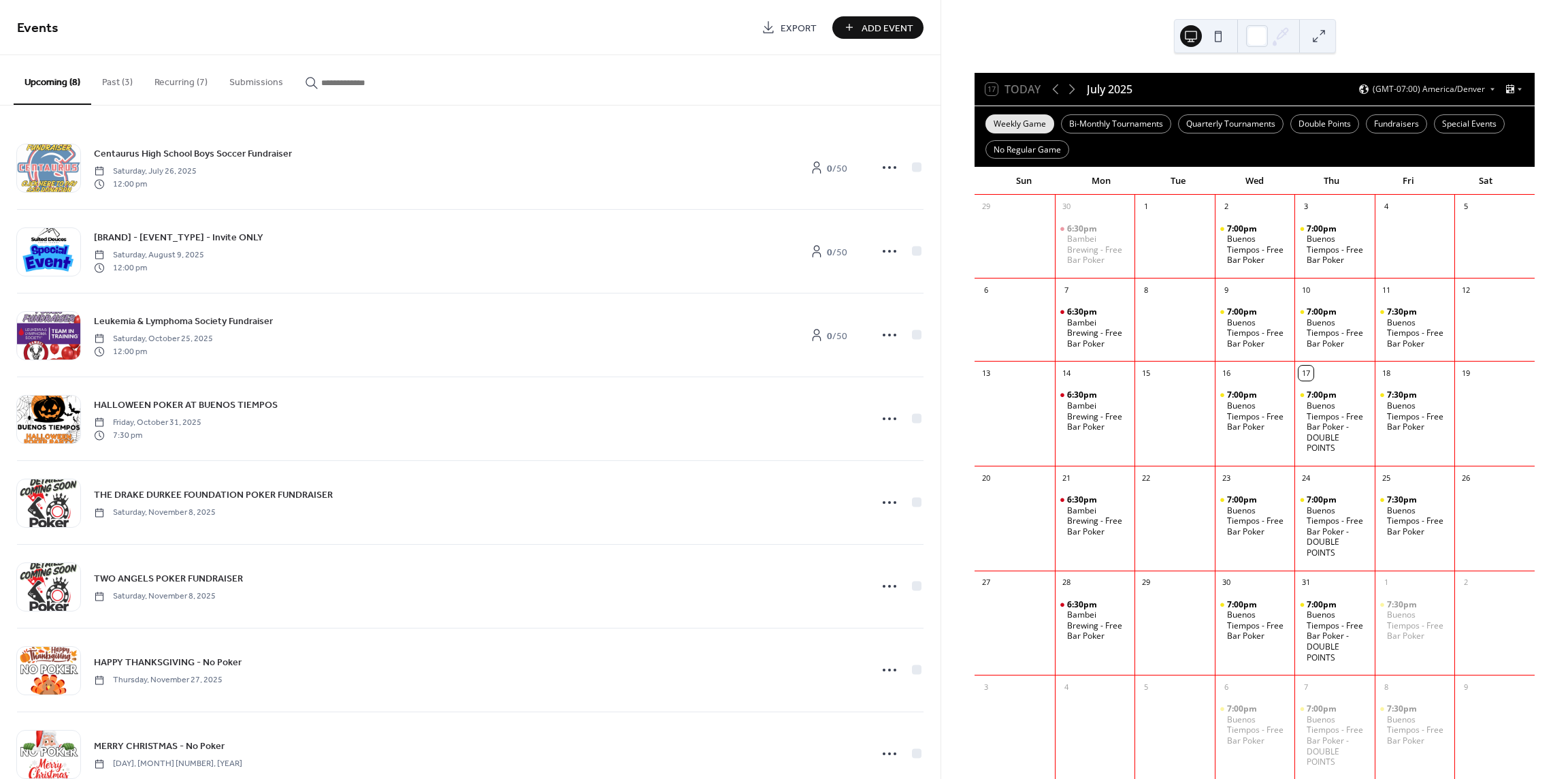 click on "Weekly Game" at bounding box center (1019, 124) 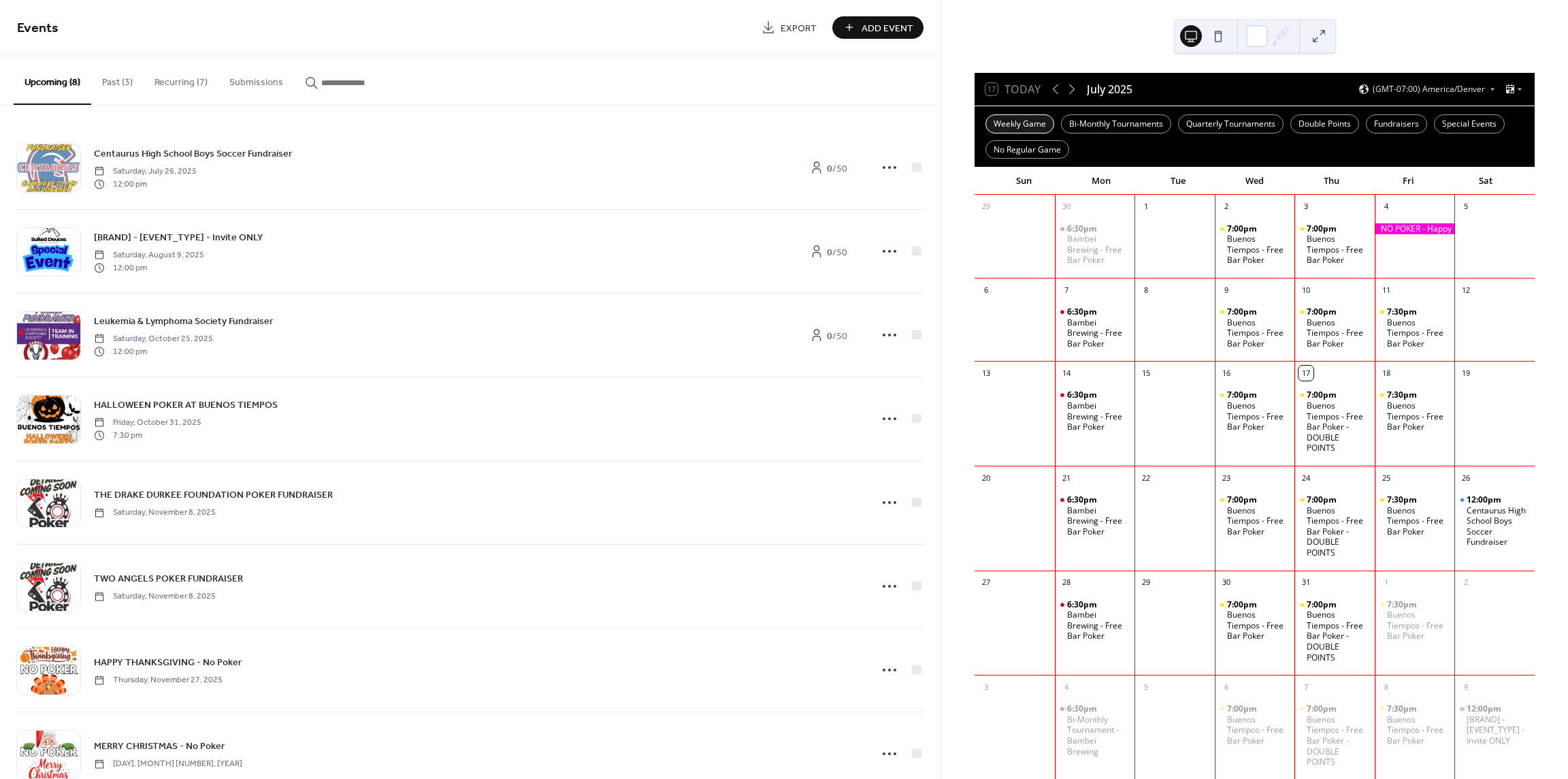 click on "Weekly Game" at bounding box center (1019, 124) 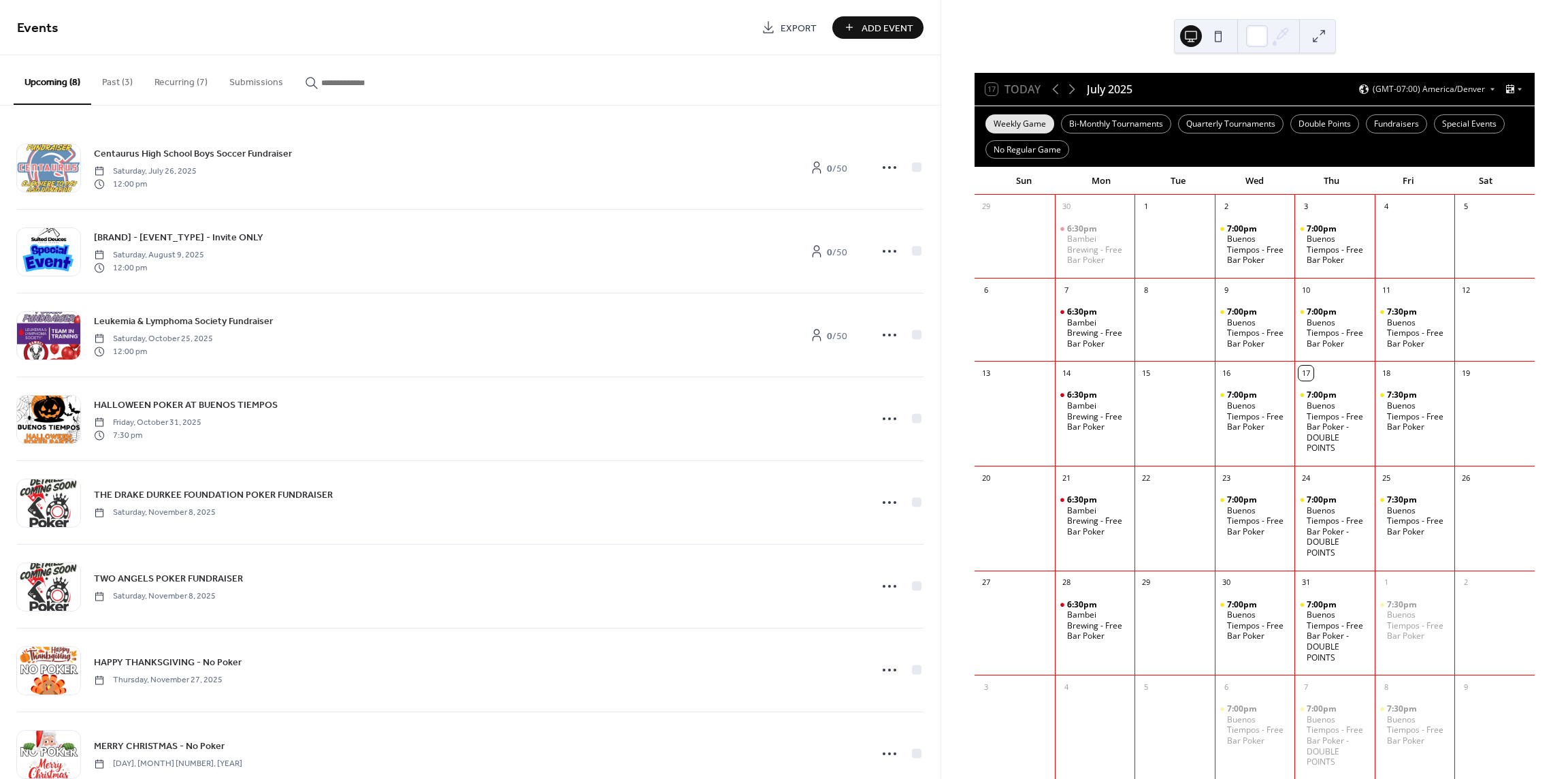 click on "Weekly Game" at bounding box center [1019, 124] 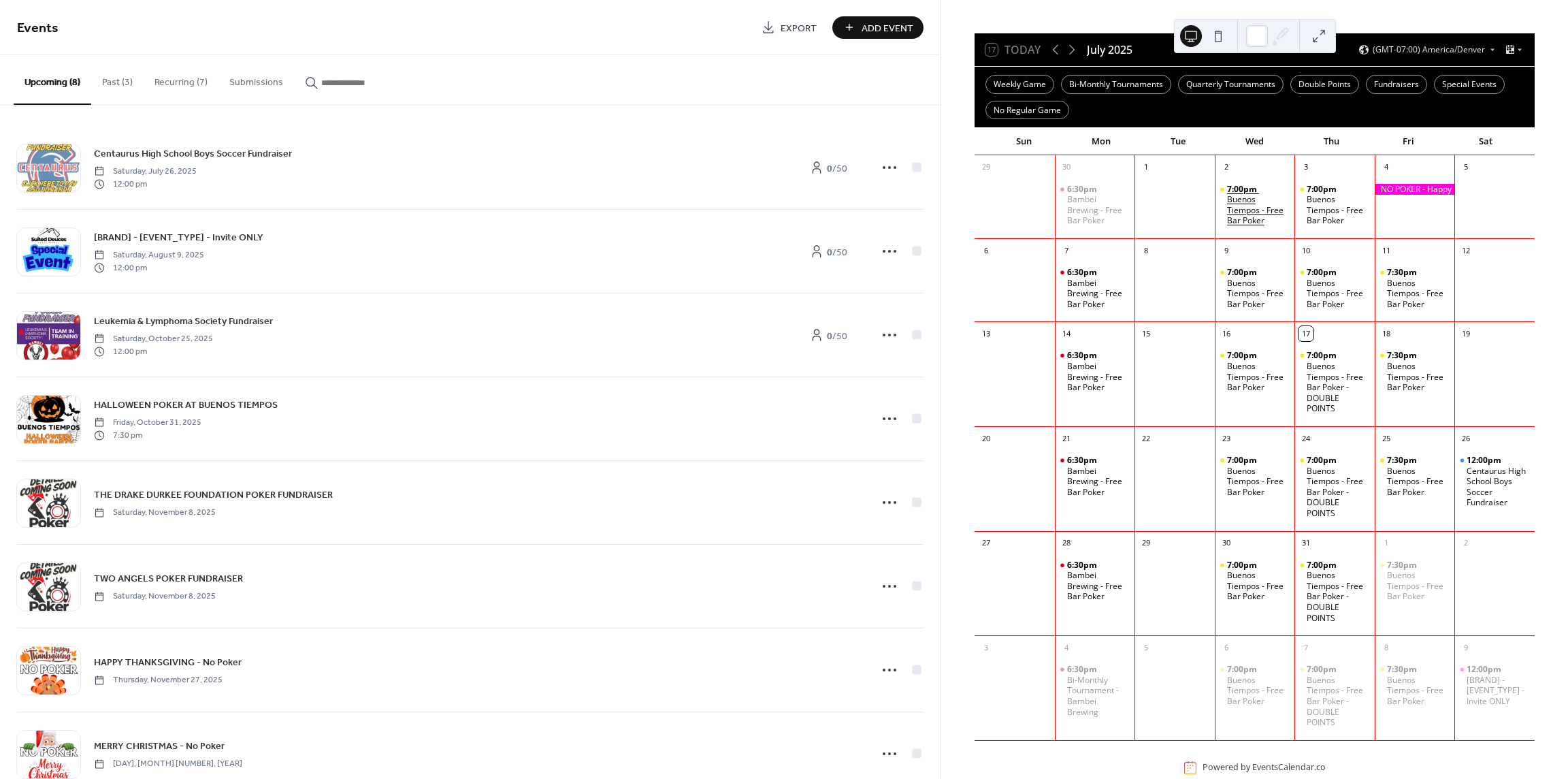 scroll, scrollTop: 0, scrollLeft: 0, axis: both 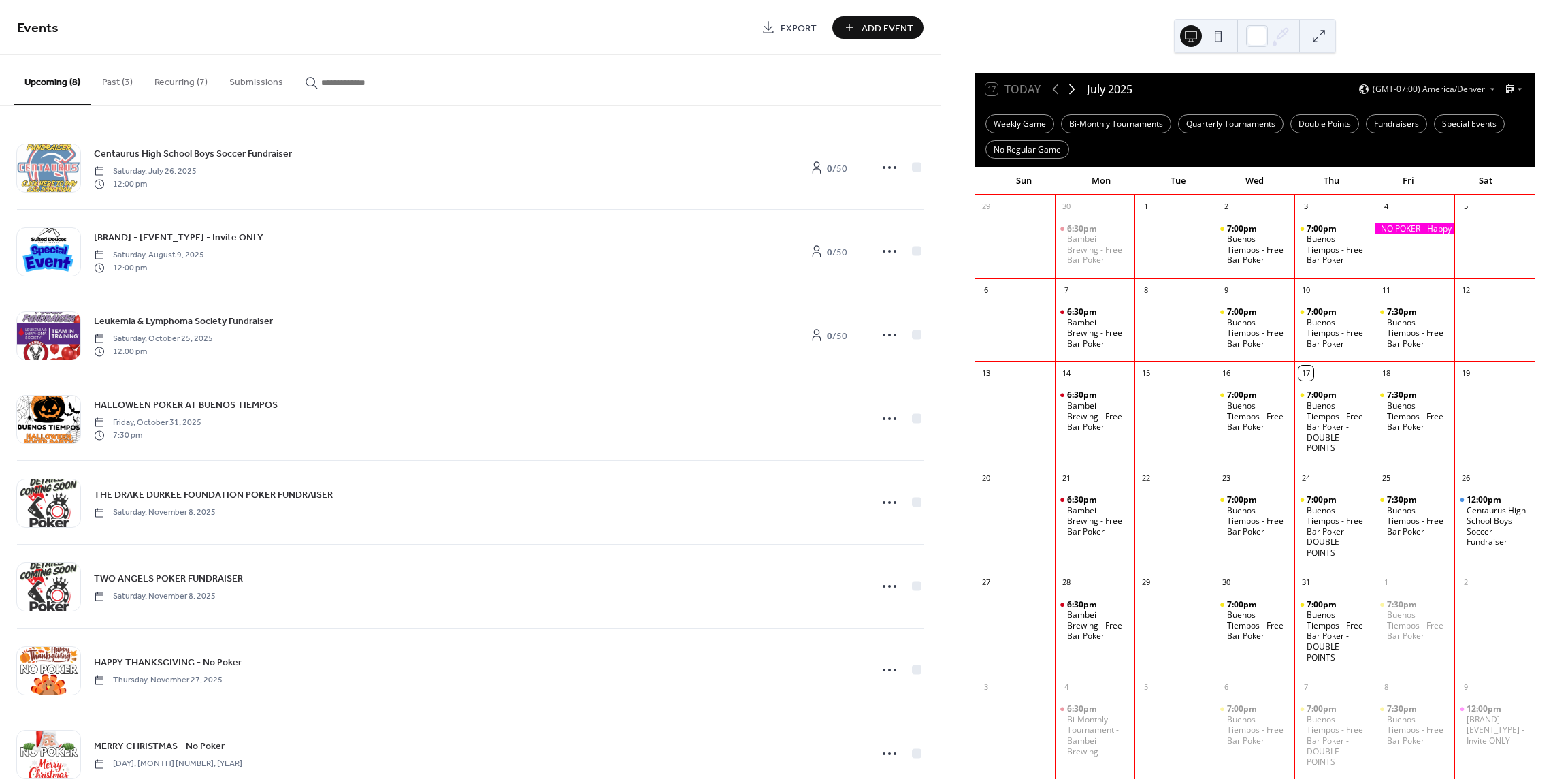 click 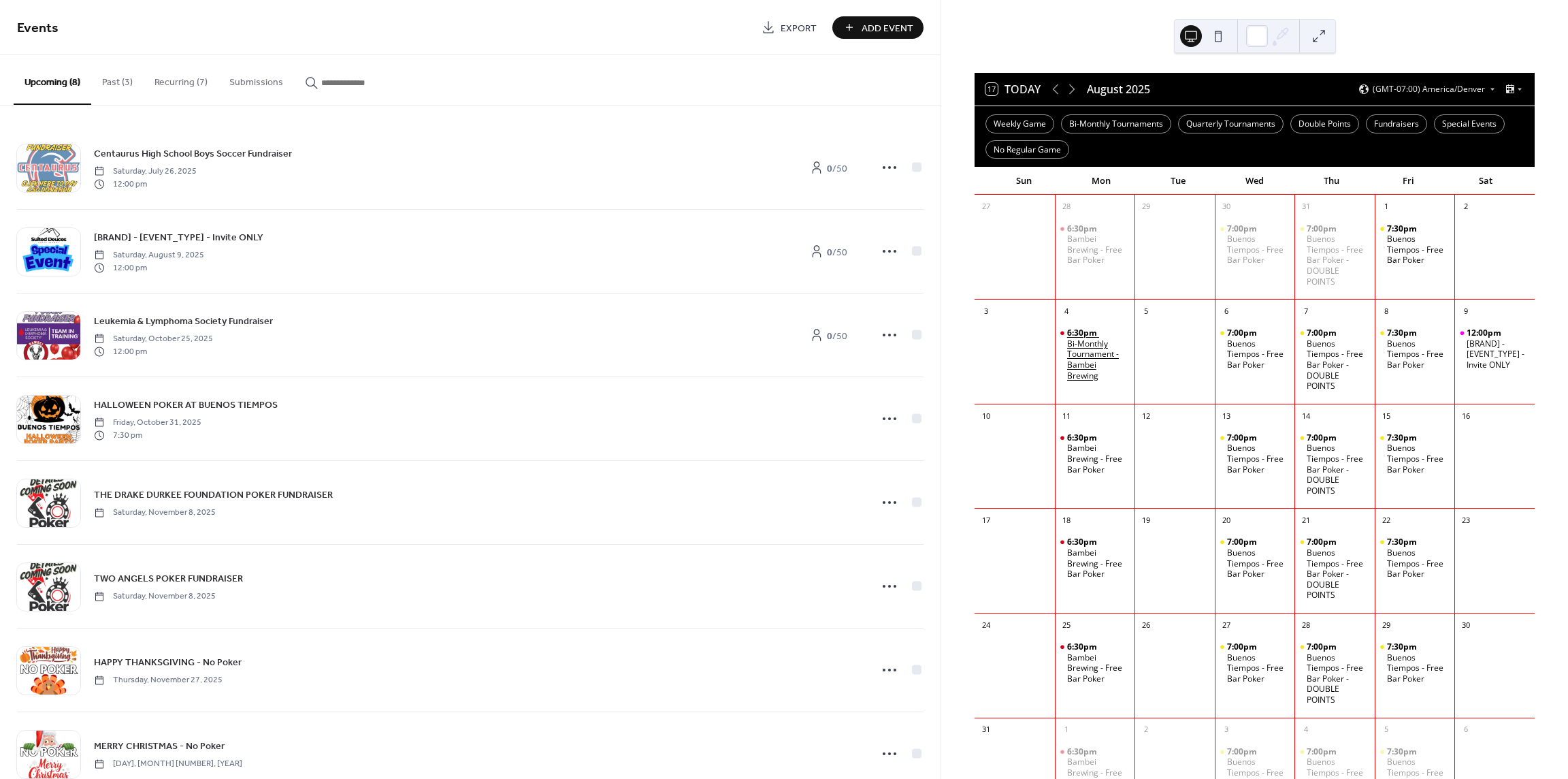 click on "Bi-Monthly Tournament - Bambei Brewing" at bounding box center (1098, 360) 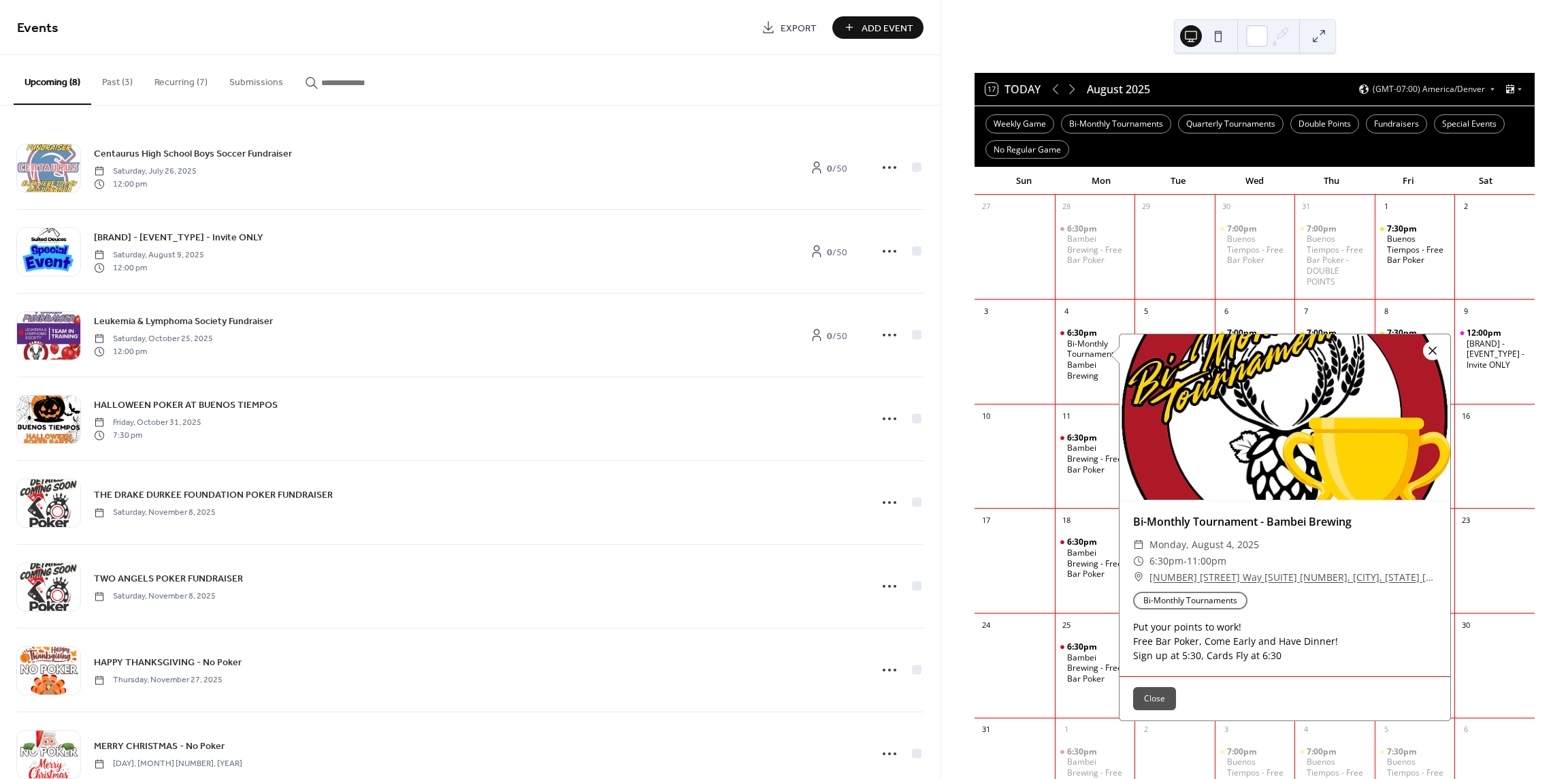 click at bounding box center (1433, 351) 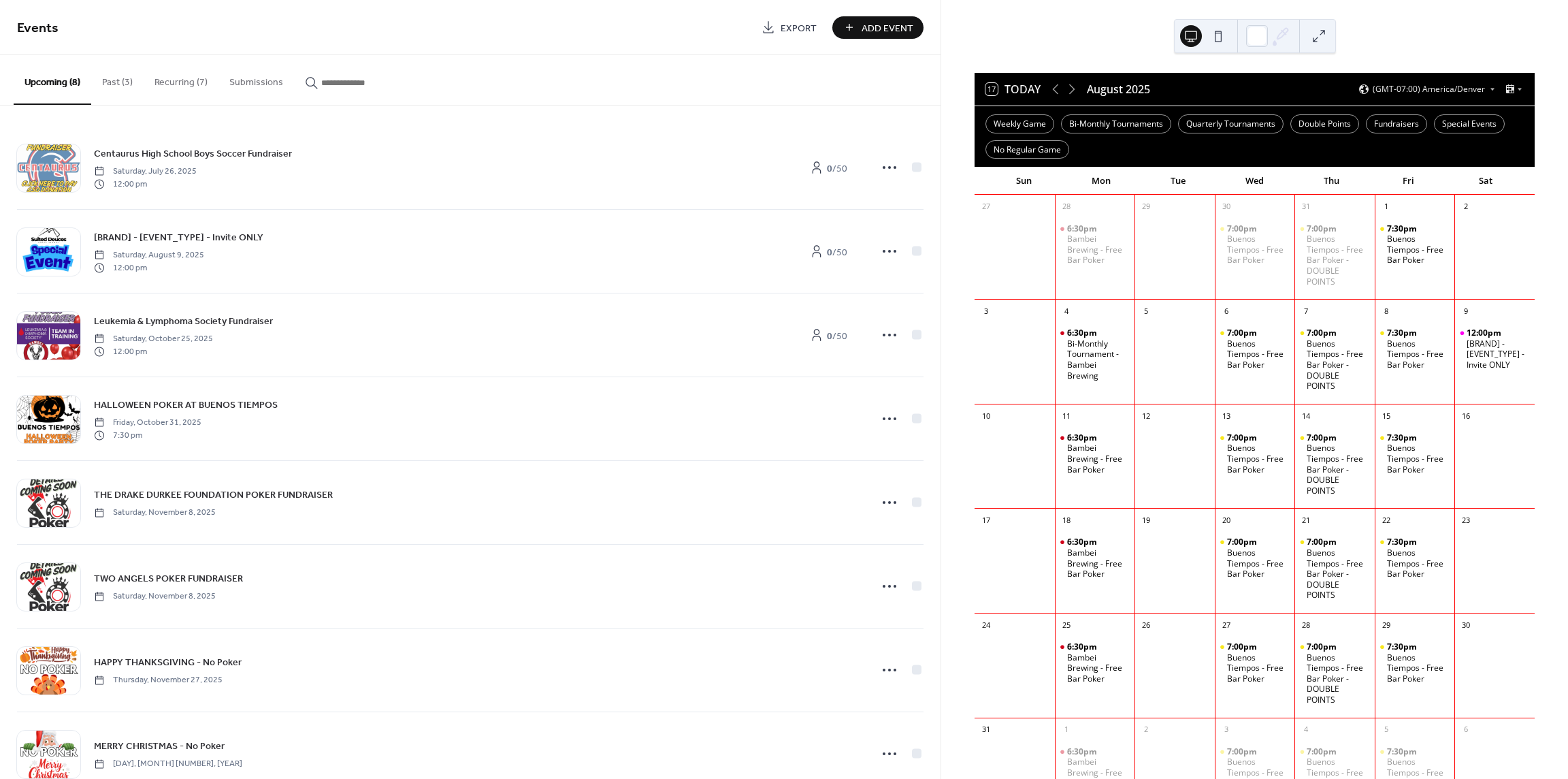 click on "Recurring (7)" at bounding box center [181, 79] 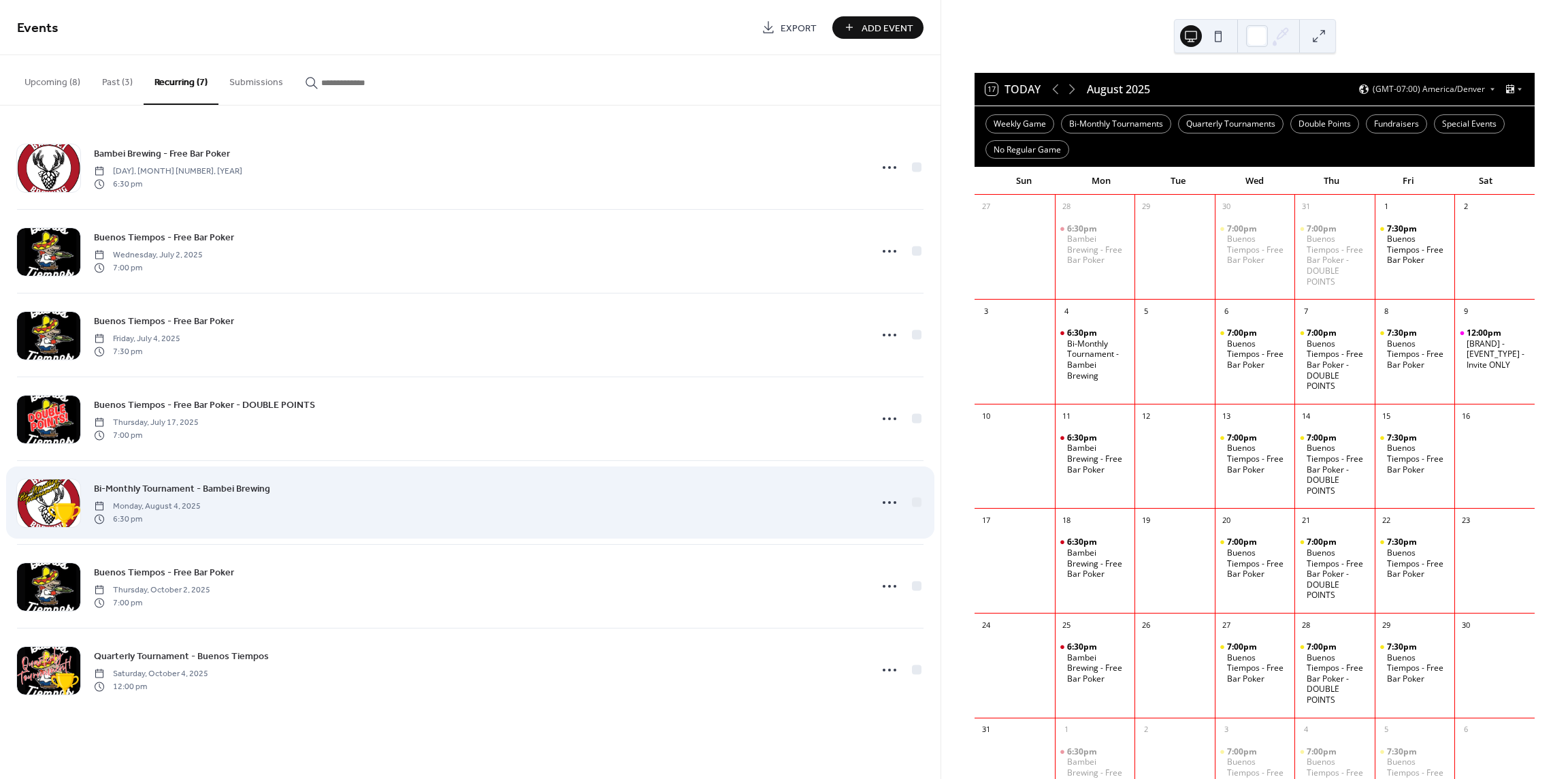click on "Bi-Monthly Tournament - Bambei Brewing Monday, August 4, 2025 6:30 pm" at bounding box center (478, 503) 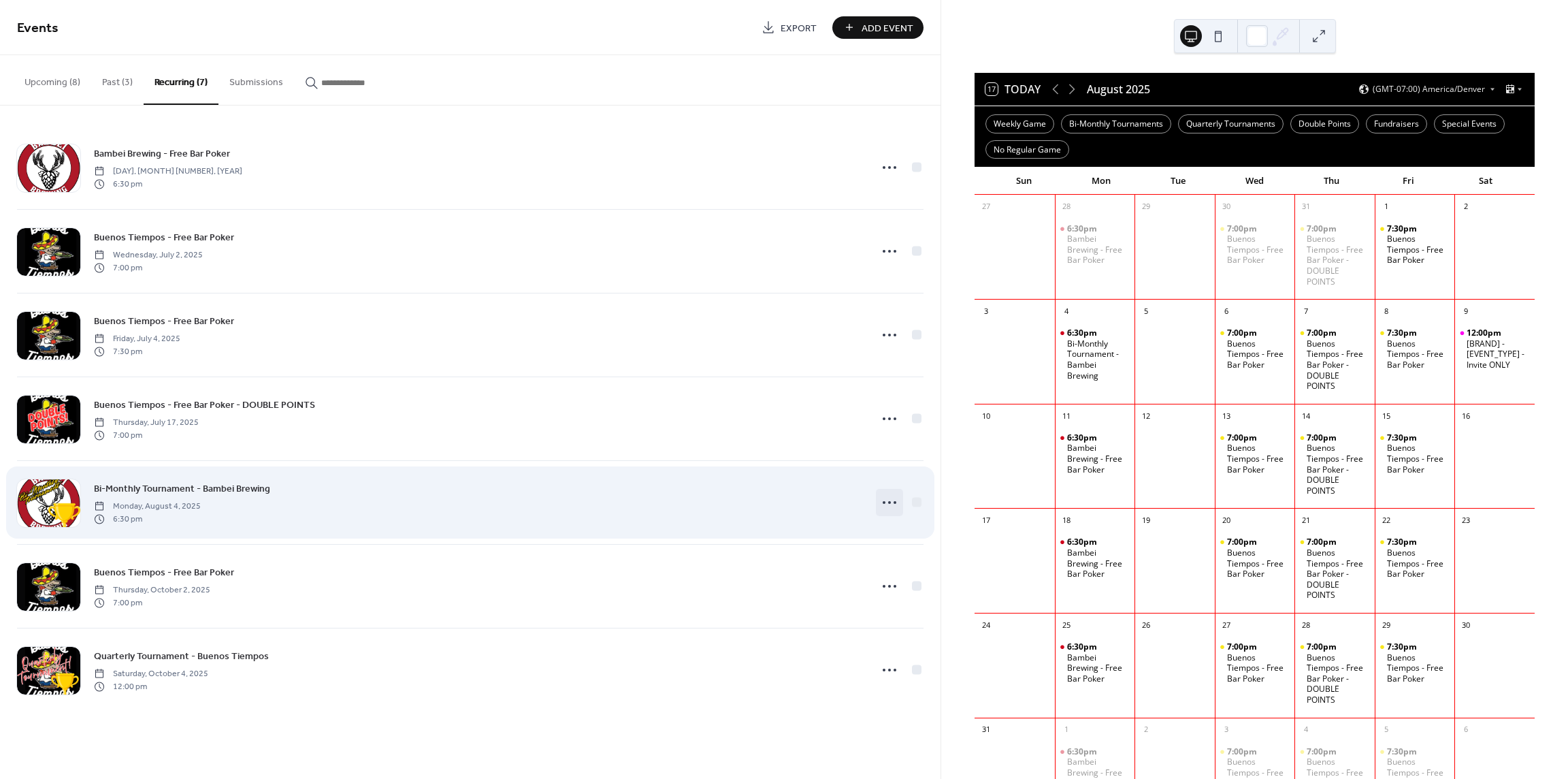 click 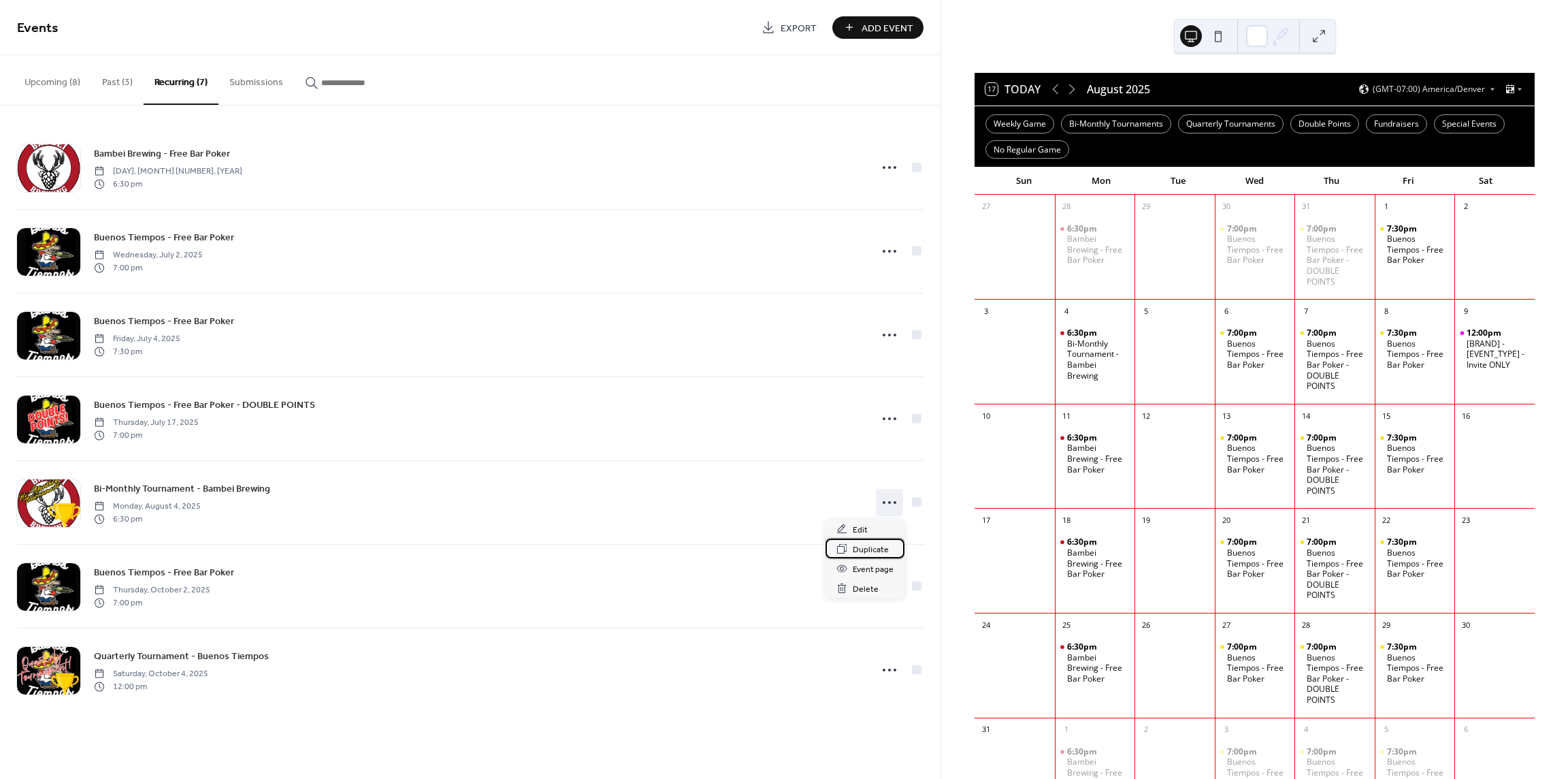 click on "Duplicate" at bounding box center [870, 550] 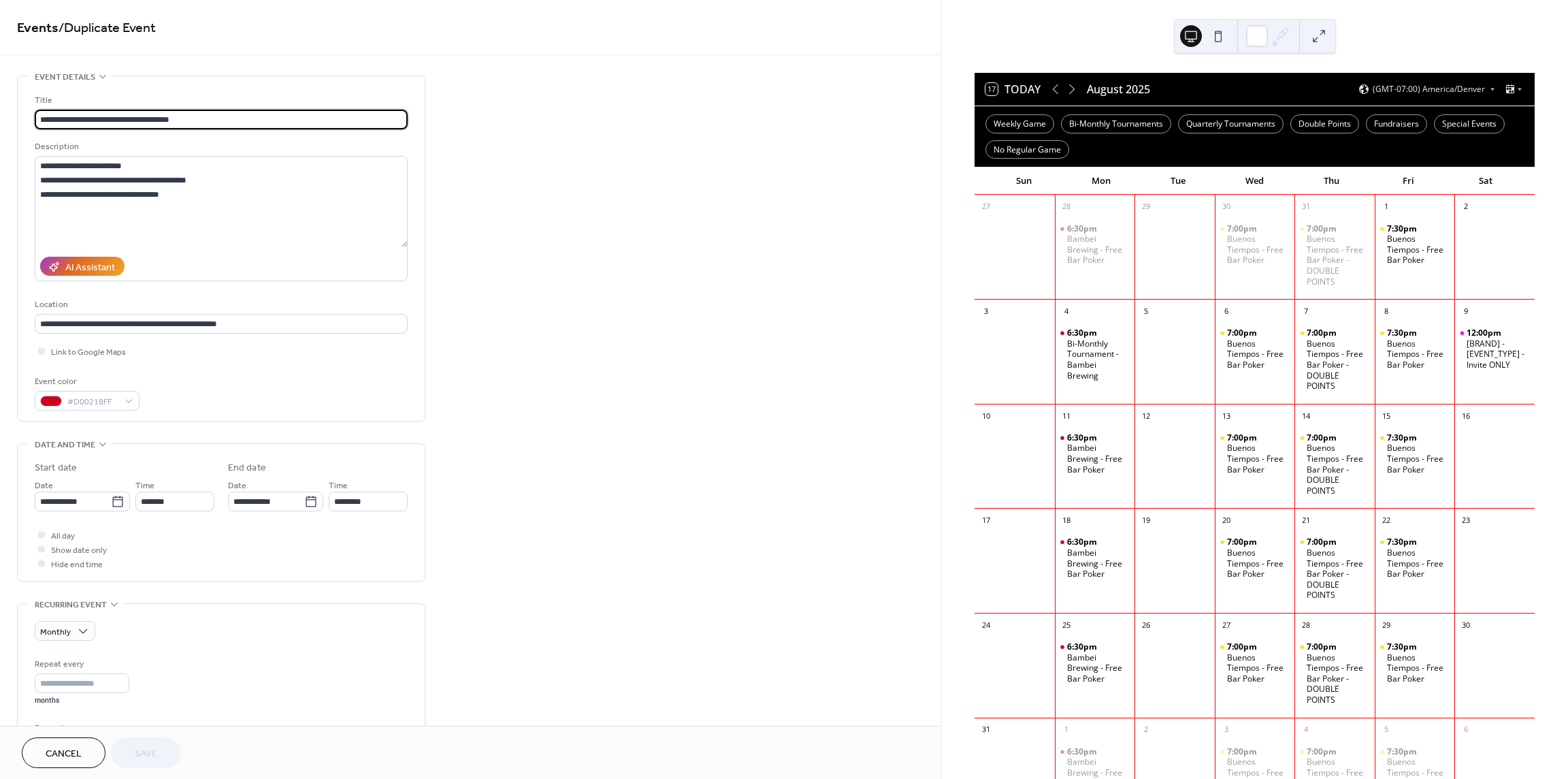 click on "**********" at bounding box center (221, 119) 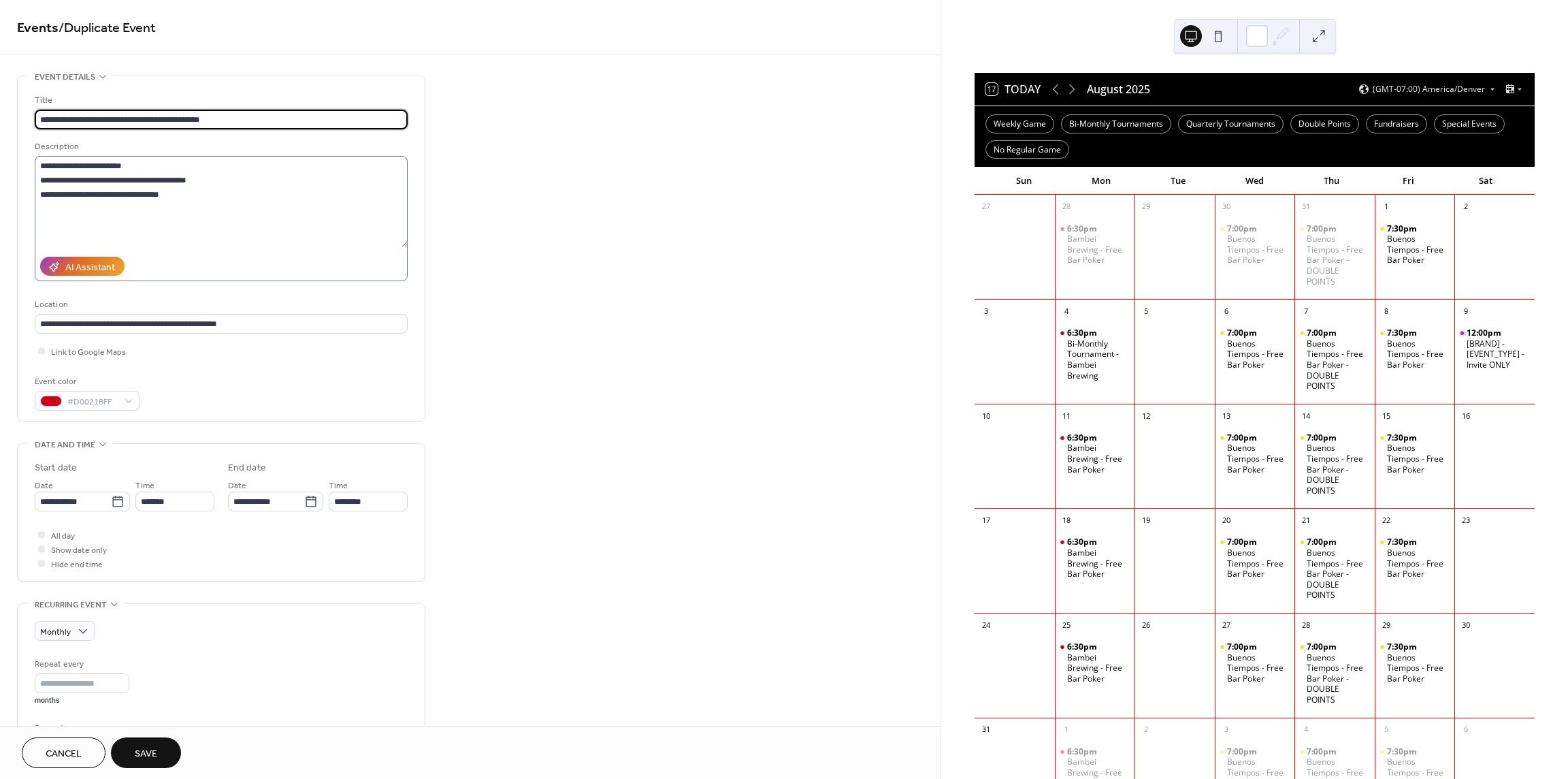 type on "**********" 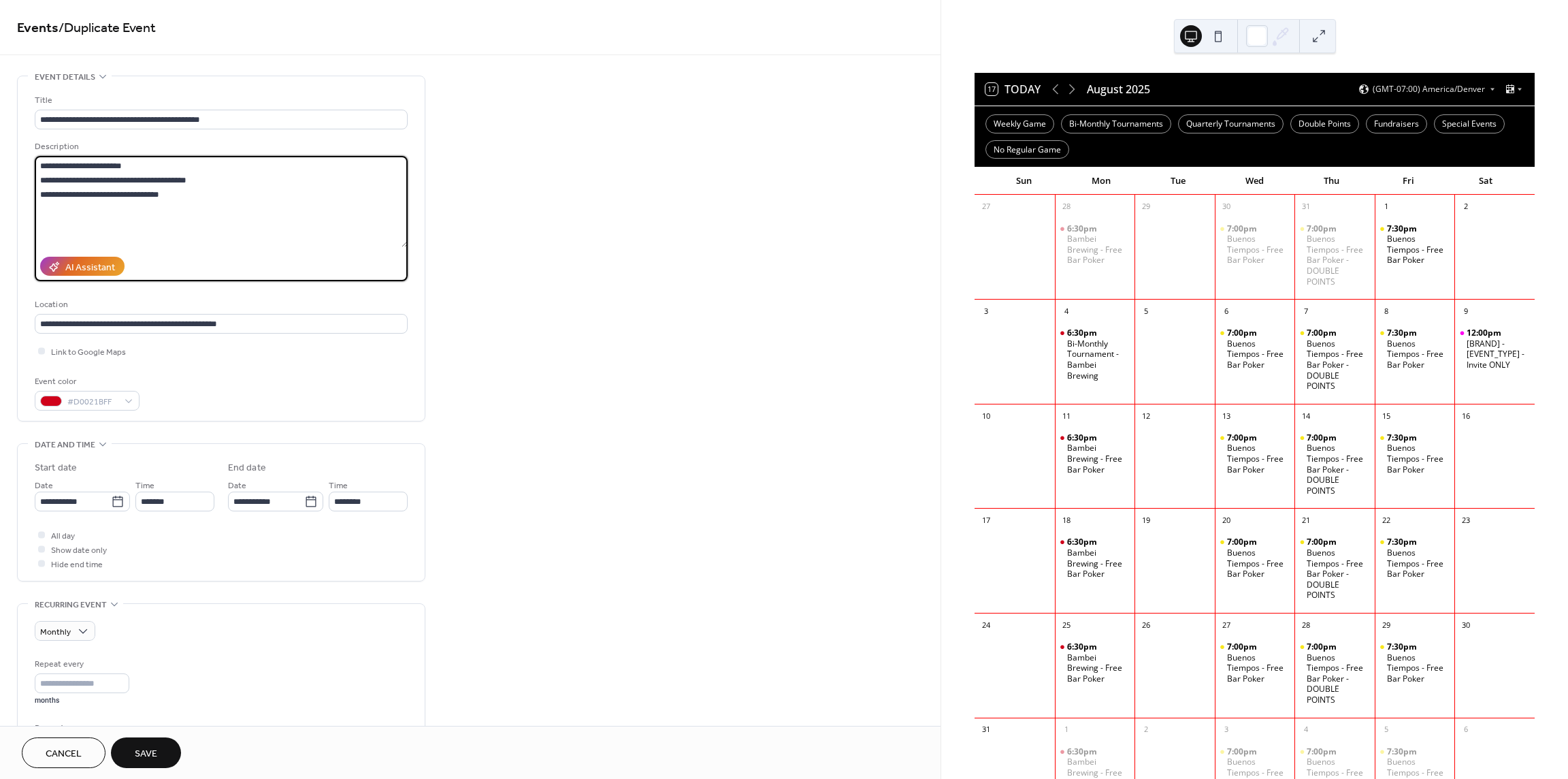 drag, startPoint x: 143, startPoint y: 166, endPoint x: -87, endPoint y: 155, distance: 230.26289 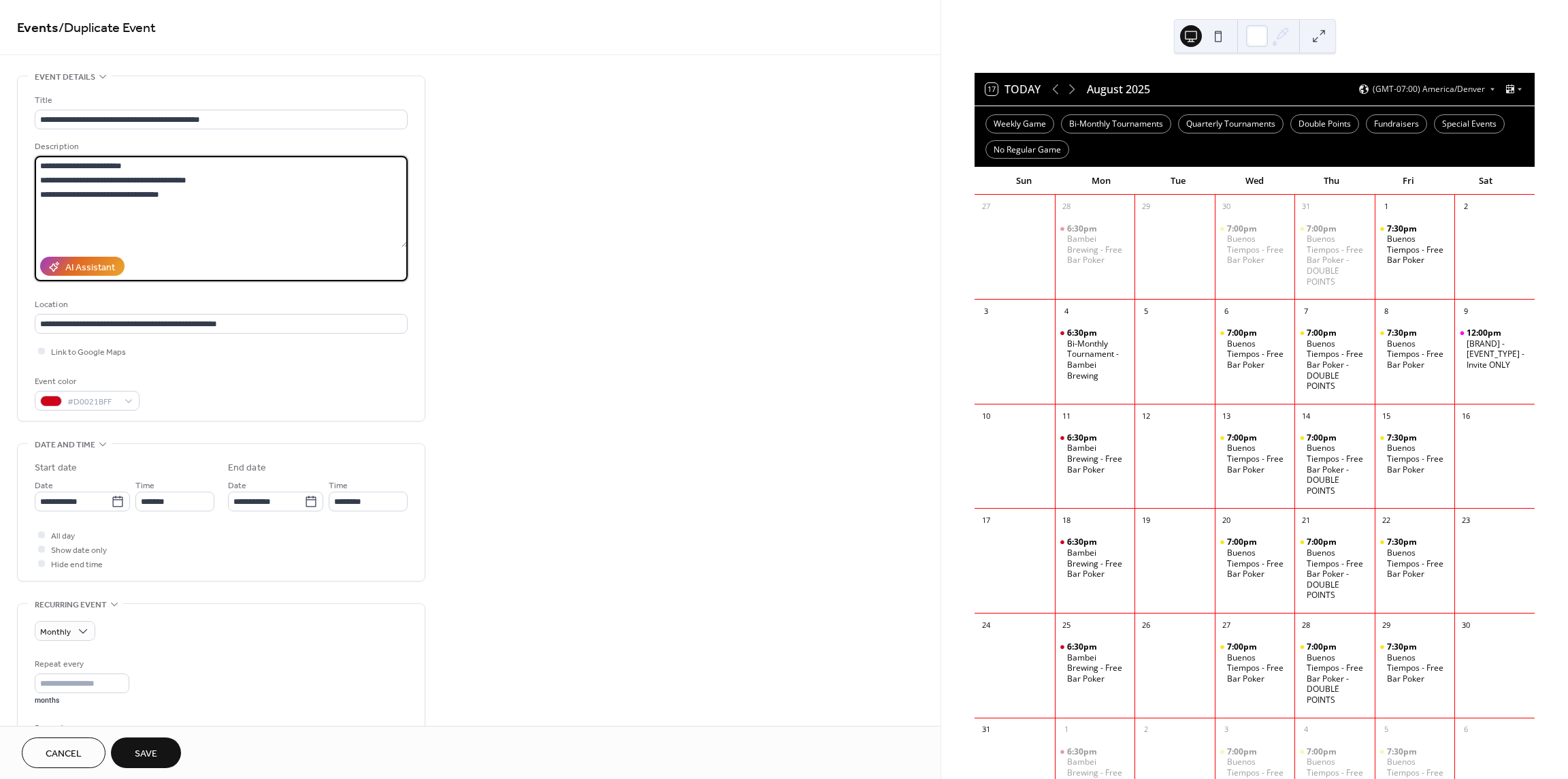 click on "**********" at bounding box center (784, 390) 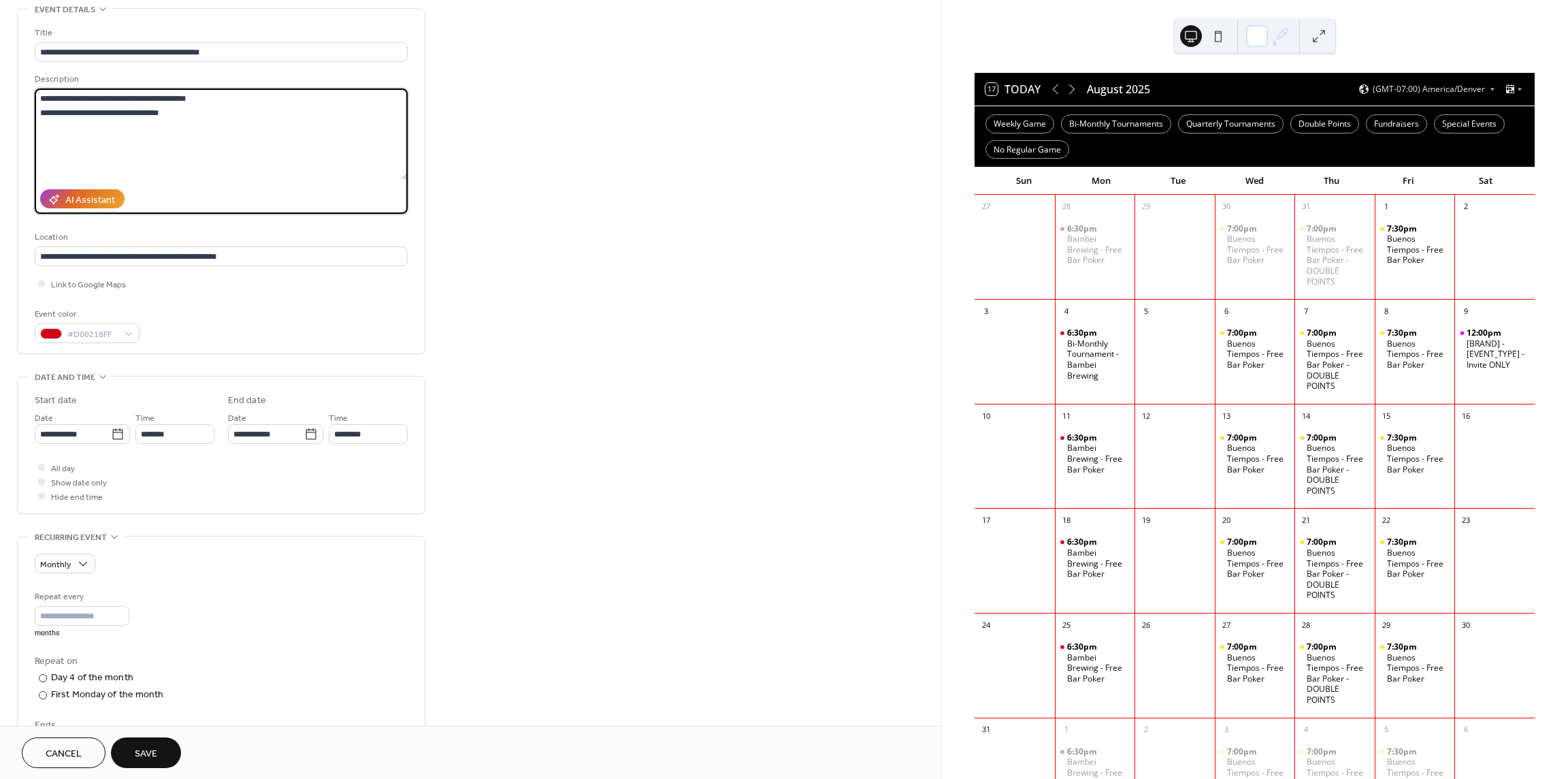 scroll, scrollTop: 85, scrollLeft: 0, axis: vertical 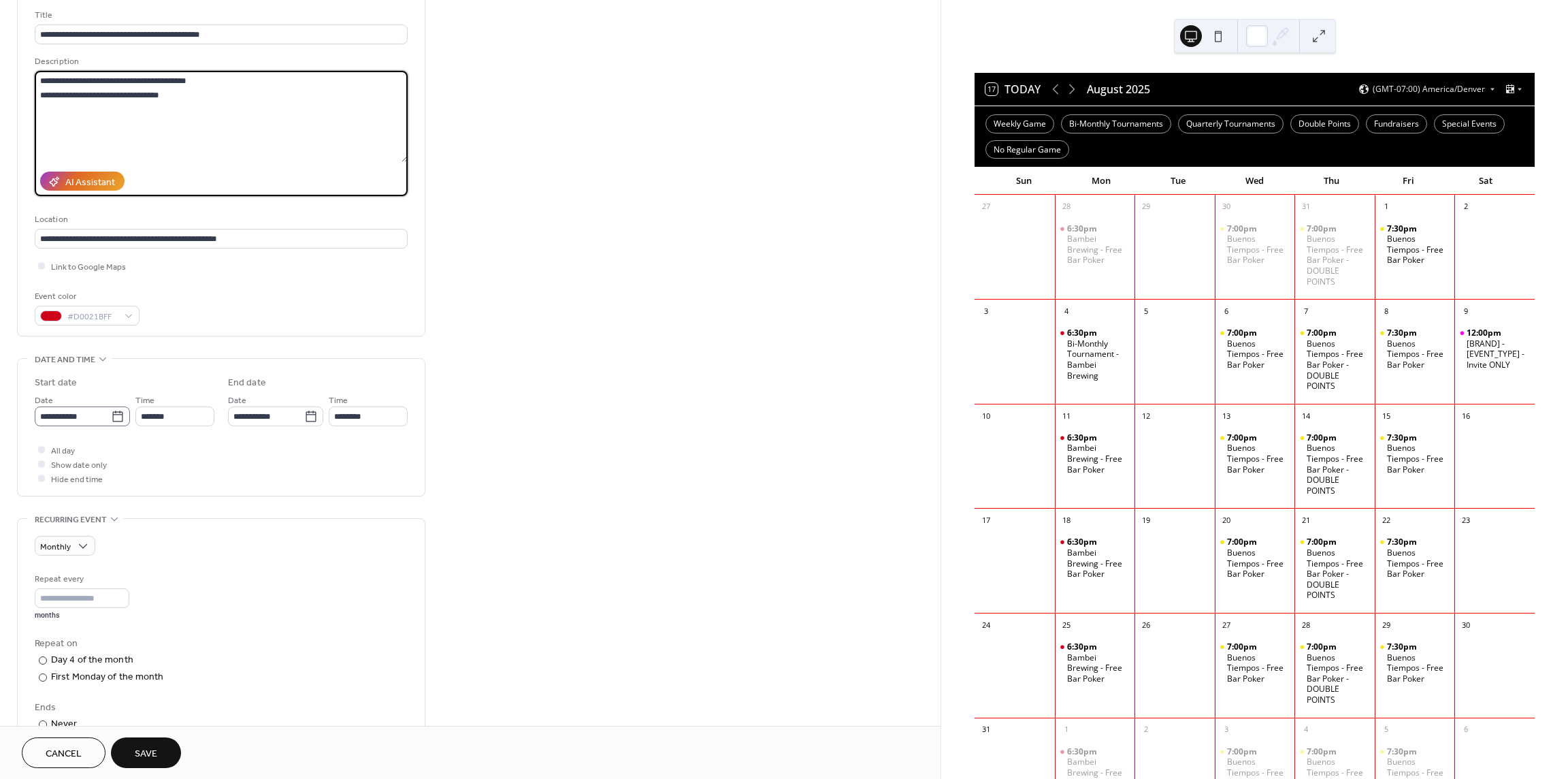 type on "**********" 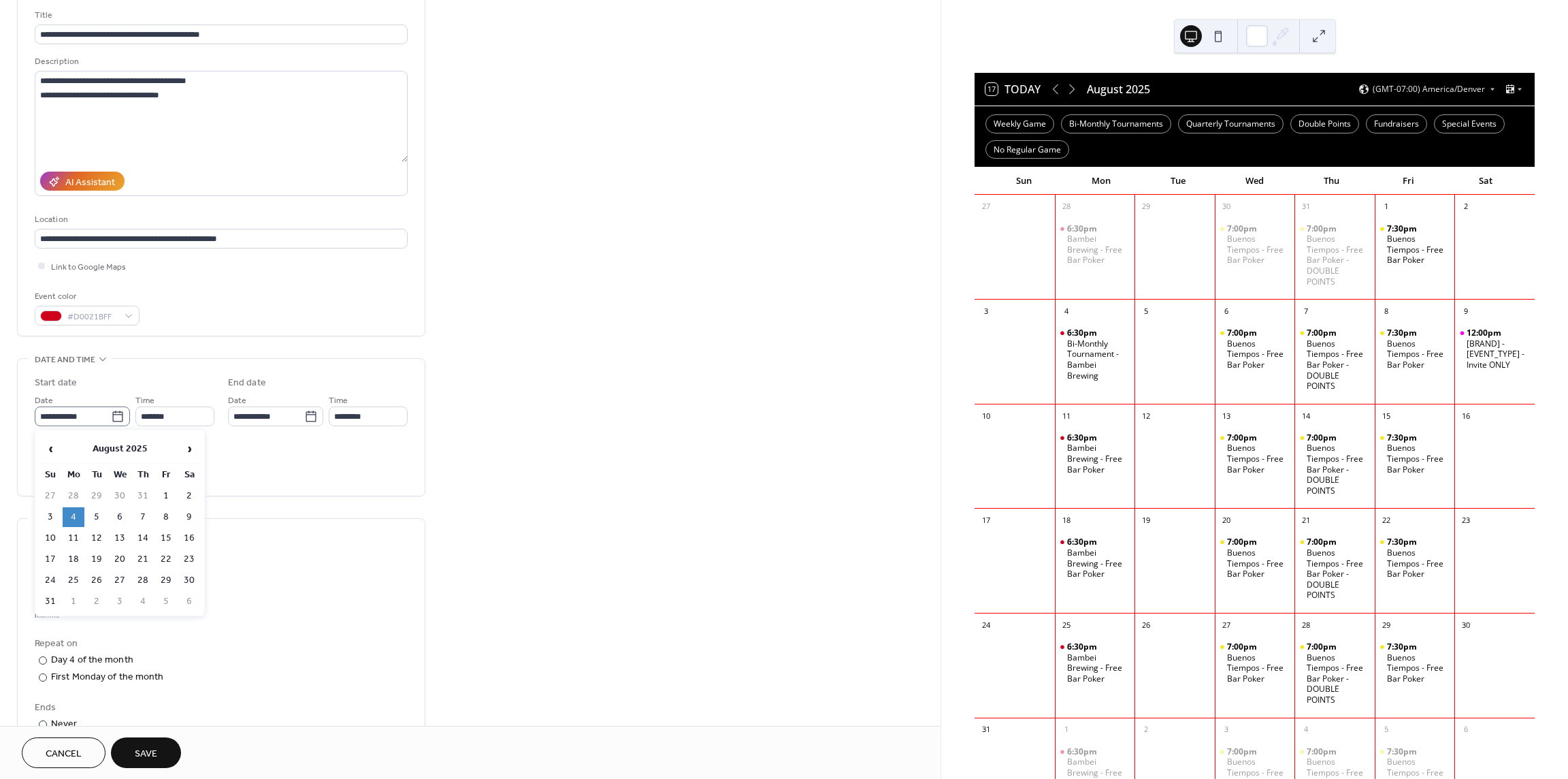 click 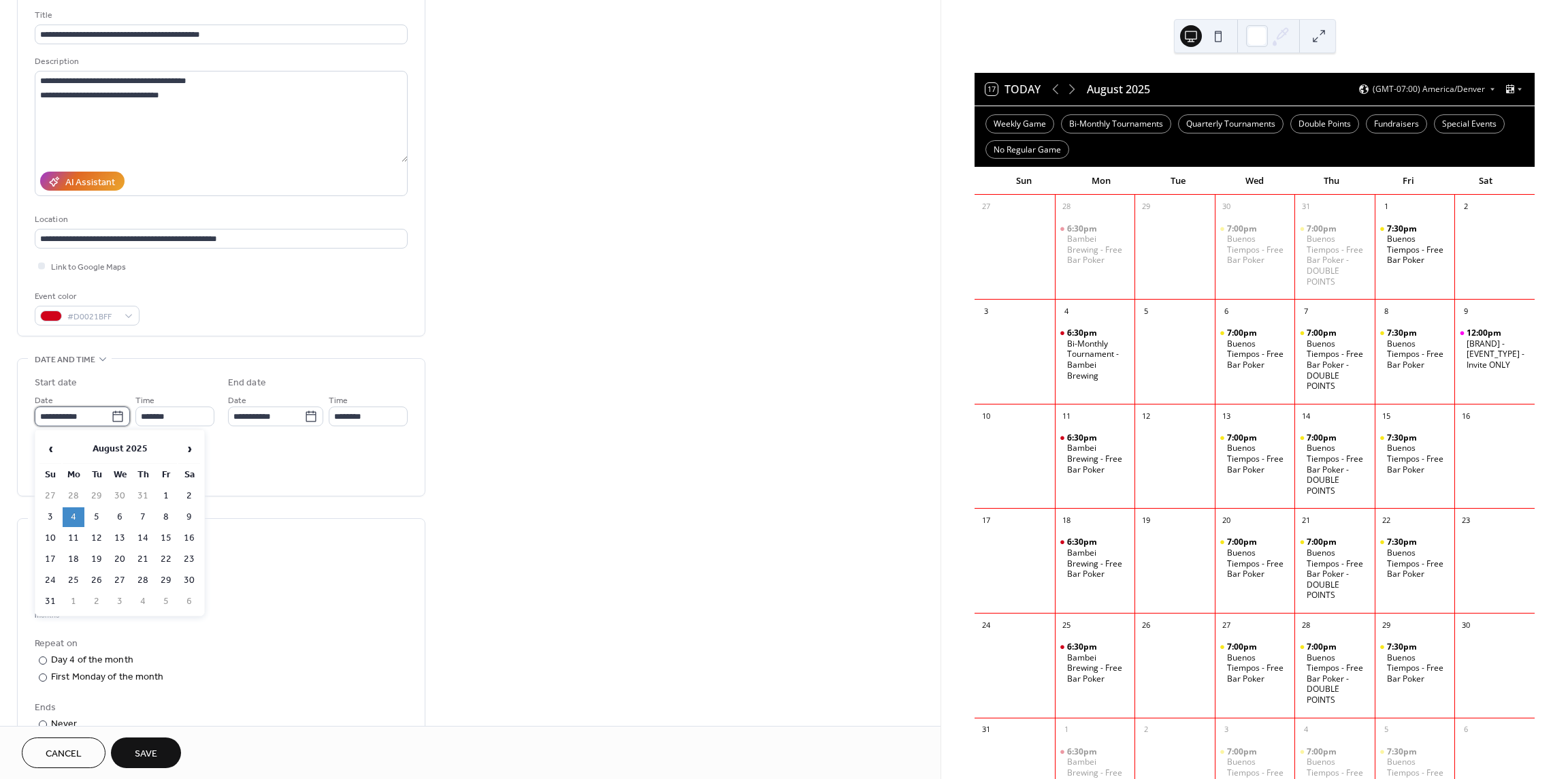click on "**********" at bounding box center [73, 416] 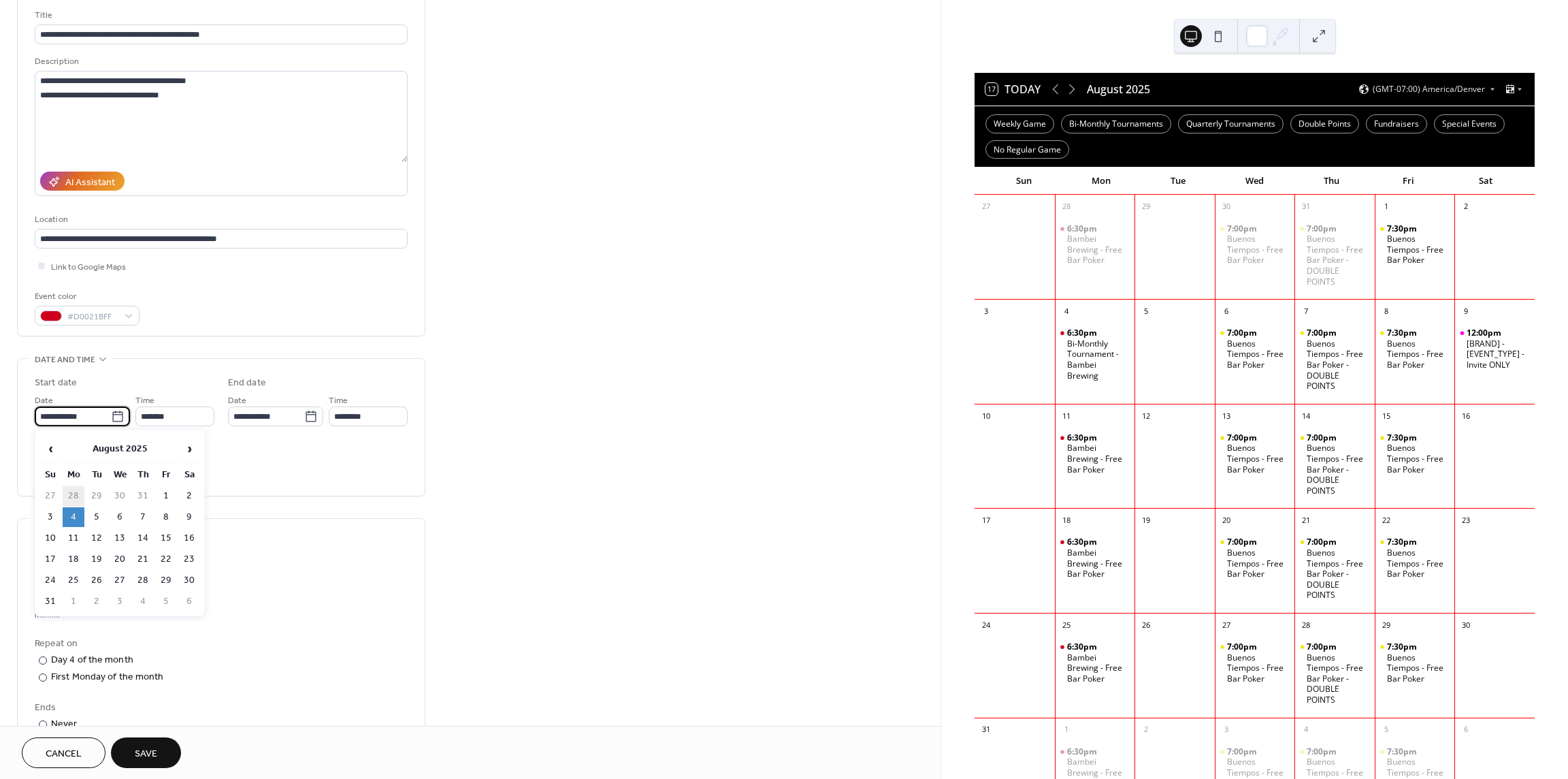 click on "28" at bounding box center [74, 496] 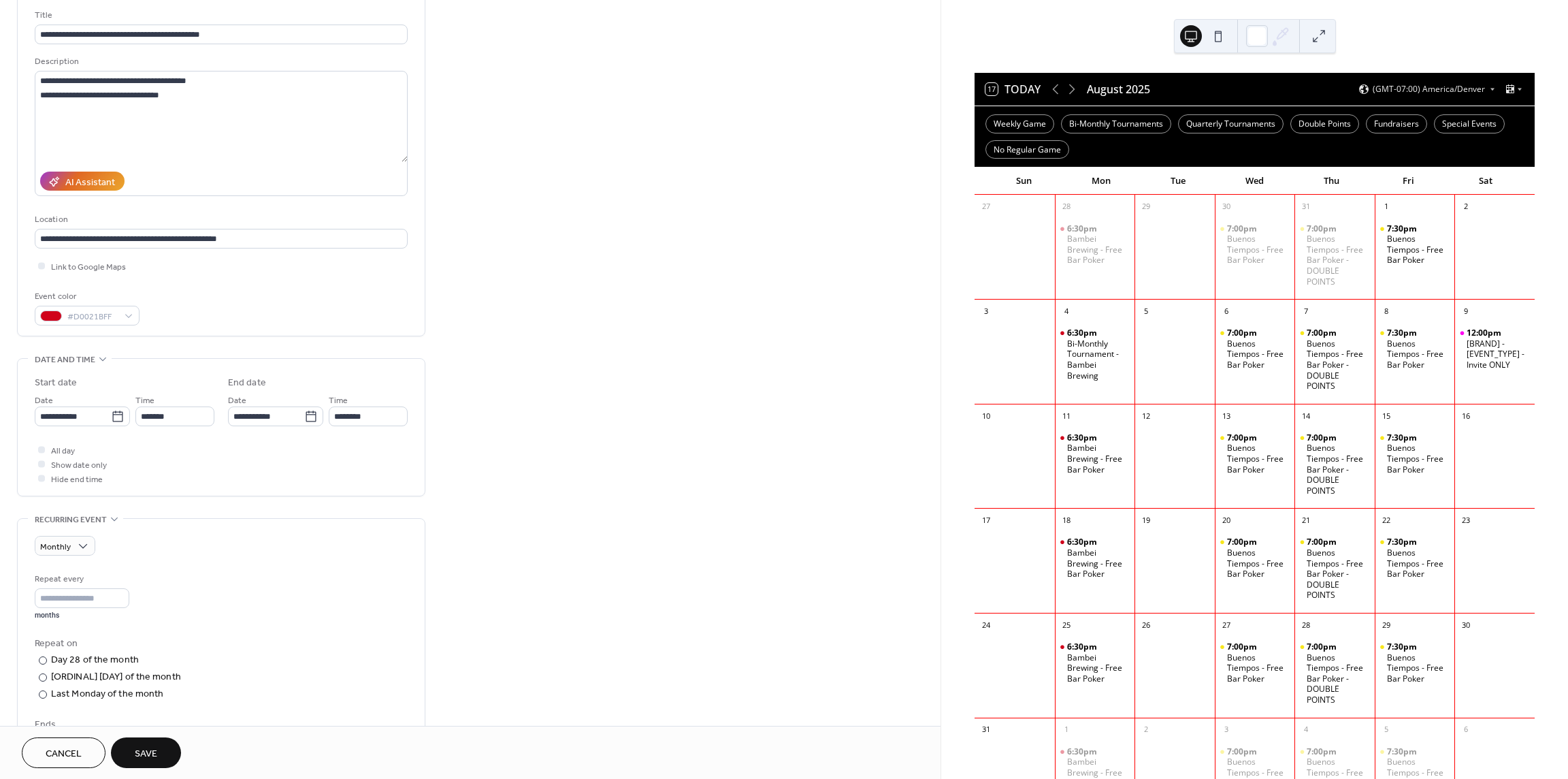 click on "All day Show date only Hide end time" at bounding box center (221, 464) 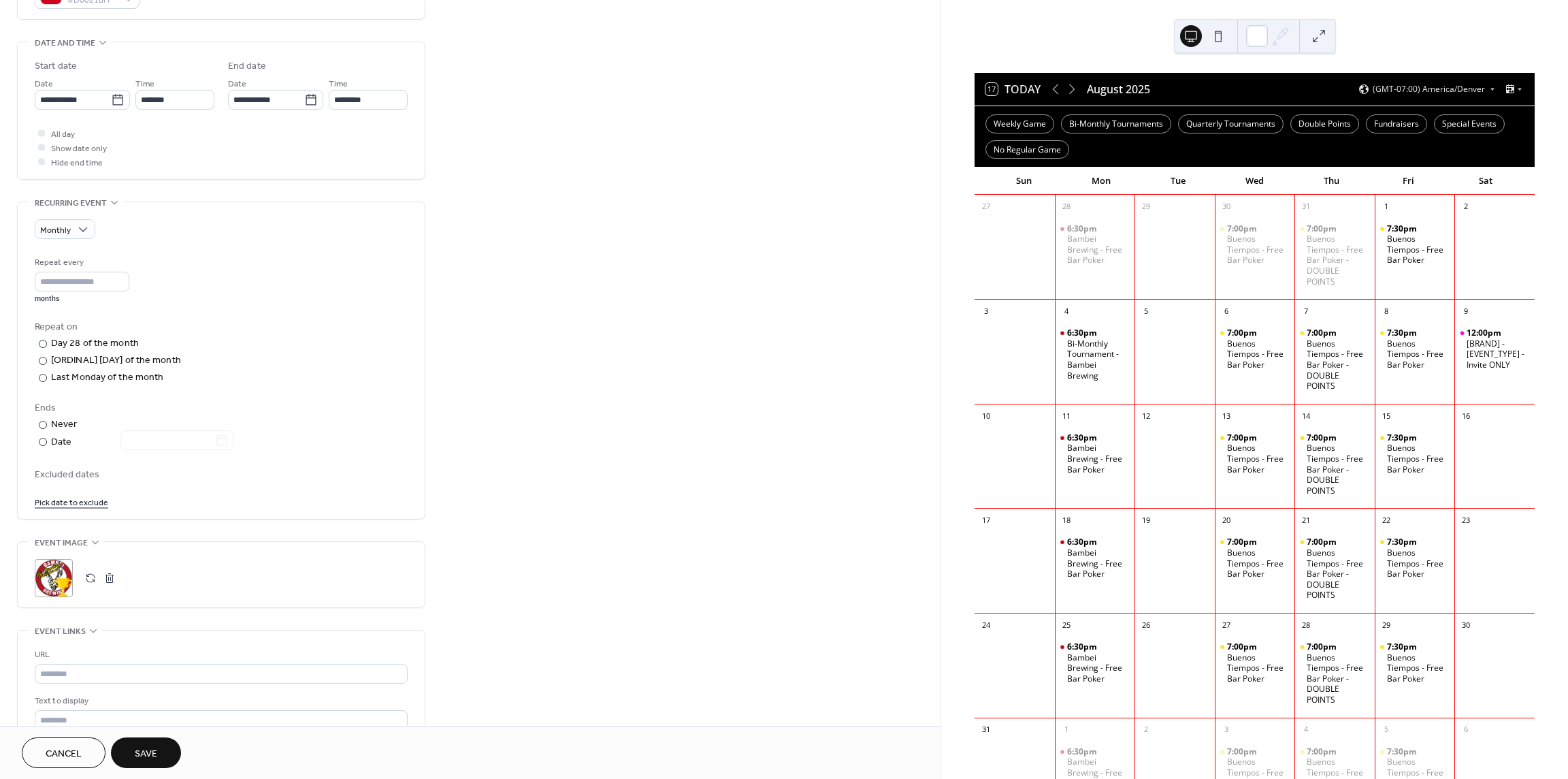 scroll, scrollTop: 426, scrollLeft: 0, axis: vertical 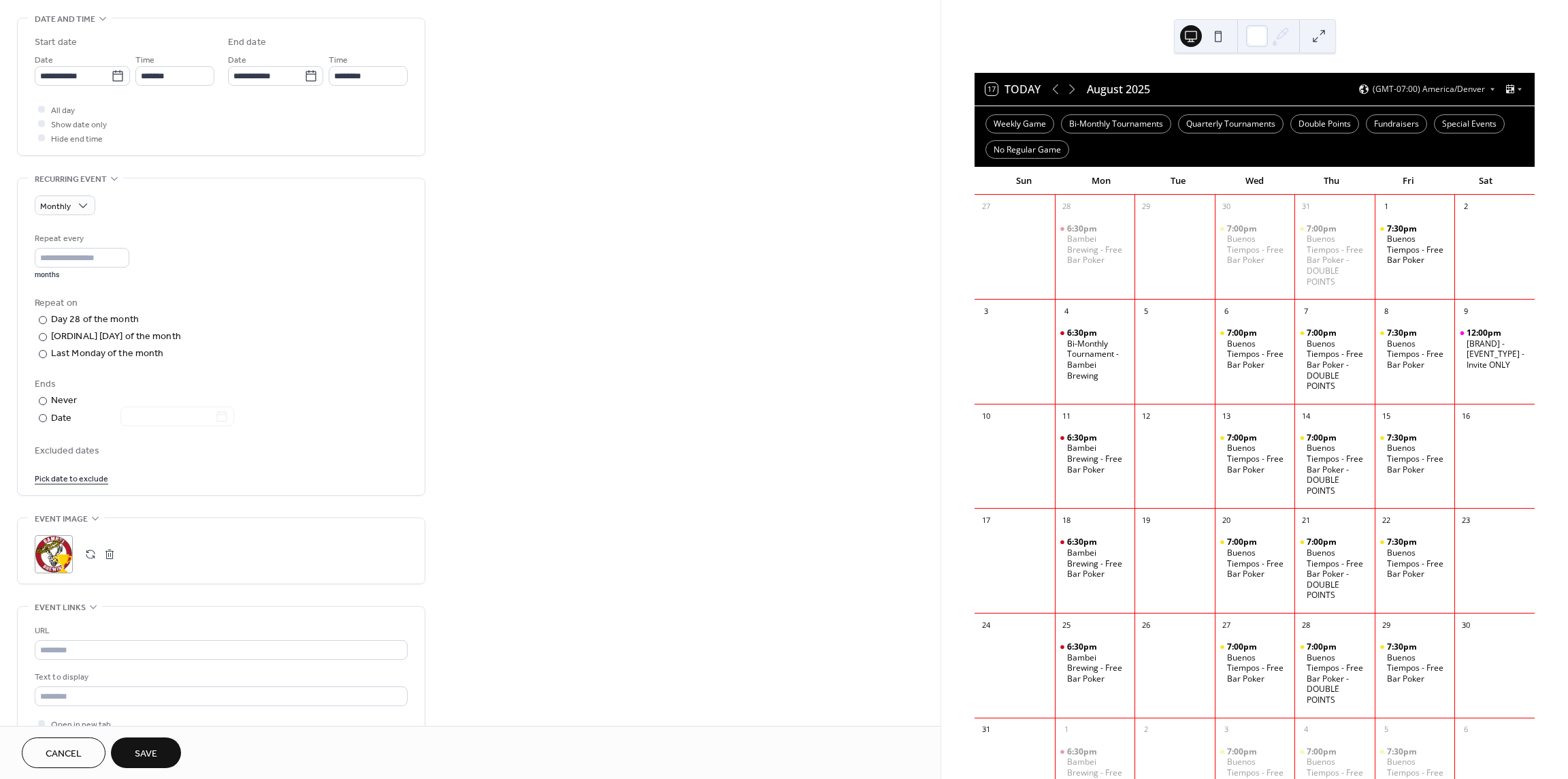 click at bounding box center (110, 554) 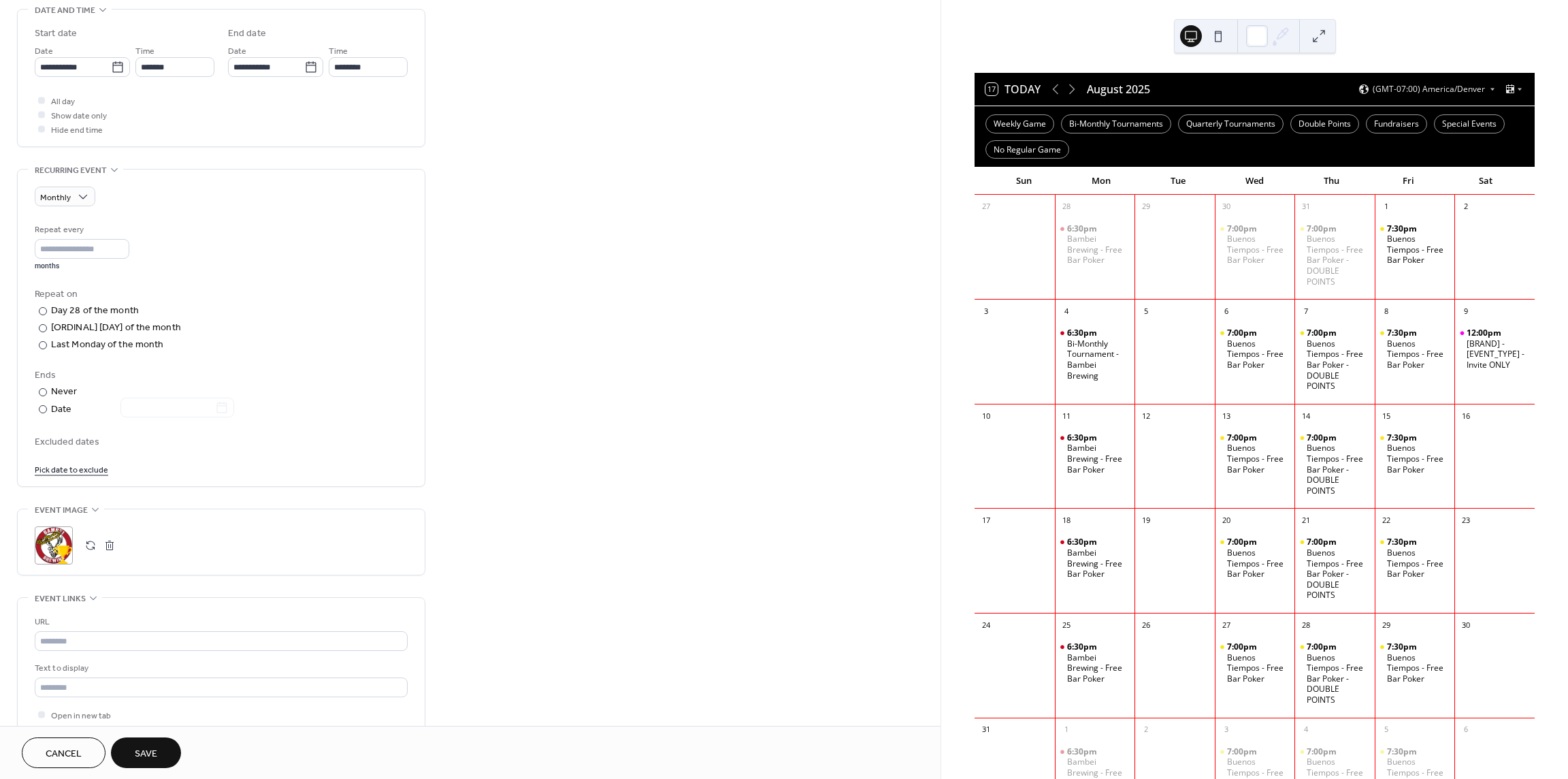 scroll, scrollTop: 443, scrollLeft: 0, axis: vertical 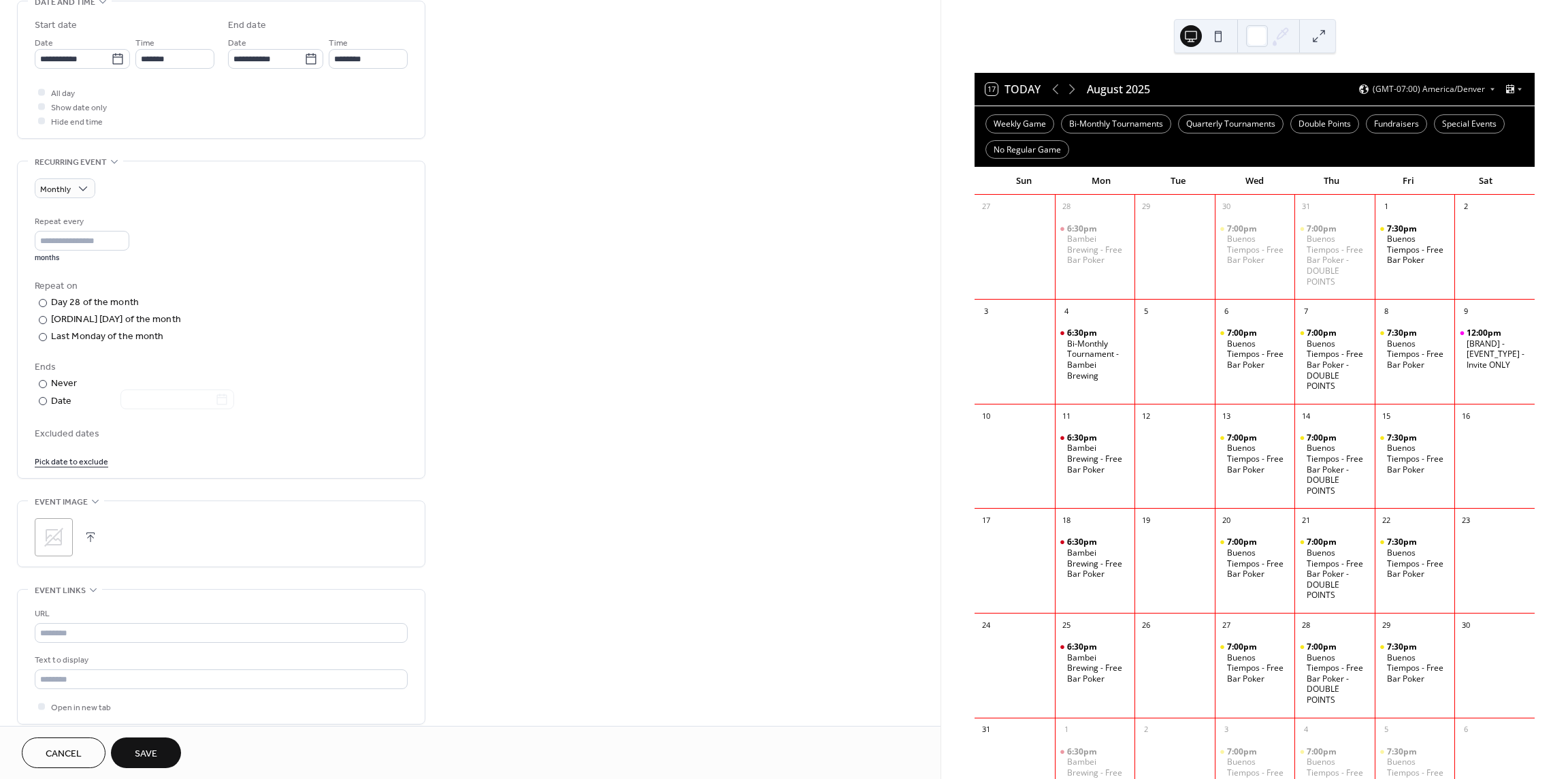 click 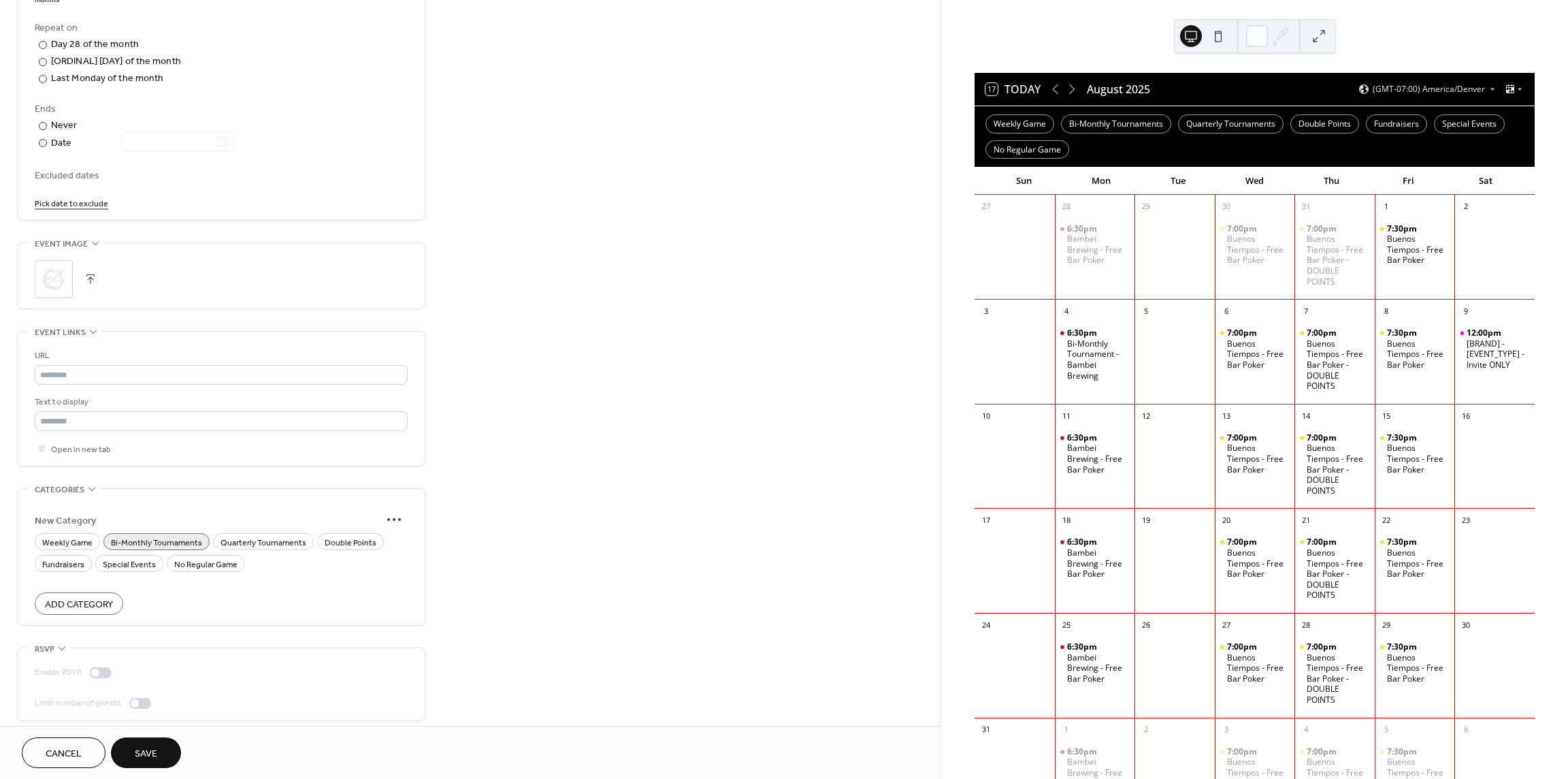 scroll, scrollTop: 710, scrollLeft: 0, axis: vertical 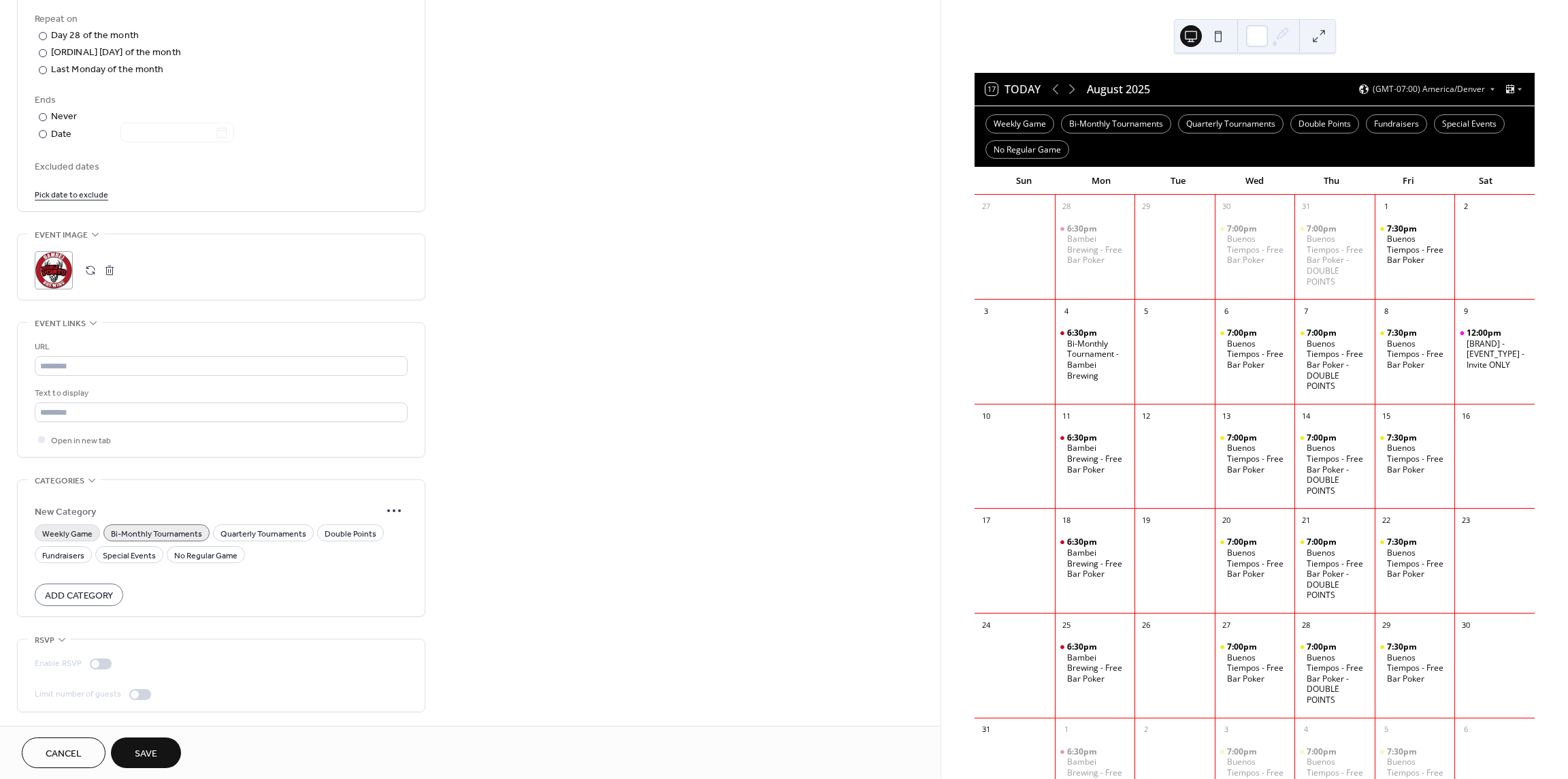 click on "Weekly Game" at bounding box center [67, 534] 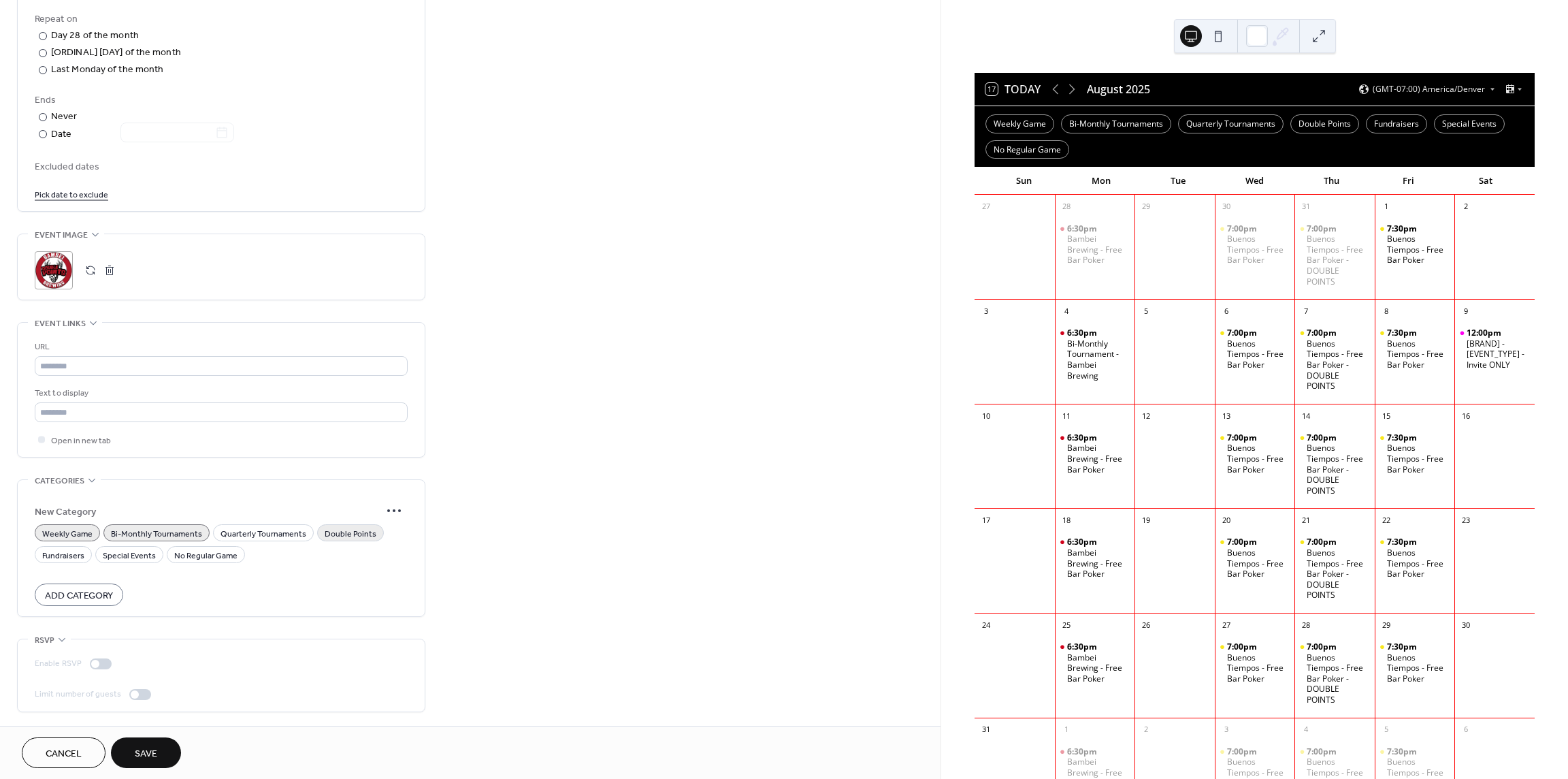 click on "Double Points" at bounding box center [350, 534] 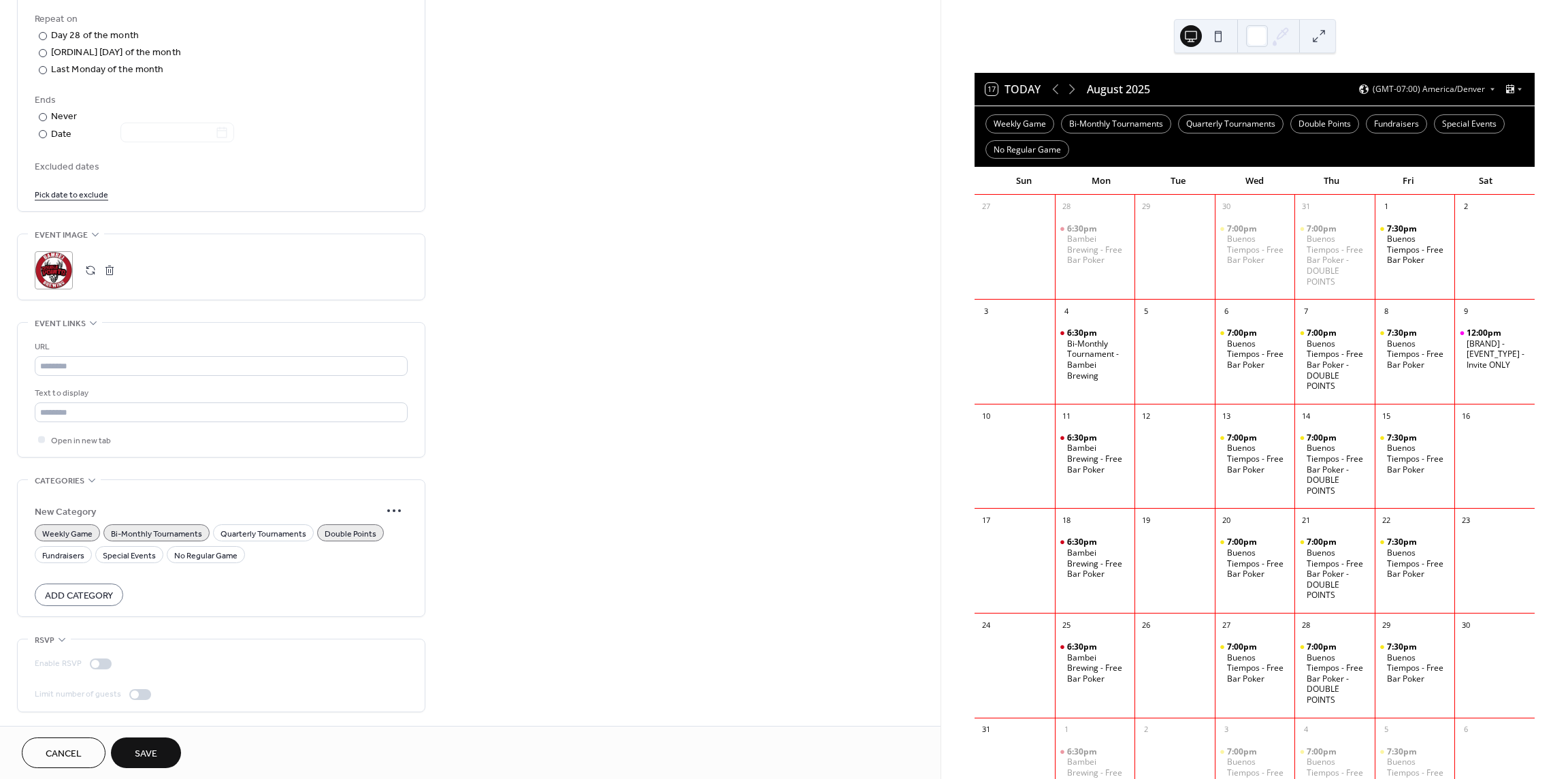 click on "Bi-Monthly Tournaments" at bounding box center (157, 534) 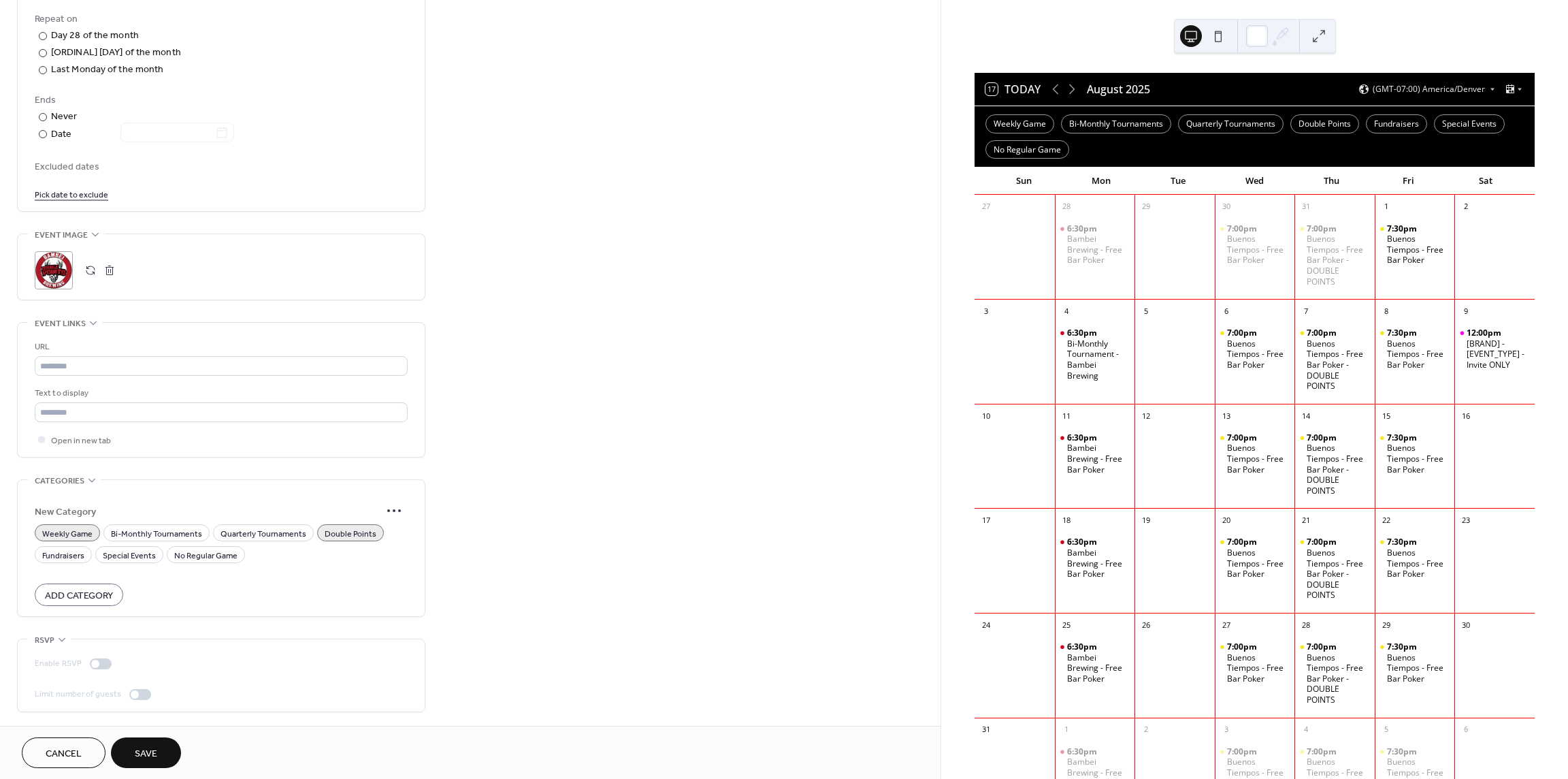 click on "Save" at bounding box center (146, 752) 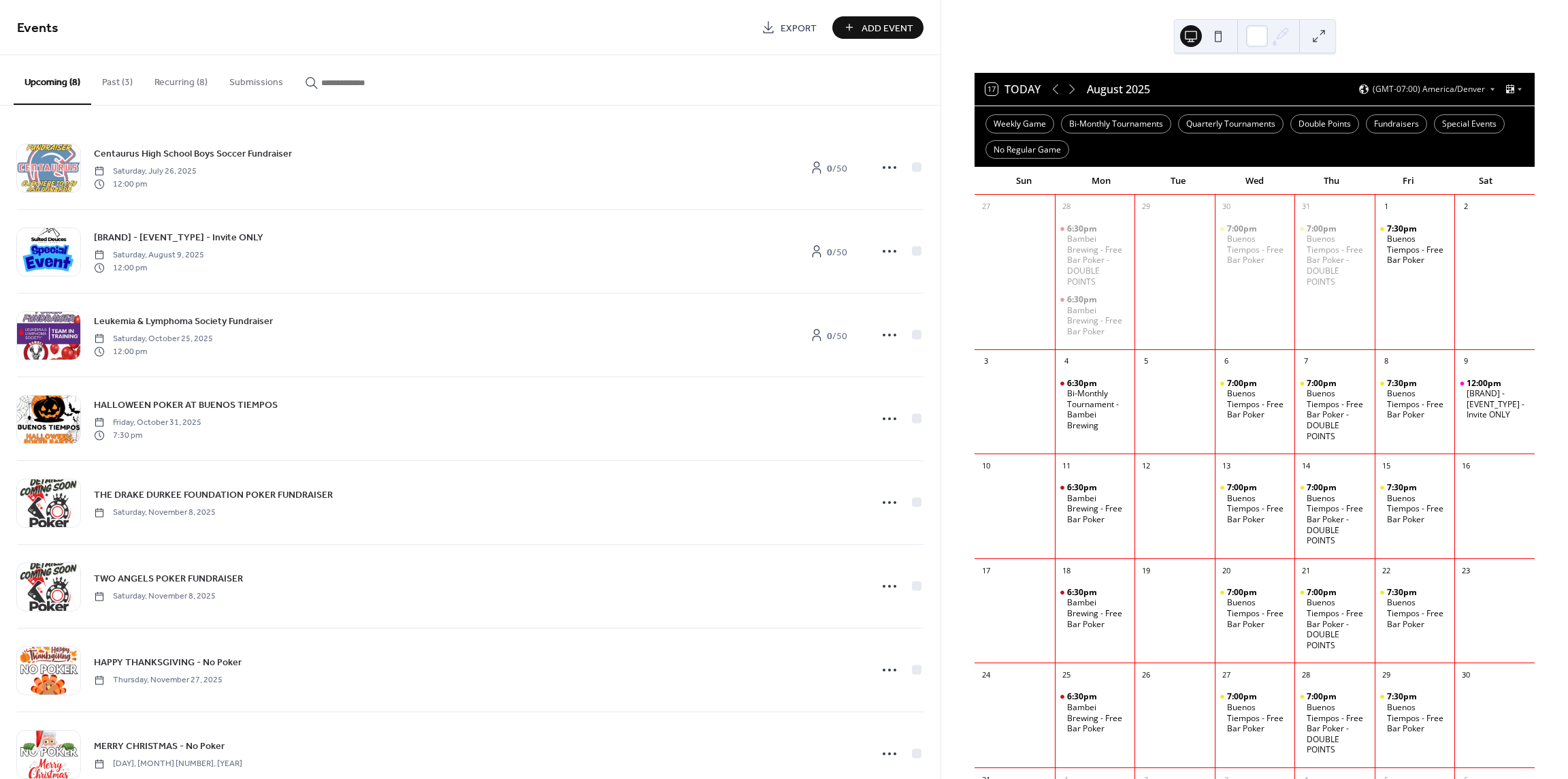 click on "Recurring (8)" at bounding box center (181, 79) 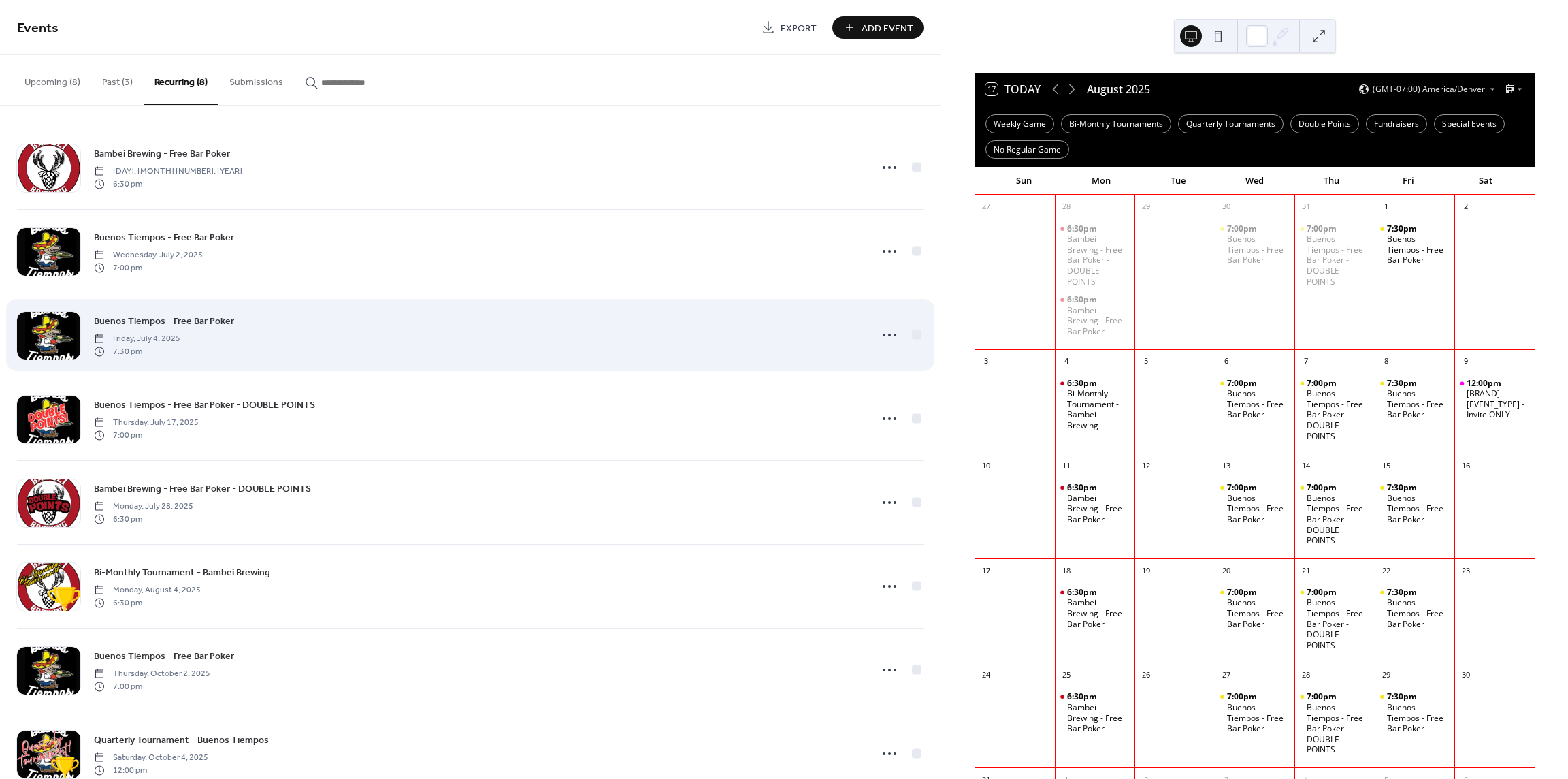 scroll, scrollTop: 17, scrollLeft: 0, axis: vertical 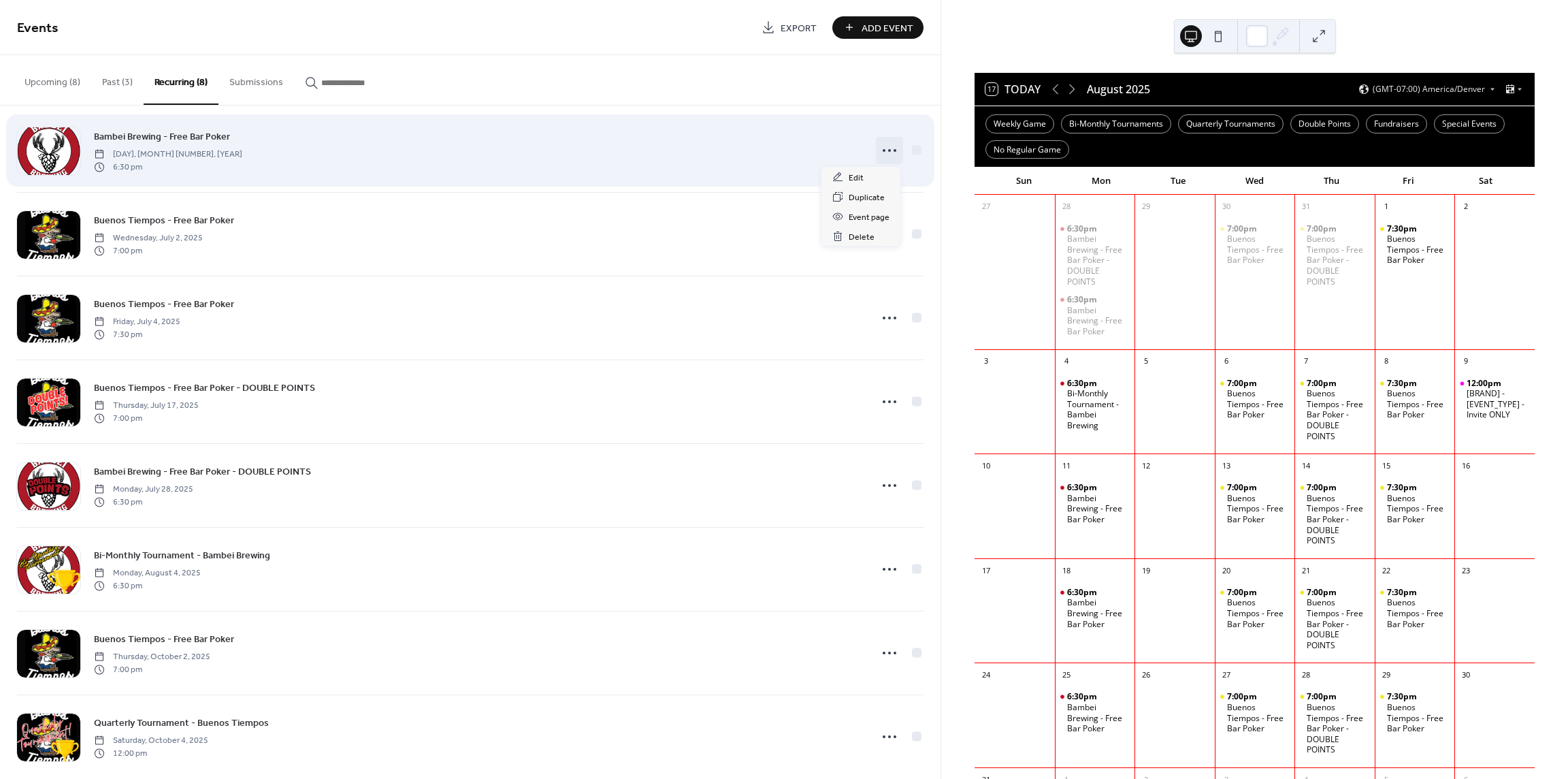 click 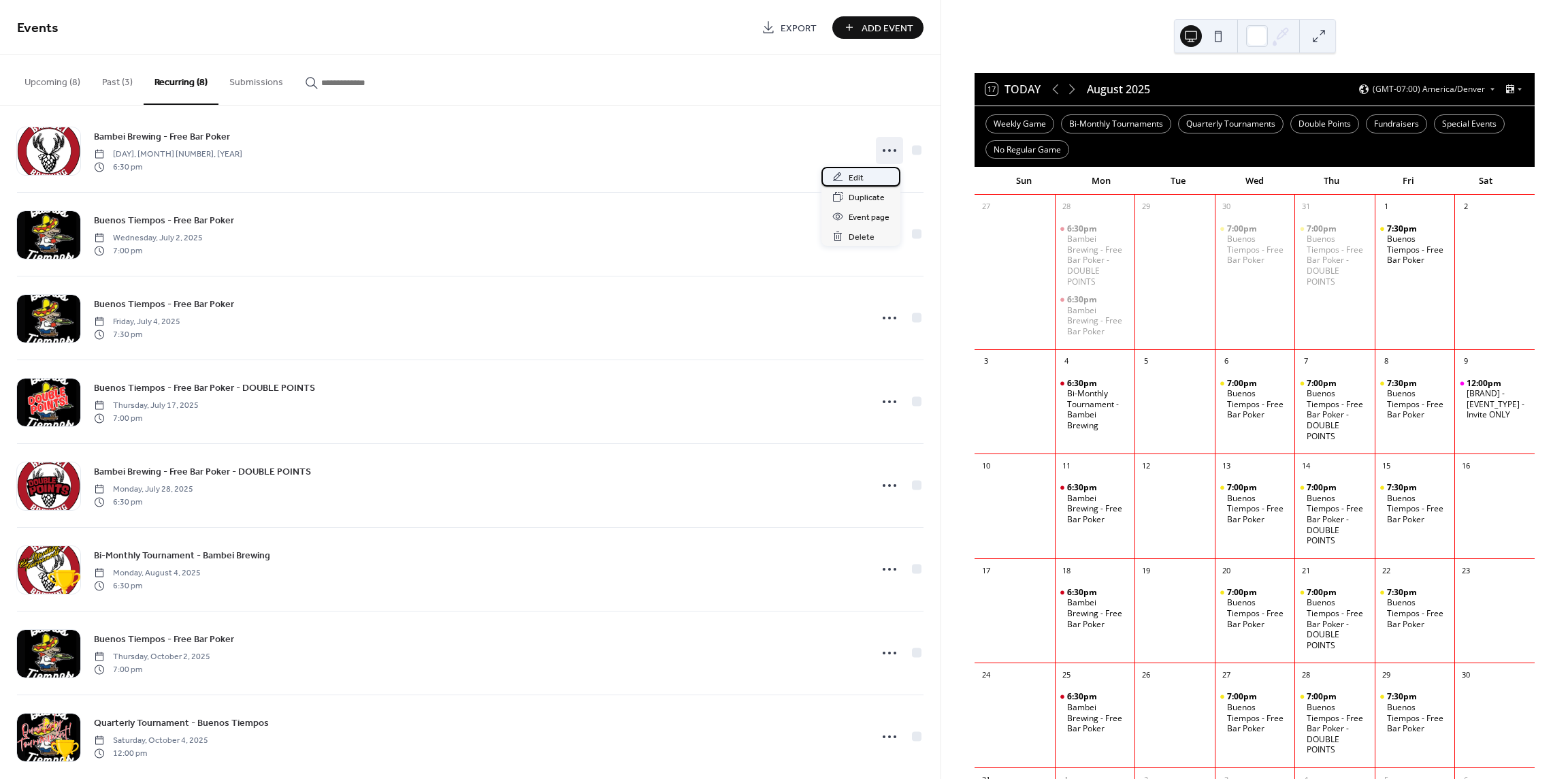 click on "Edit" at bounding box center [856, 178] 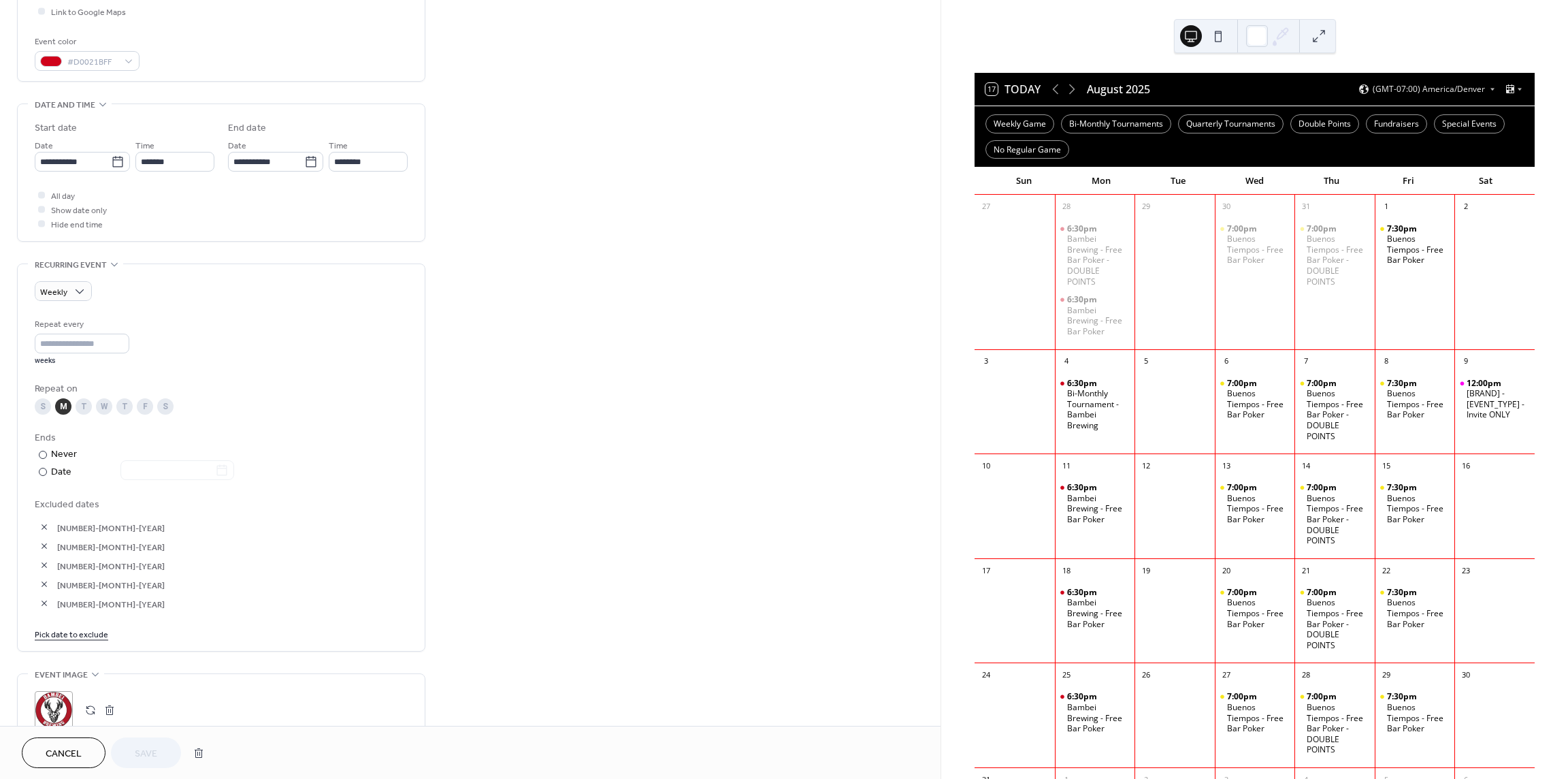 scroll, scrollTop: 392, scrollLeft: 0, axis: vertical 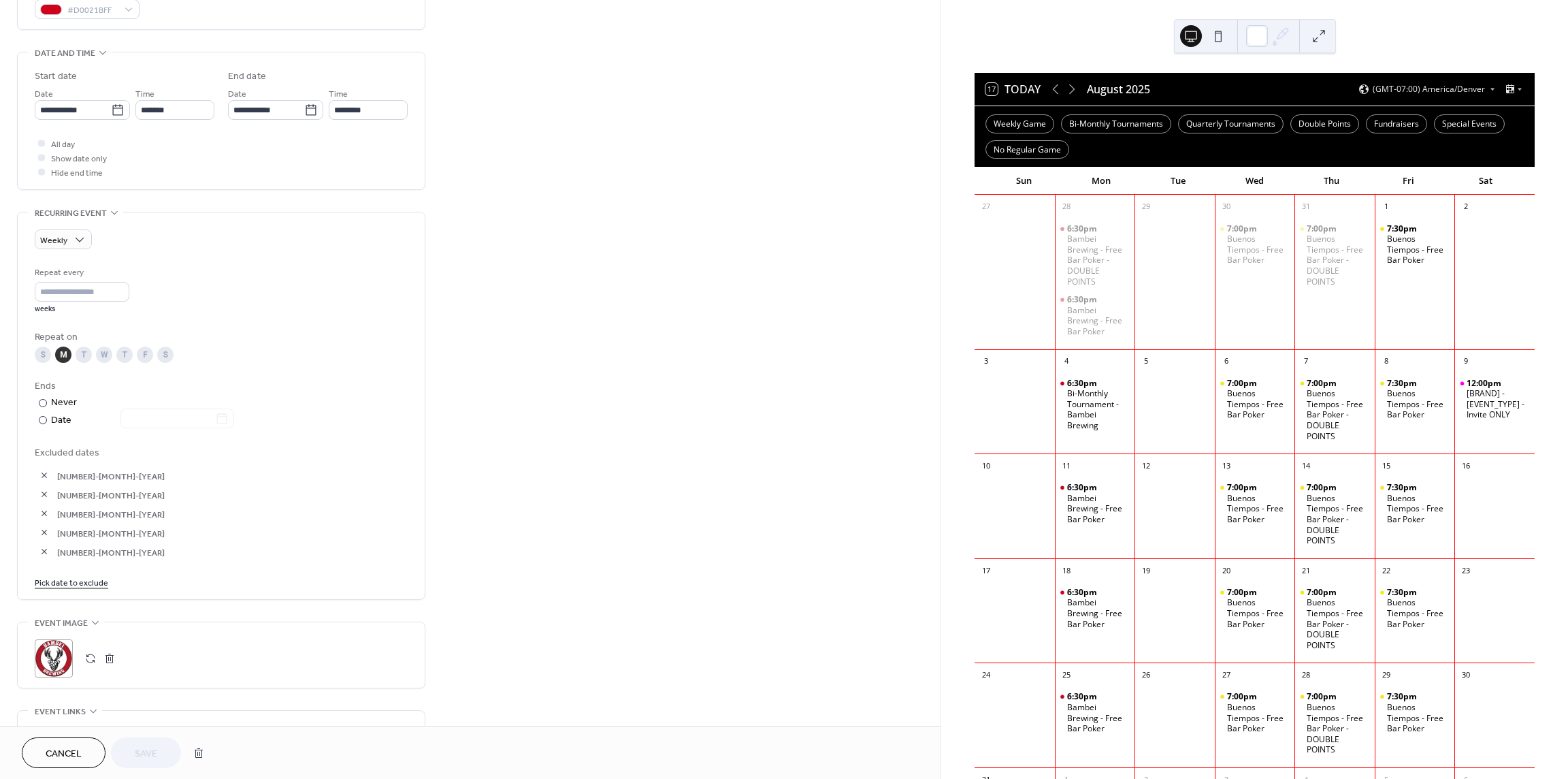 click on "Pick date to exclude" at bounding box center [71, 582] 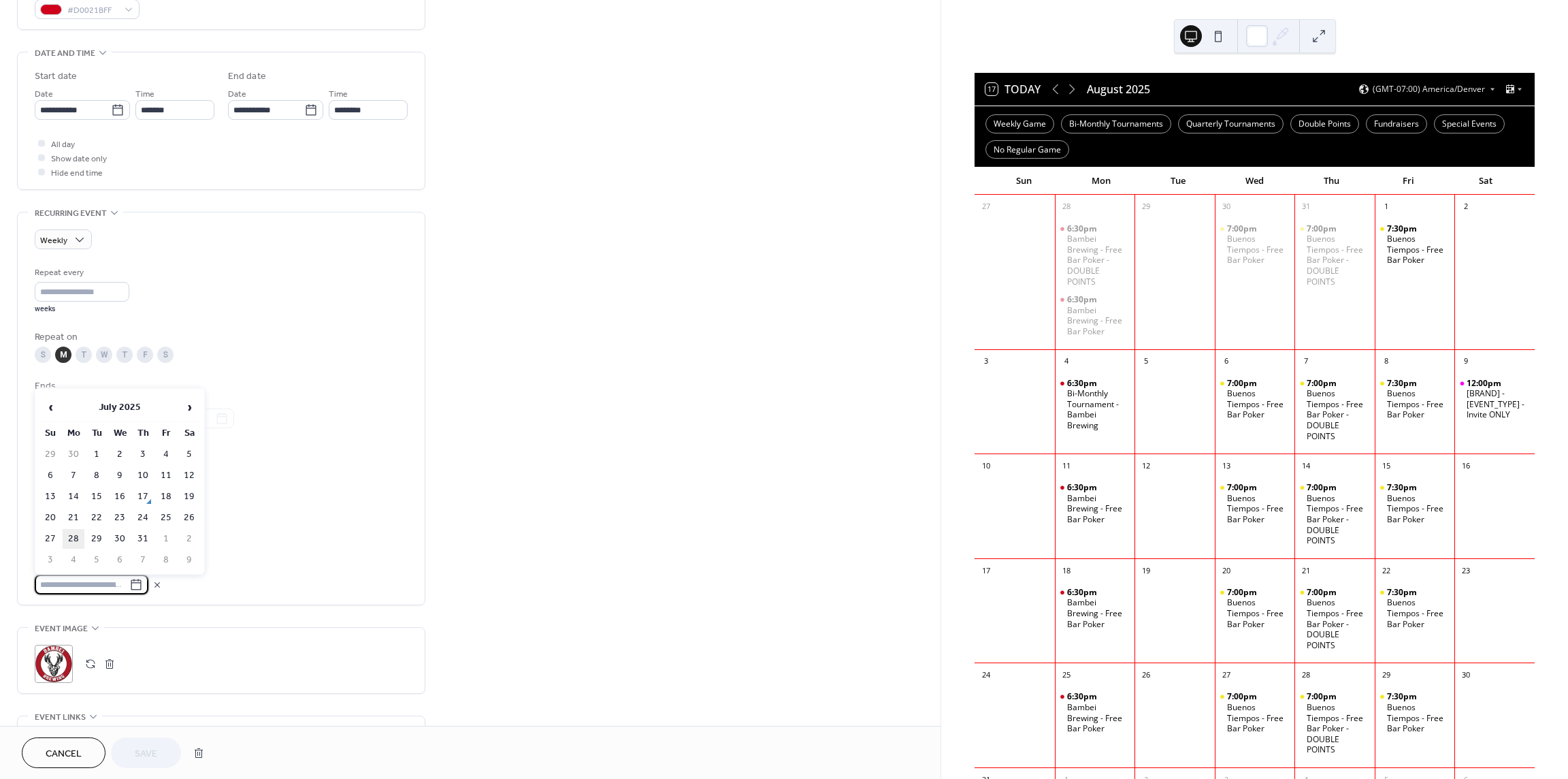 click on "28" at bounding box center (74, 539) 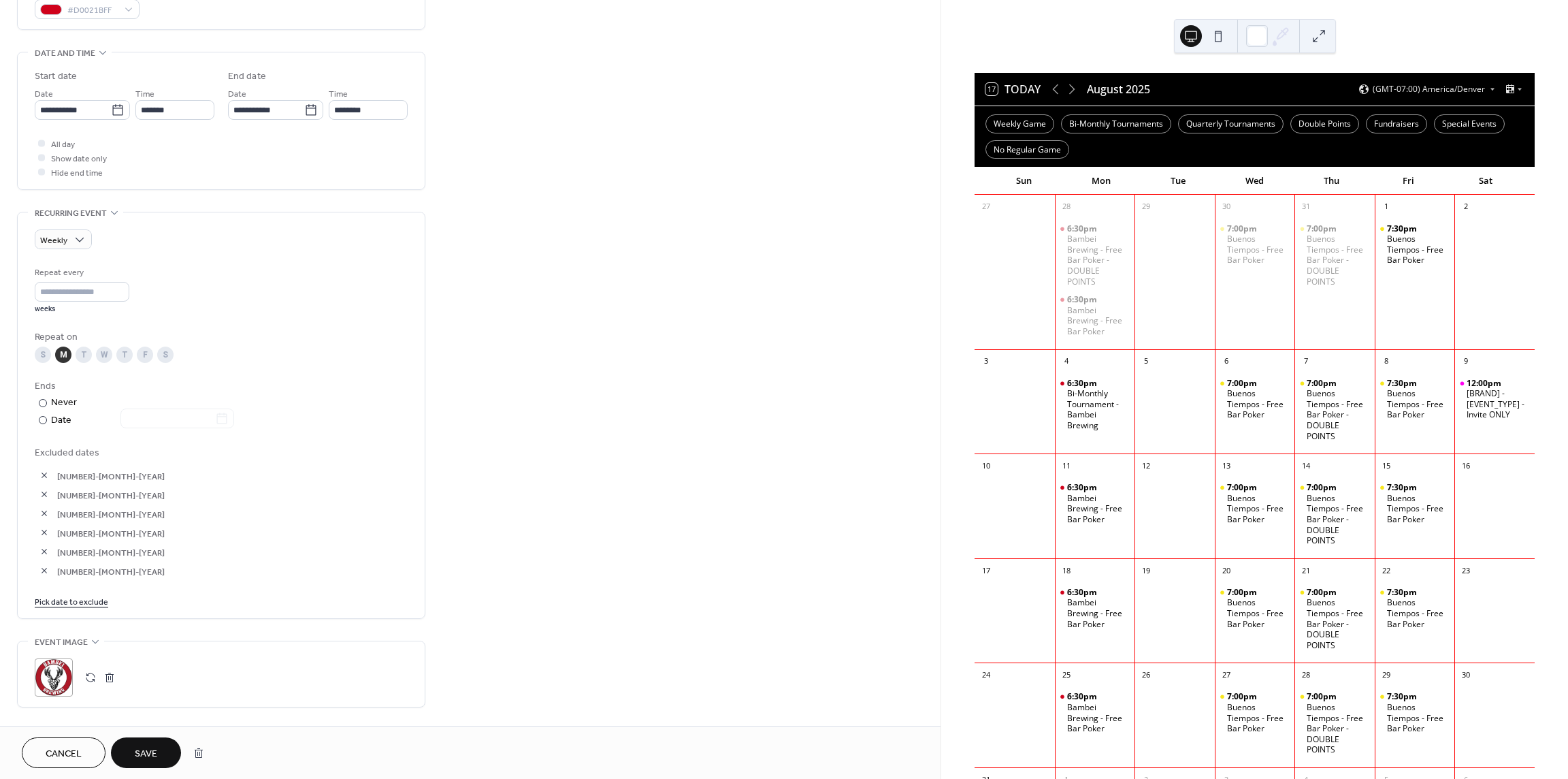 click on "Pick date to exclude" at bounding box center (71, 601) 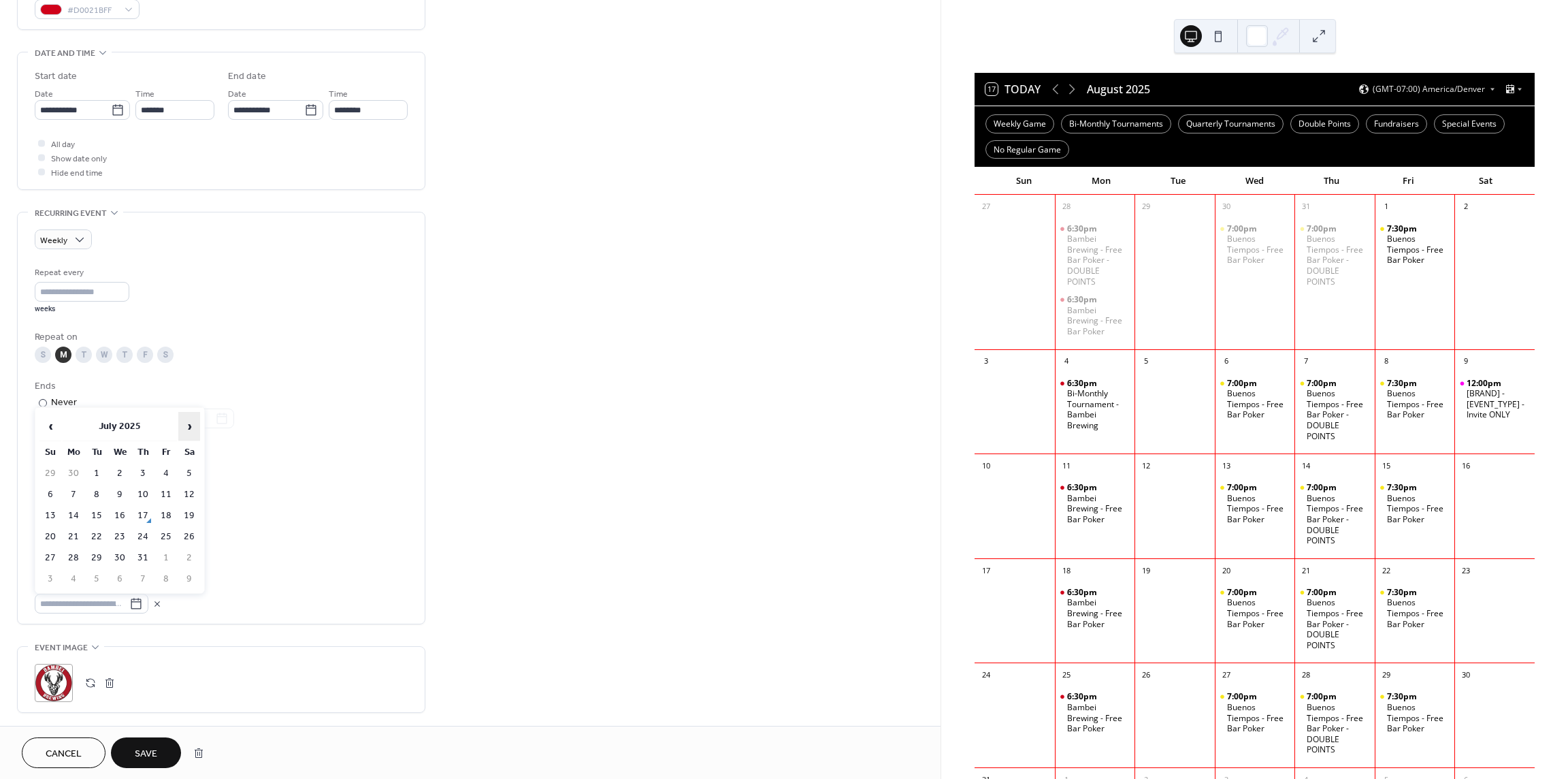 click on "›" at bounding box center (189, 426) 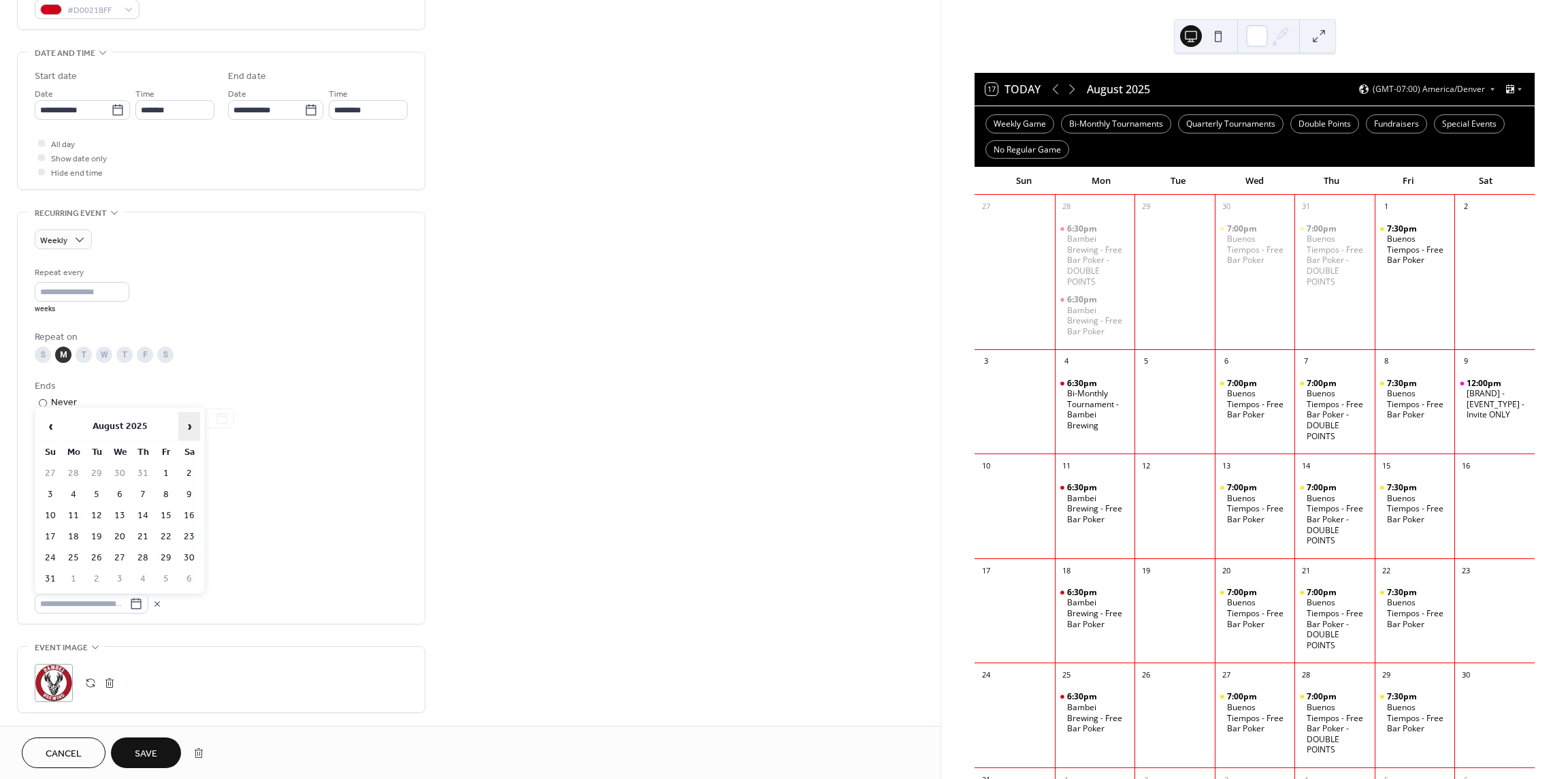 click on "›" at bounding box center (189, 426) 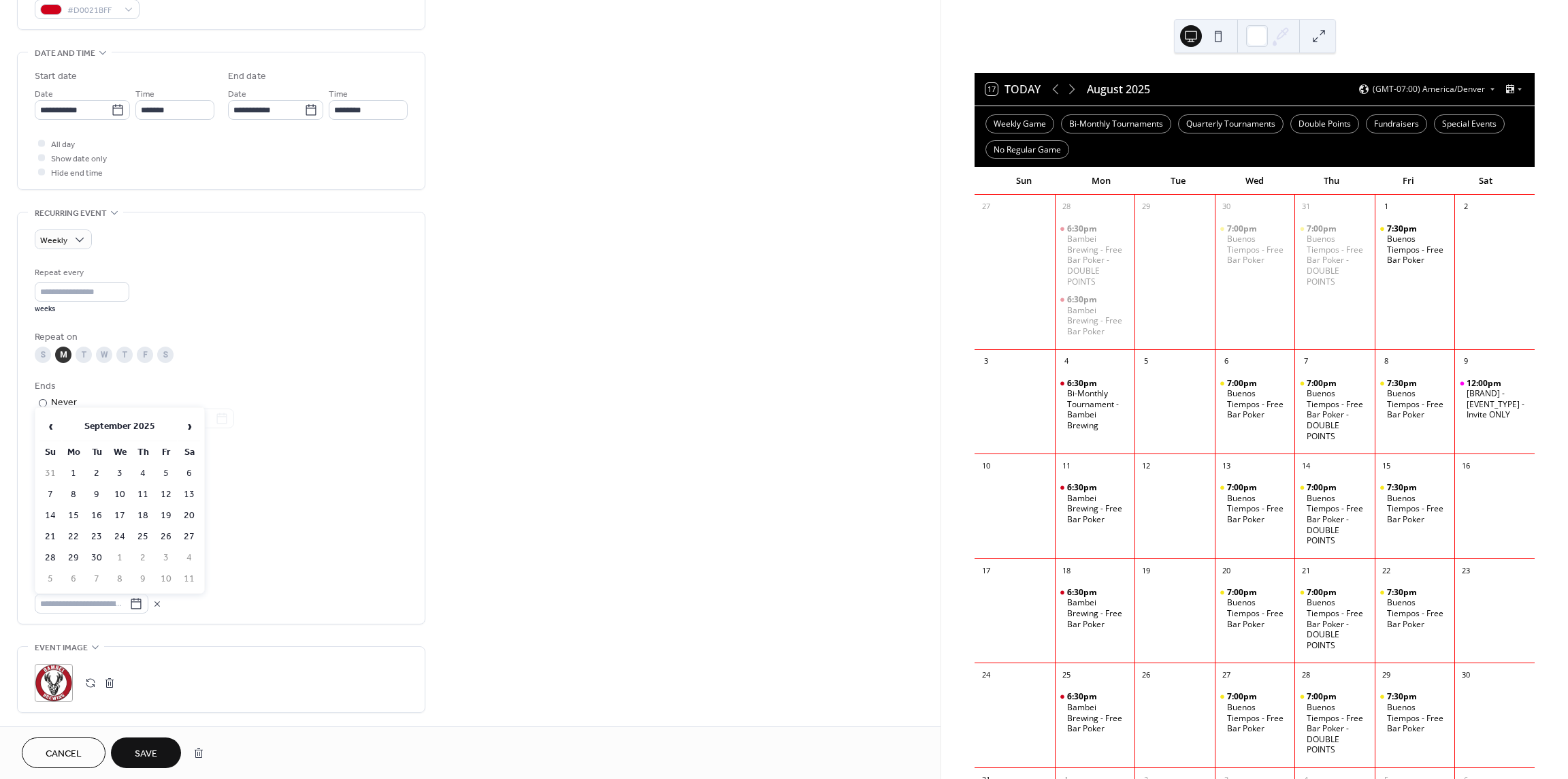 click on "29" at bounding box center (74, 558) 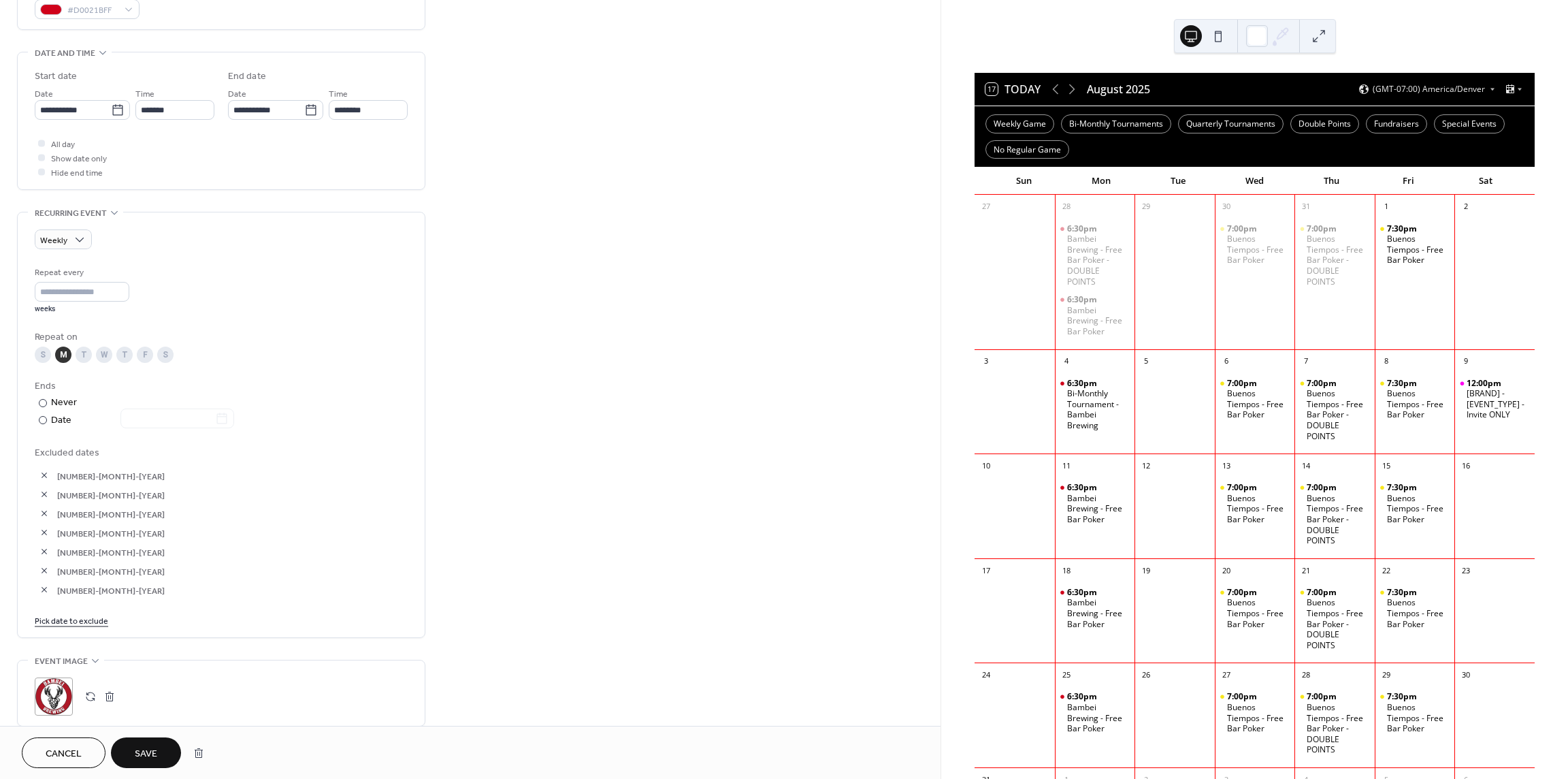 click on "Pick date to exclude" at bounding box center (71, 620) 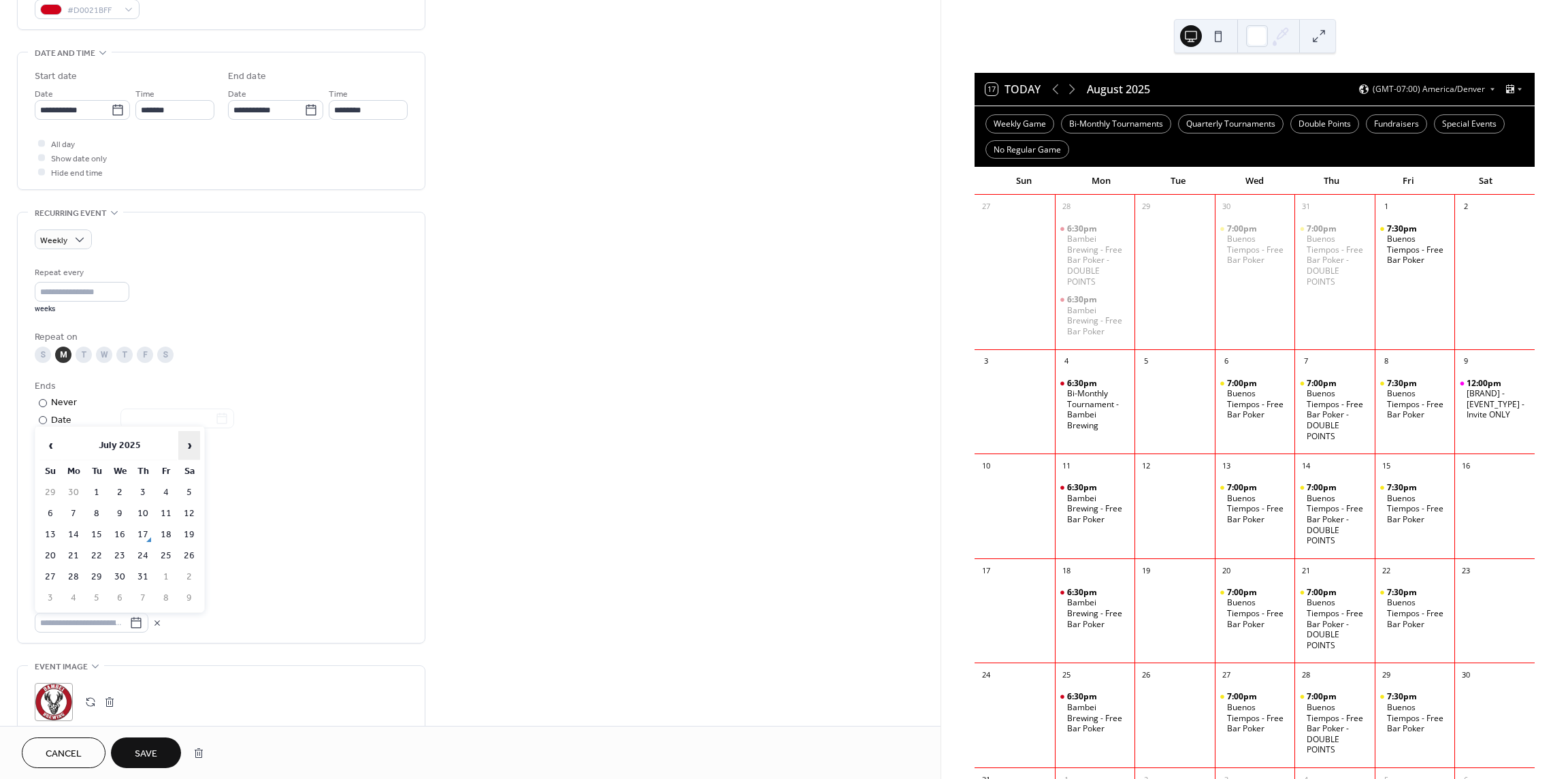 click on "›" at bounding box center [189, 445] 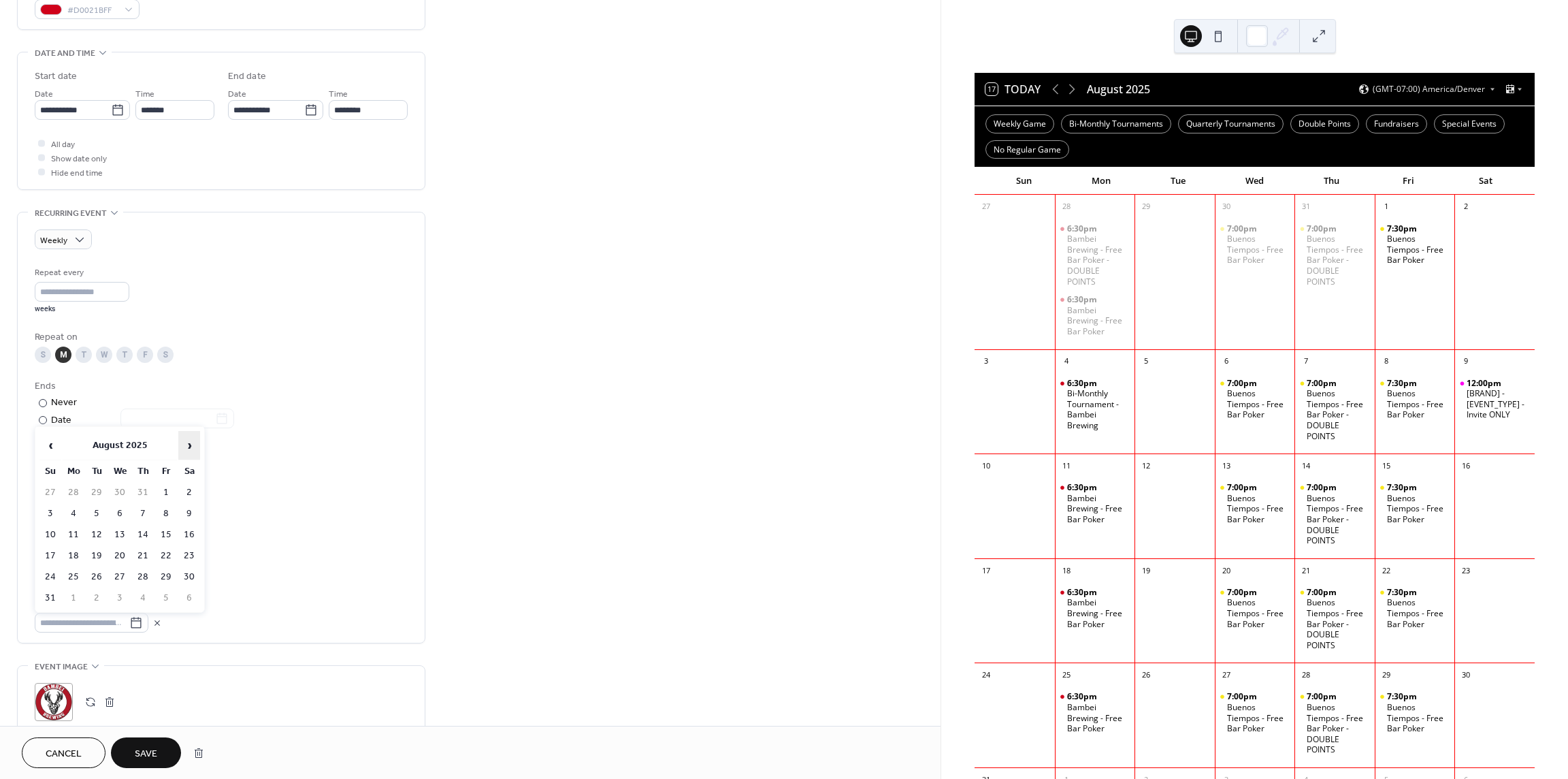 click on "›" at bounding box center (189, 445) 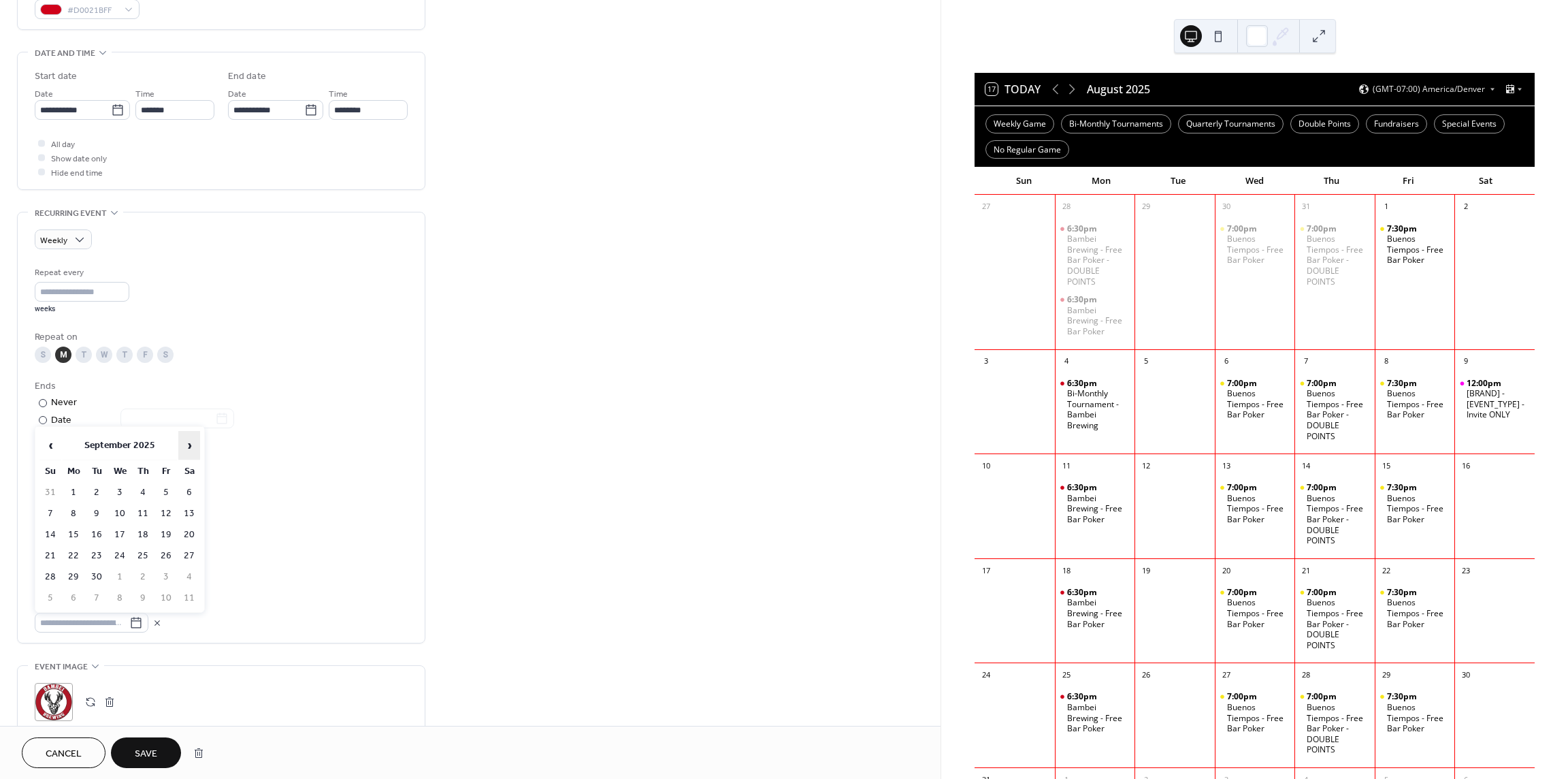 click on "›" at bounding box center [189, 445] 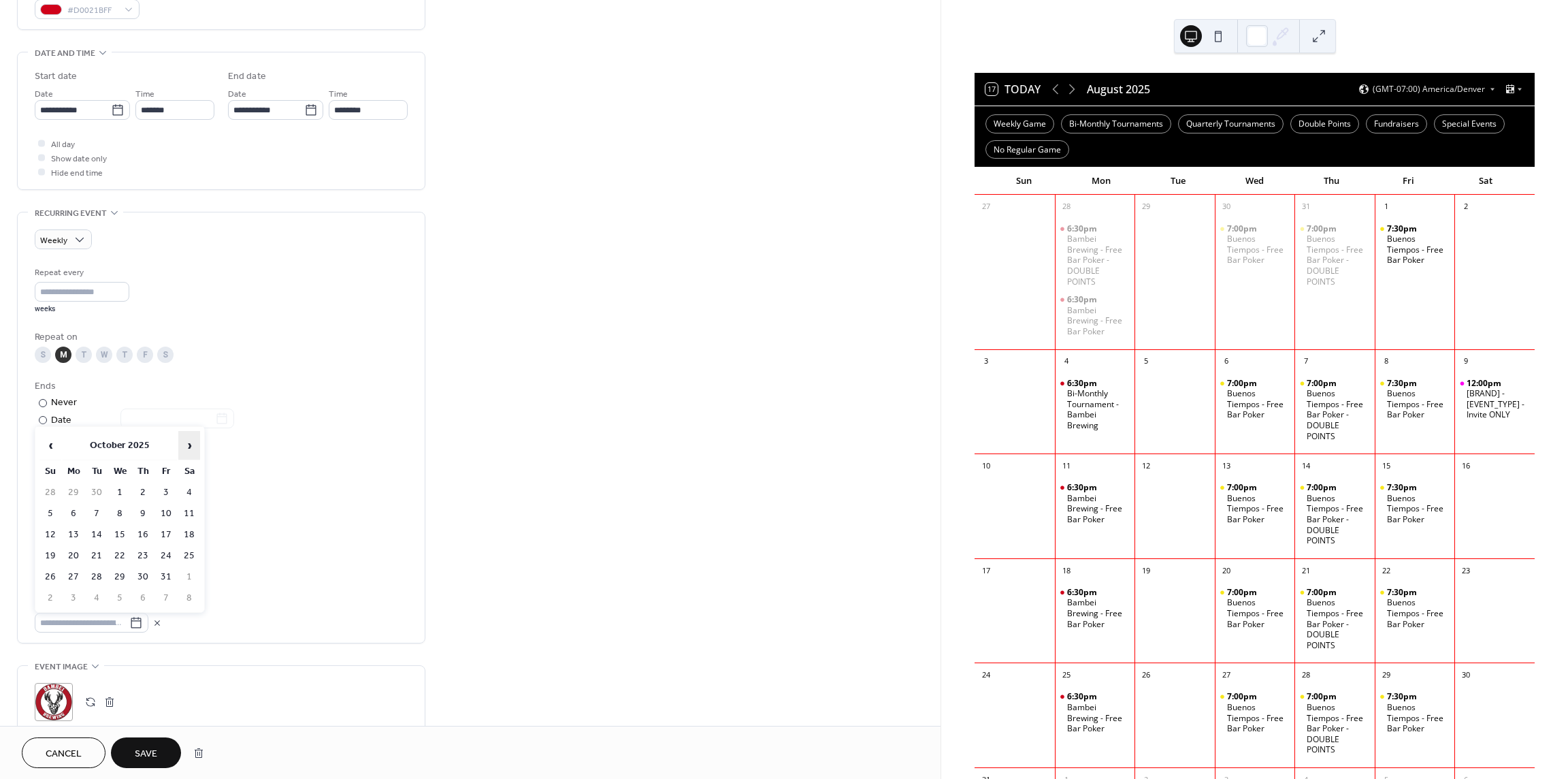 click on "›" at bounding box center (189, 445) 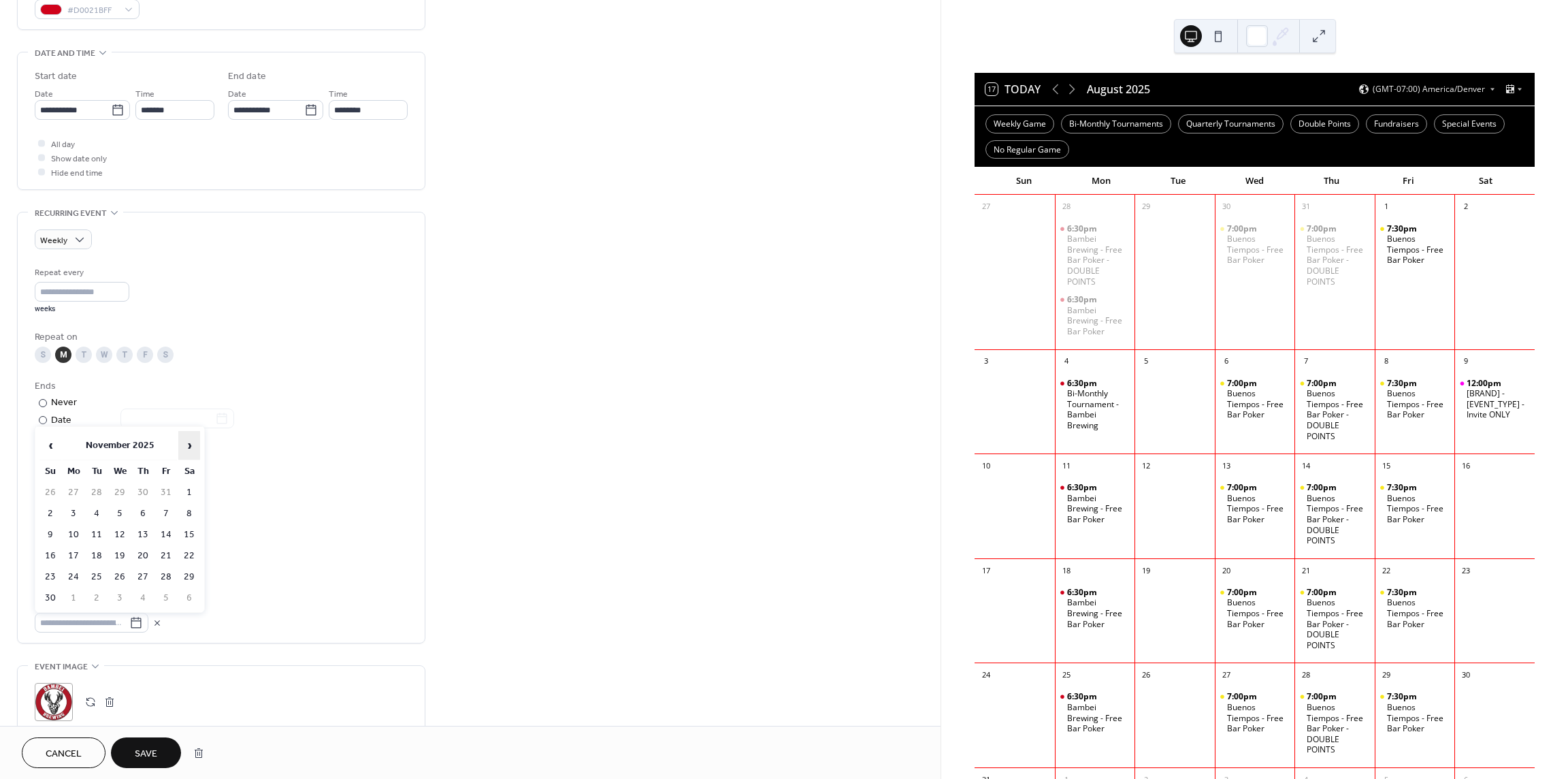 click on "›" at bounding box center (189, 445) 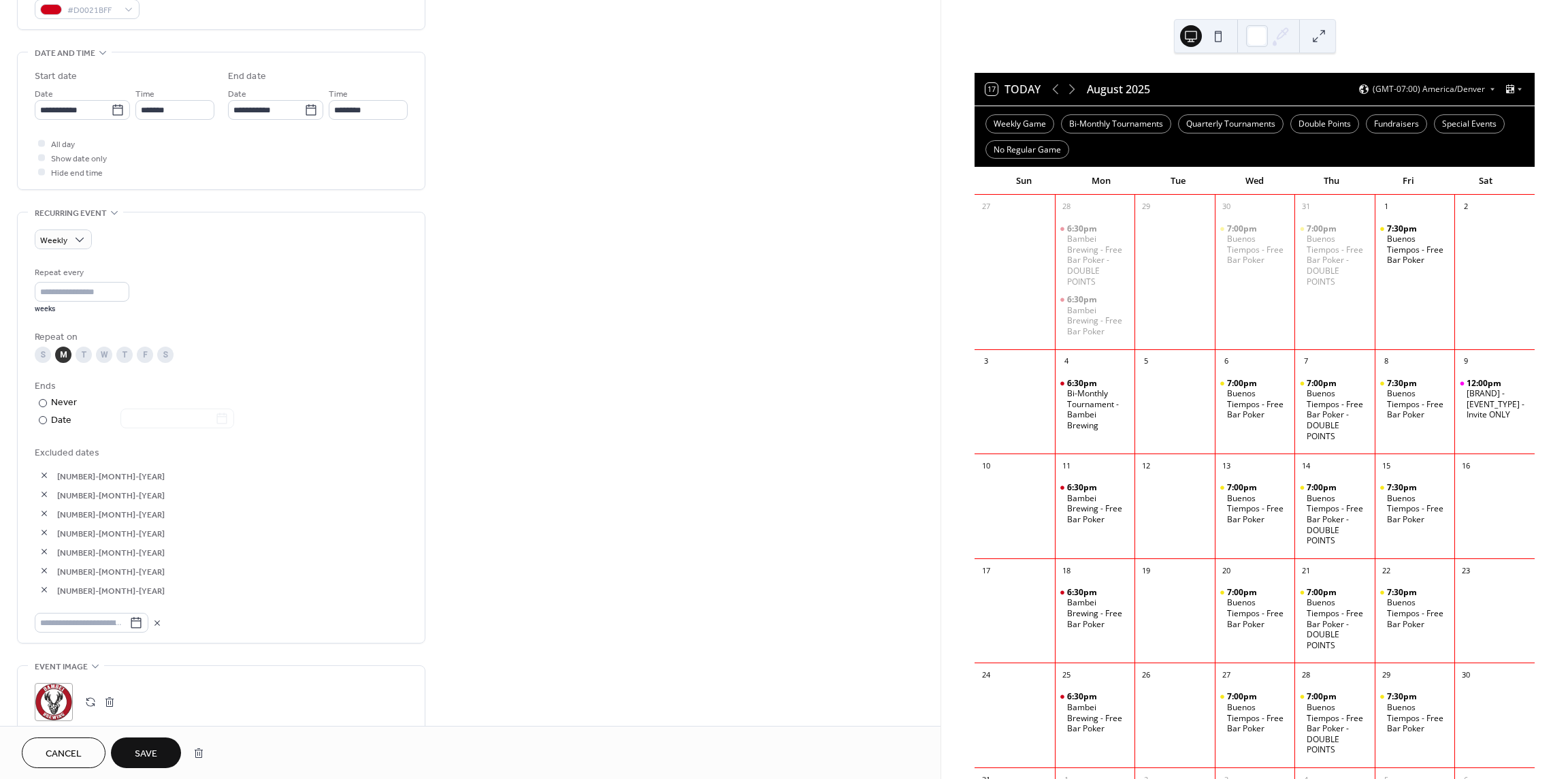 click on "Excluded dates [NUMBER]-[MONTH]-[YEAR] [NUMBER]-[MONTH]-[YEAR] [NUMBER]-[MONTH]-[YEAR] [NUMBER]-[MONTH]-[YEAR] [NUMBER]-[MONTH]-[YEAR] [NUMBER]-[MONTH]-[YEAR] [NUMBER]-[MONTH]-[YEAR]" at bounding box center [221, 539] 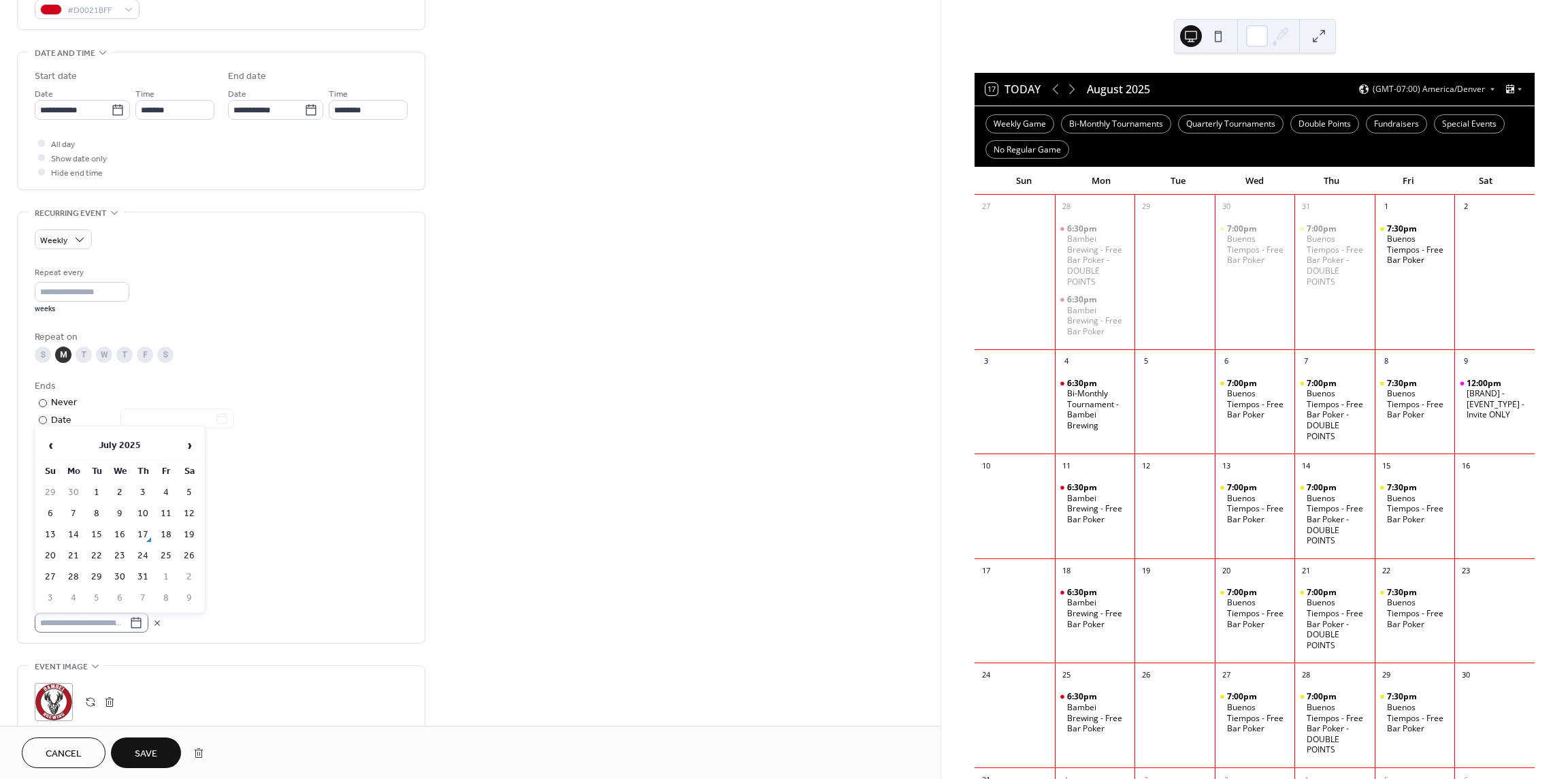 click at bounding box center [91, 622] 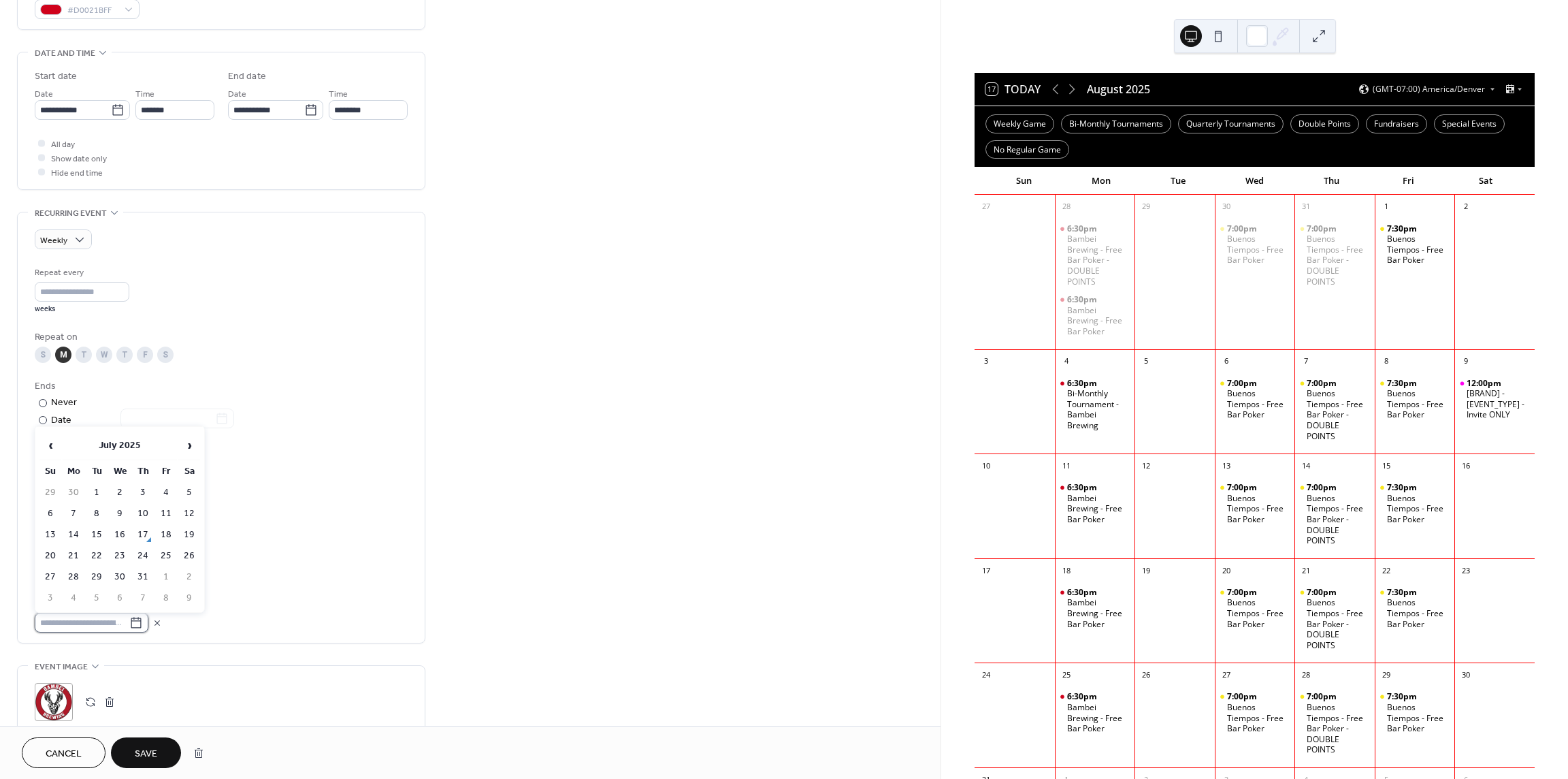 click at bounding box center (82, 622) 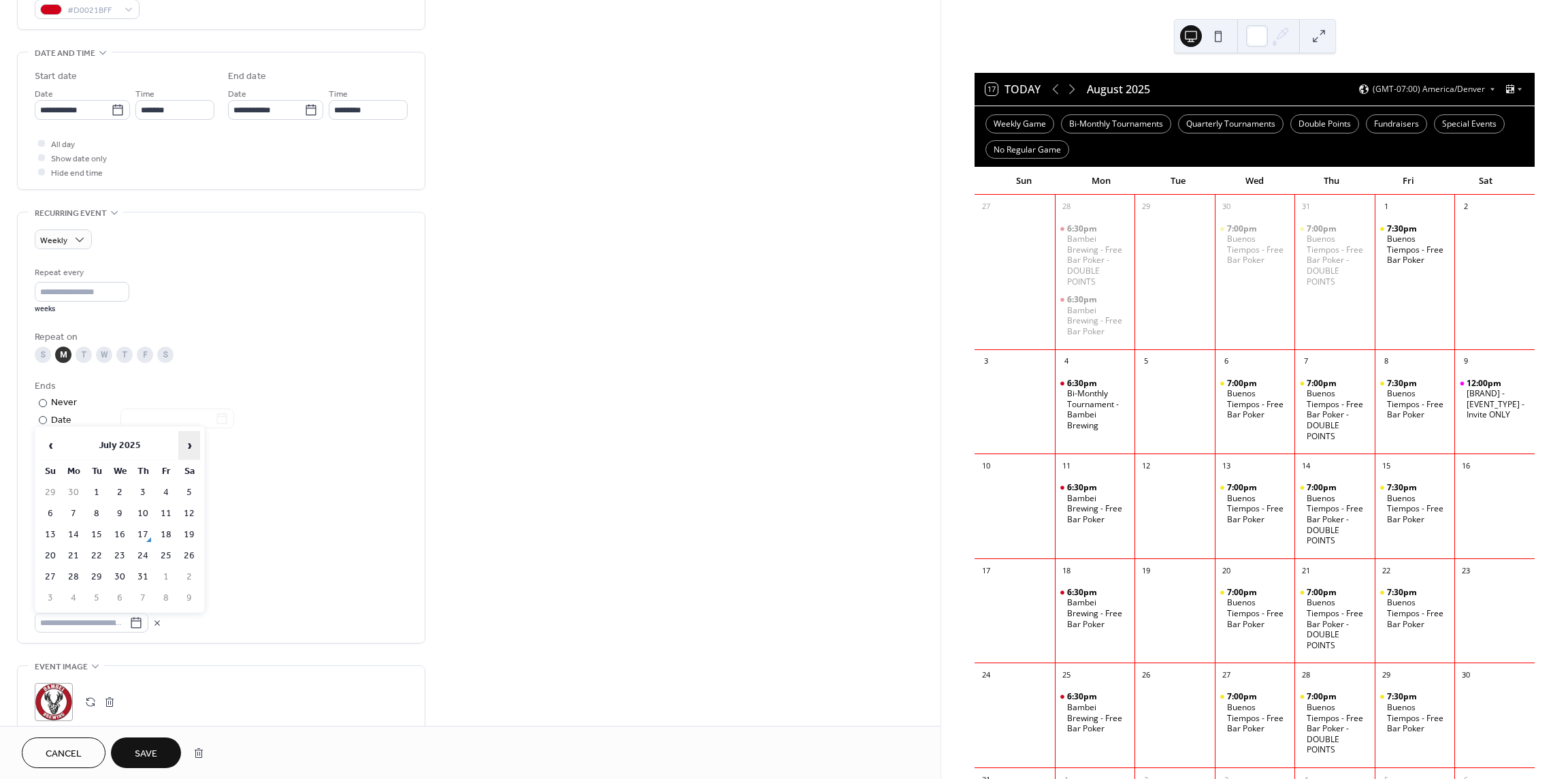 click on "›" at bounding box center [189, 445] 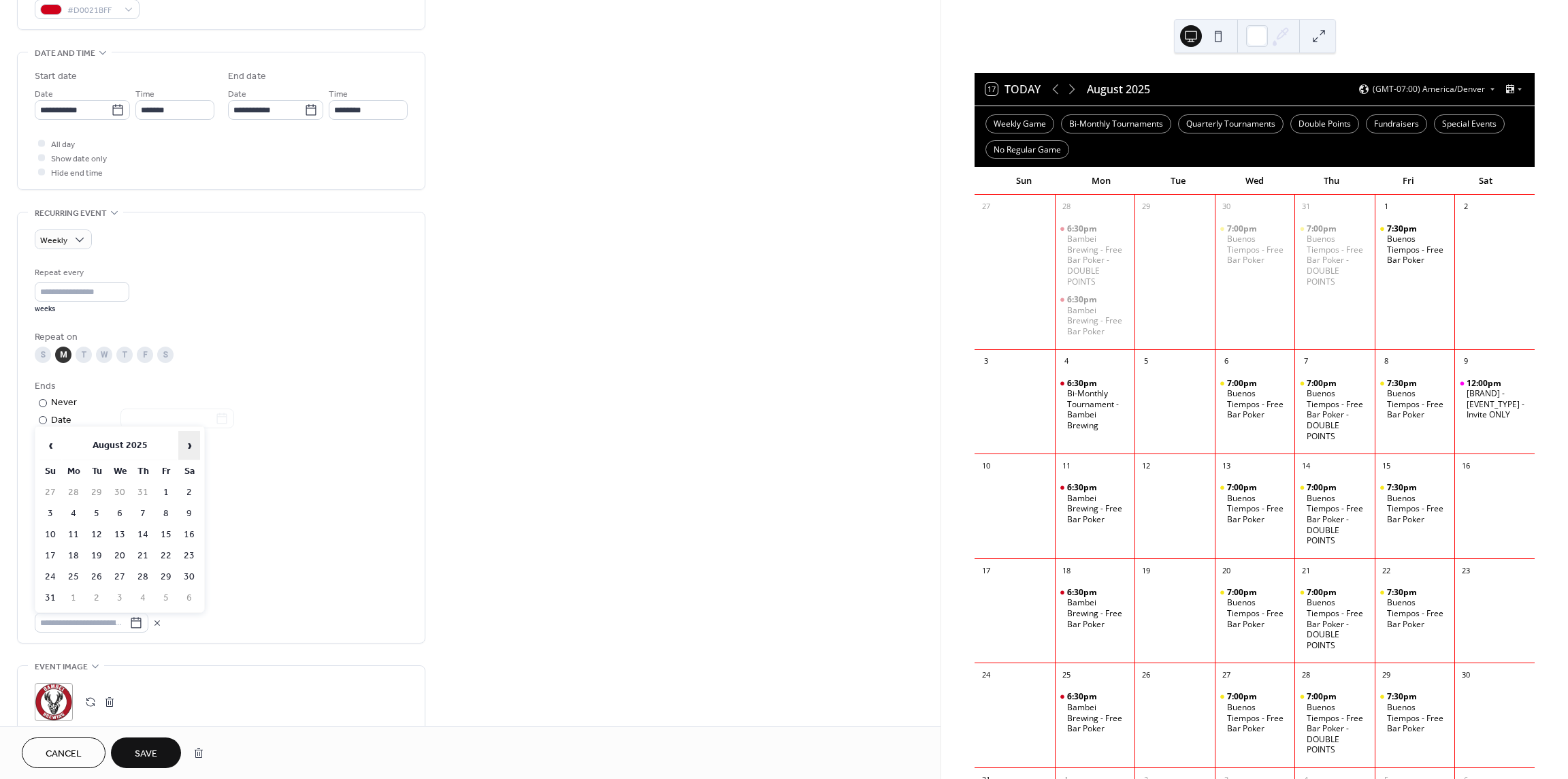 click on "›" at bounding box center (189, 445) 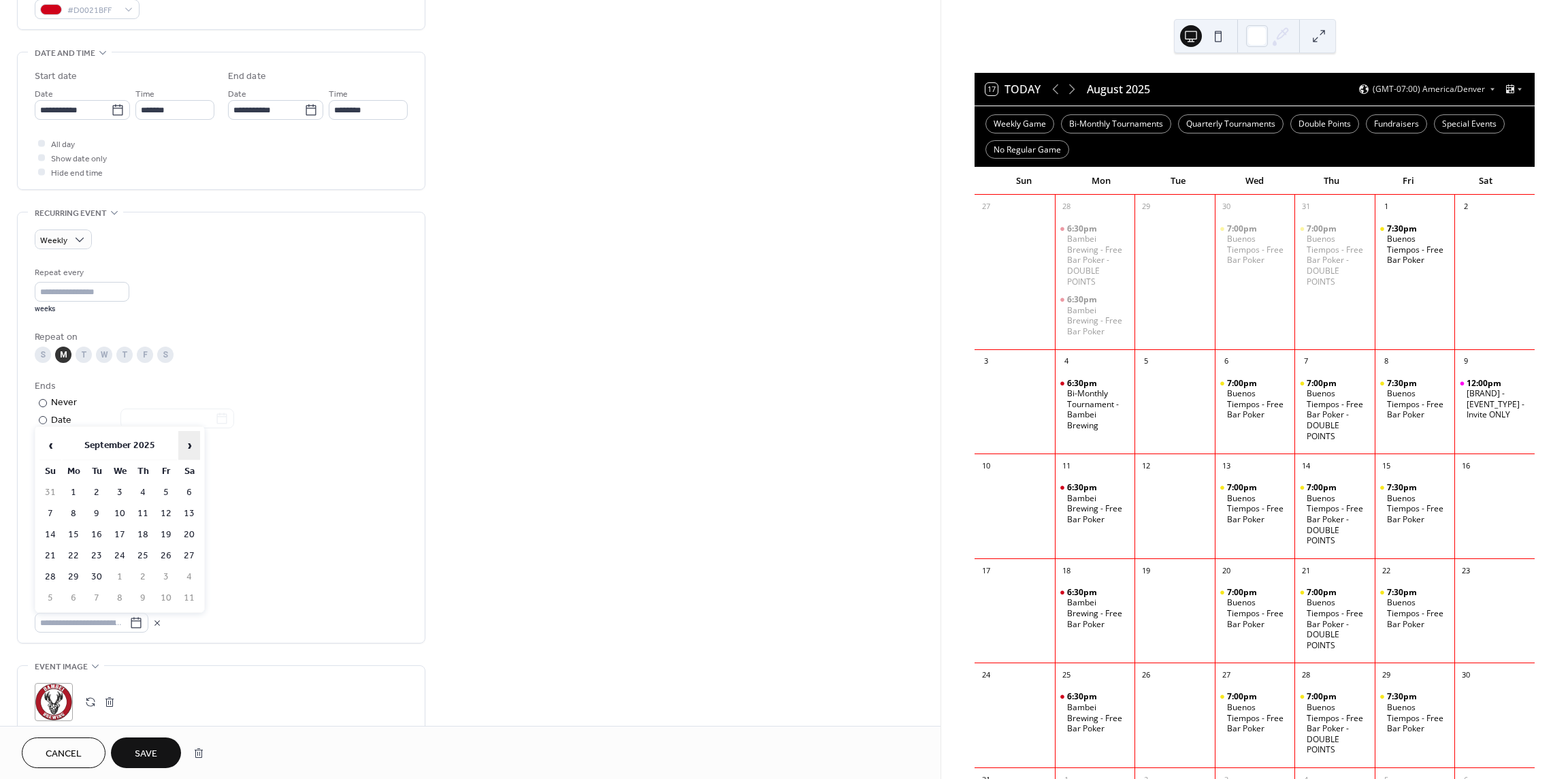 click on "›" at bounding box center (189, 445) 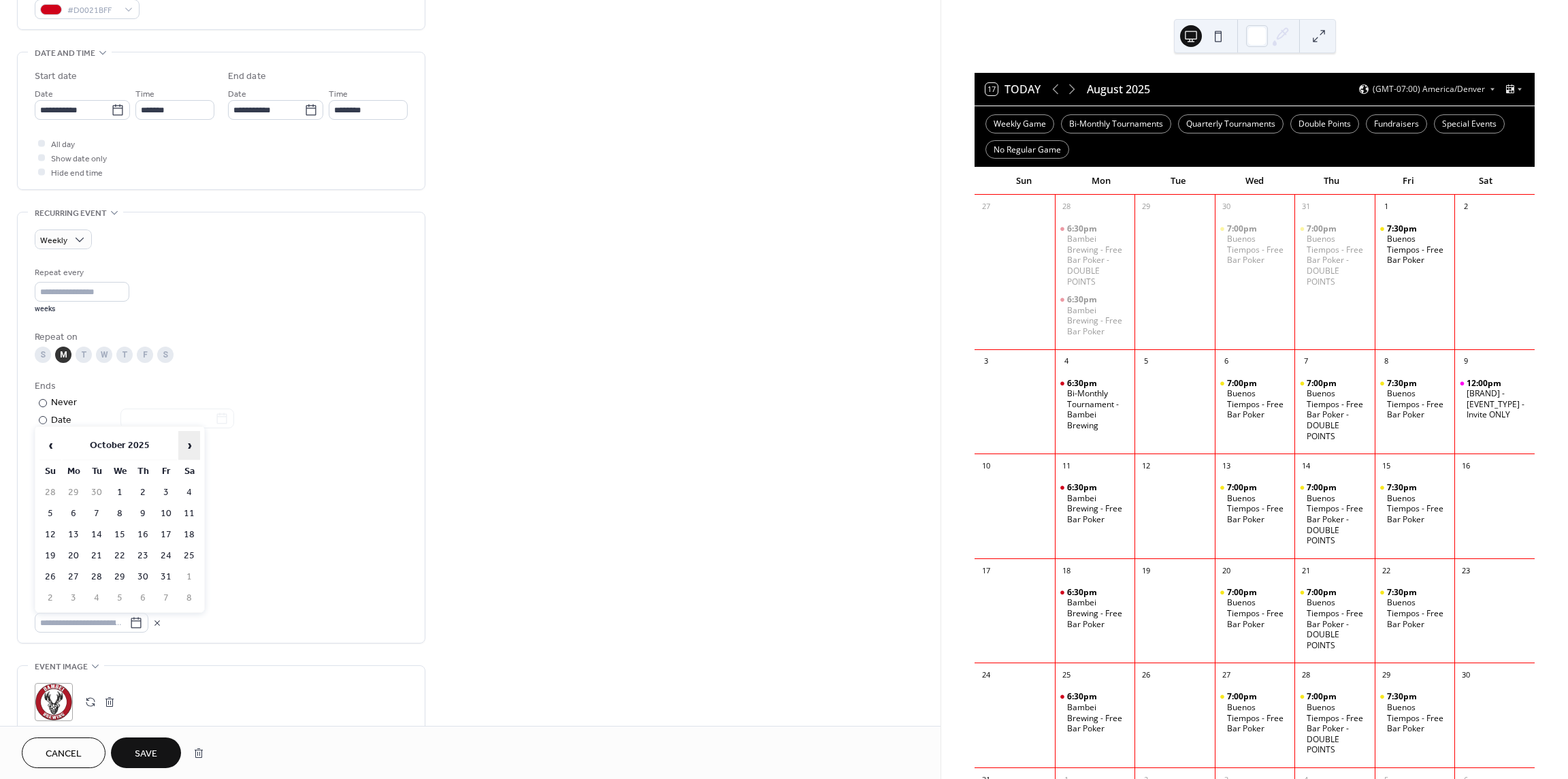 click on "›" at bounding box center [189, 445] 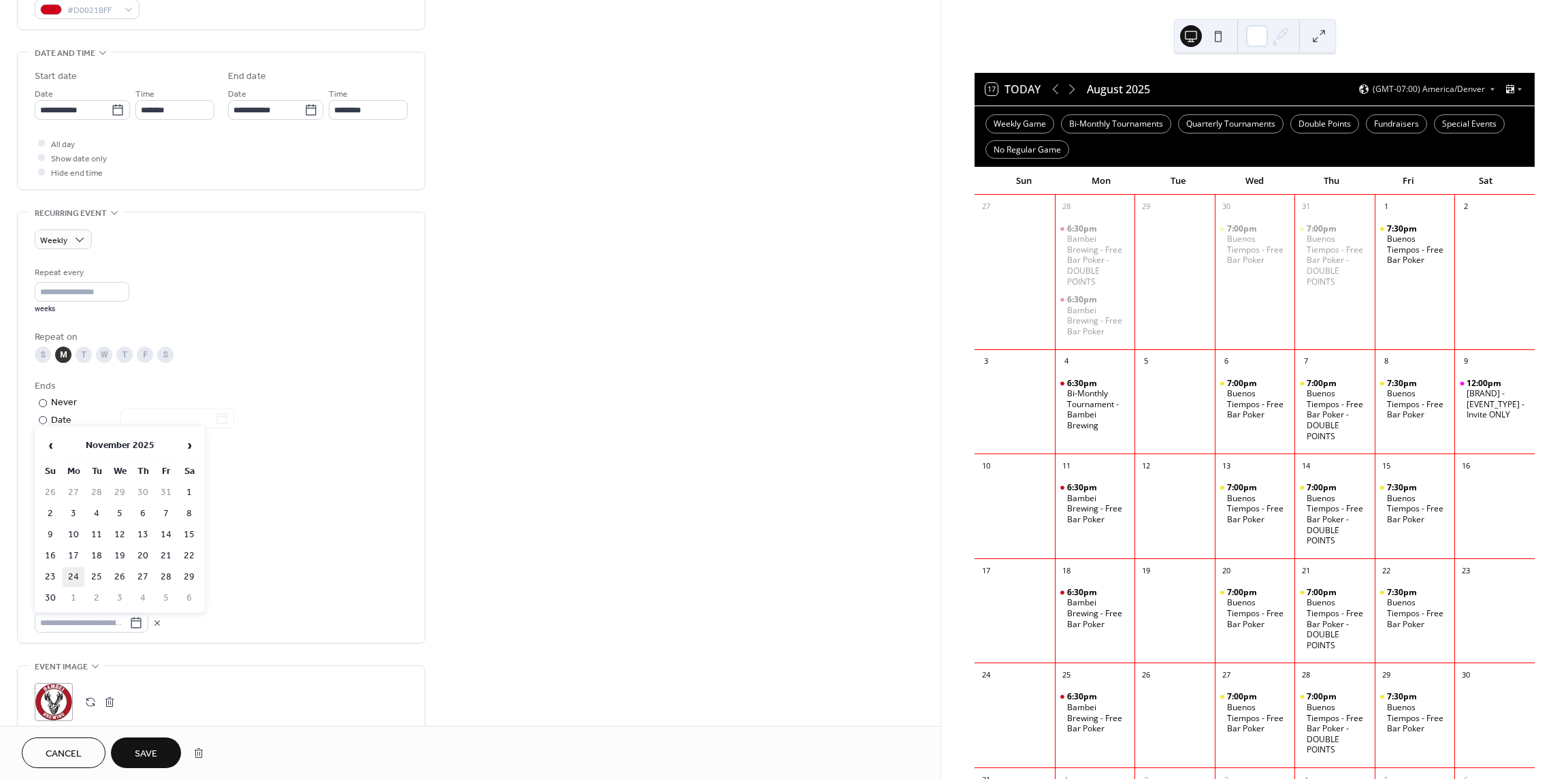 click on "24" at bounding box center (74, 577) 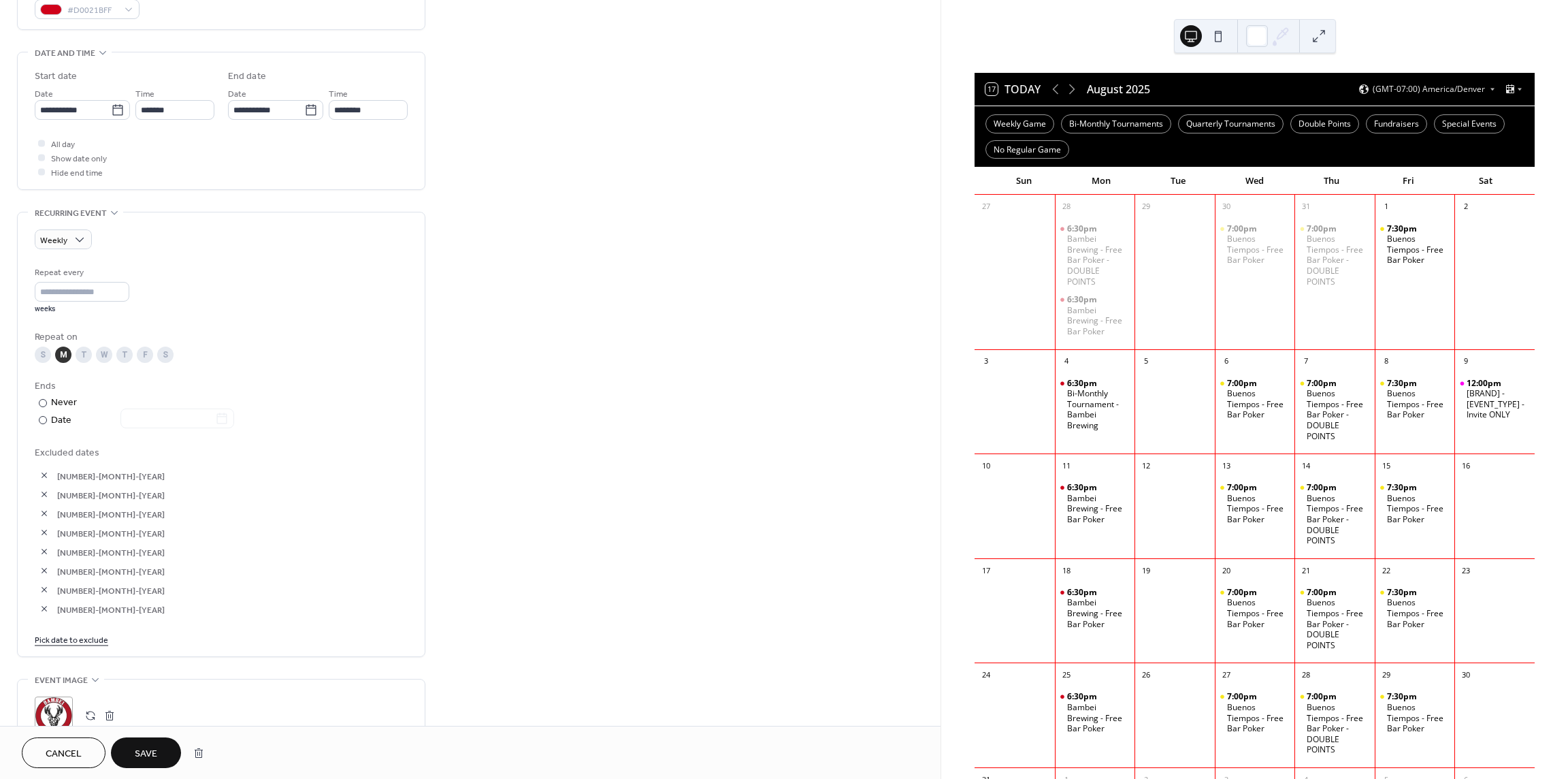 click on "Pick date to exclude" at bounding box center [71, 639] 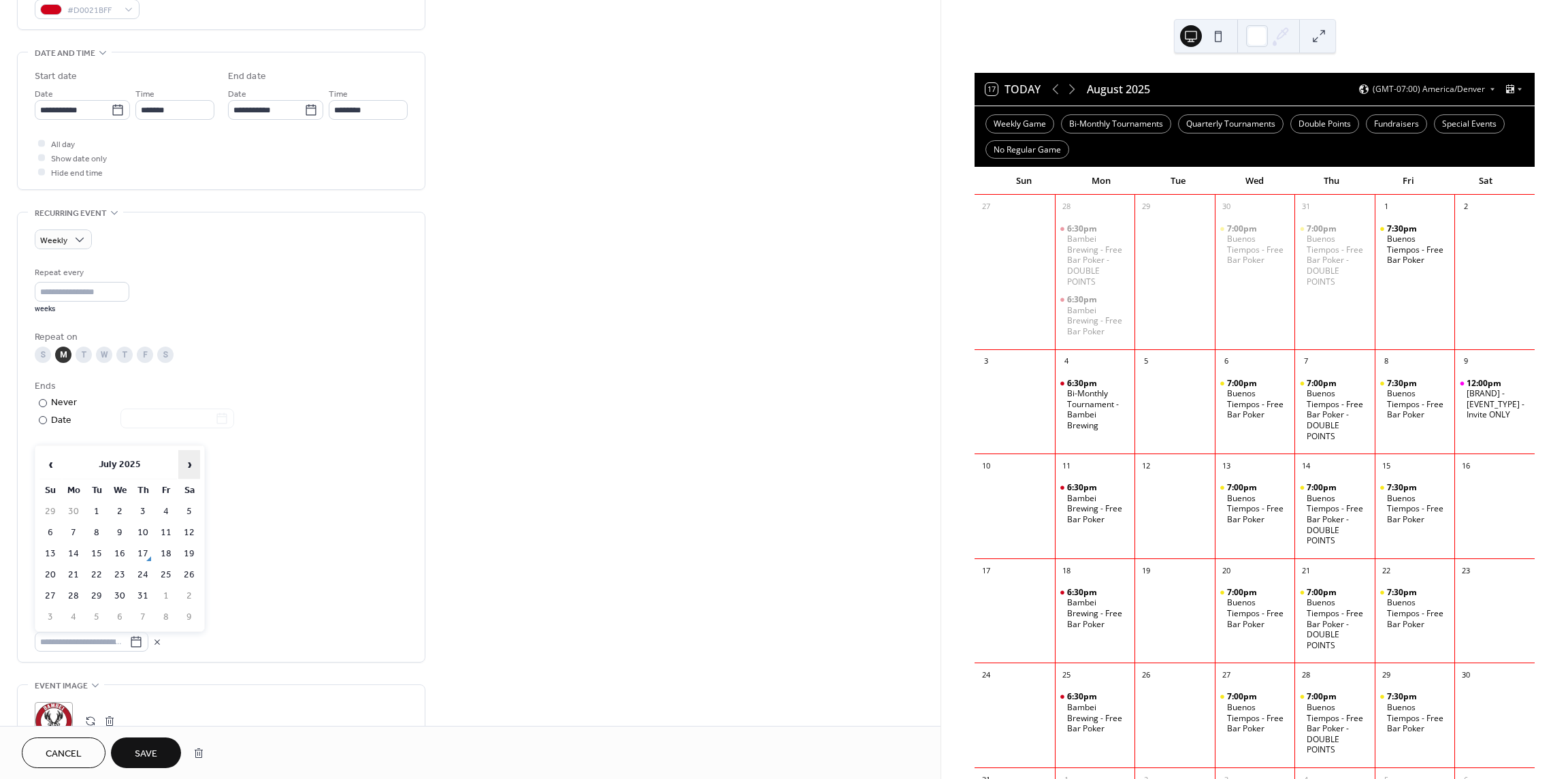 click on "›" at bounding box center [189, 464] 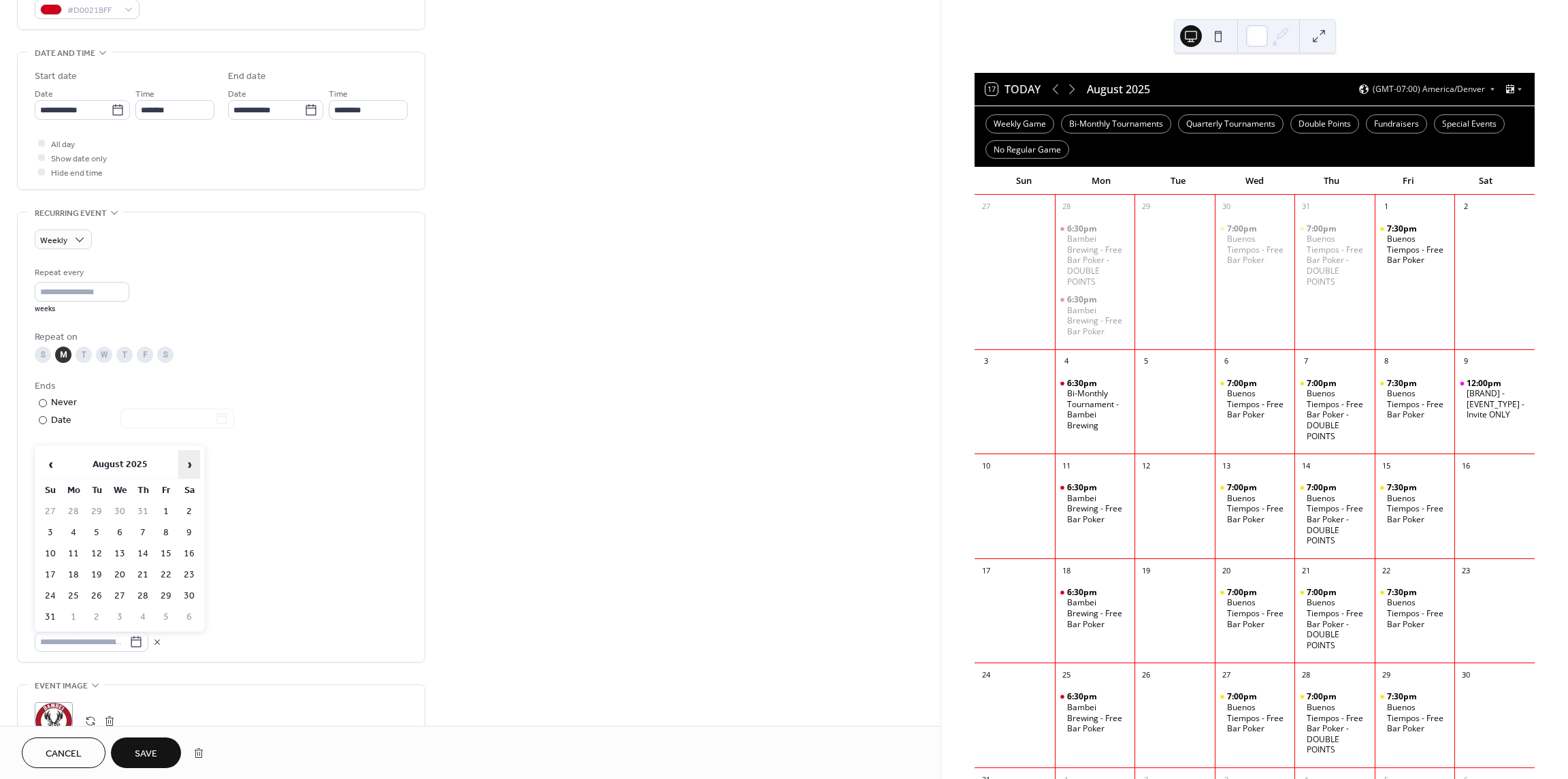 click on "›" at bounding box center [189, 464] 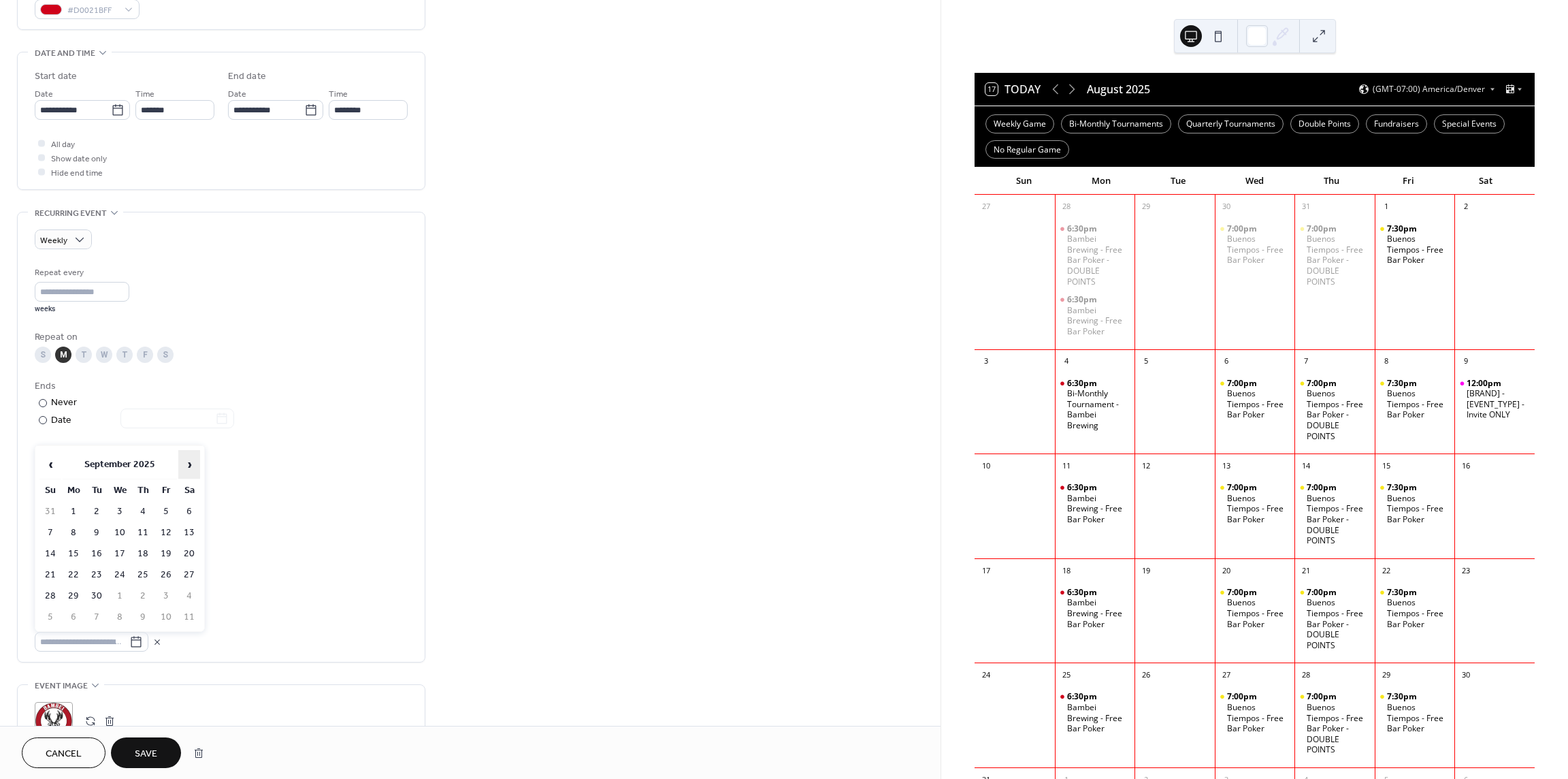 click on "›" at bounding box center (189, 464) 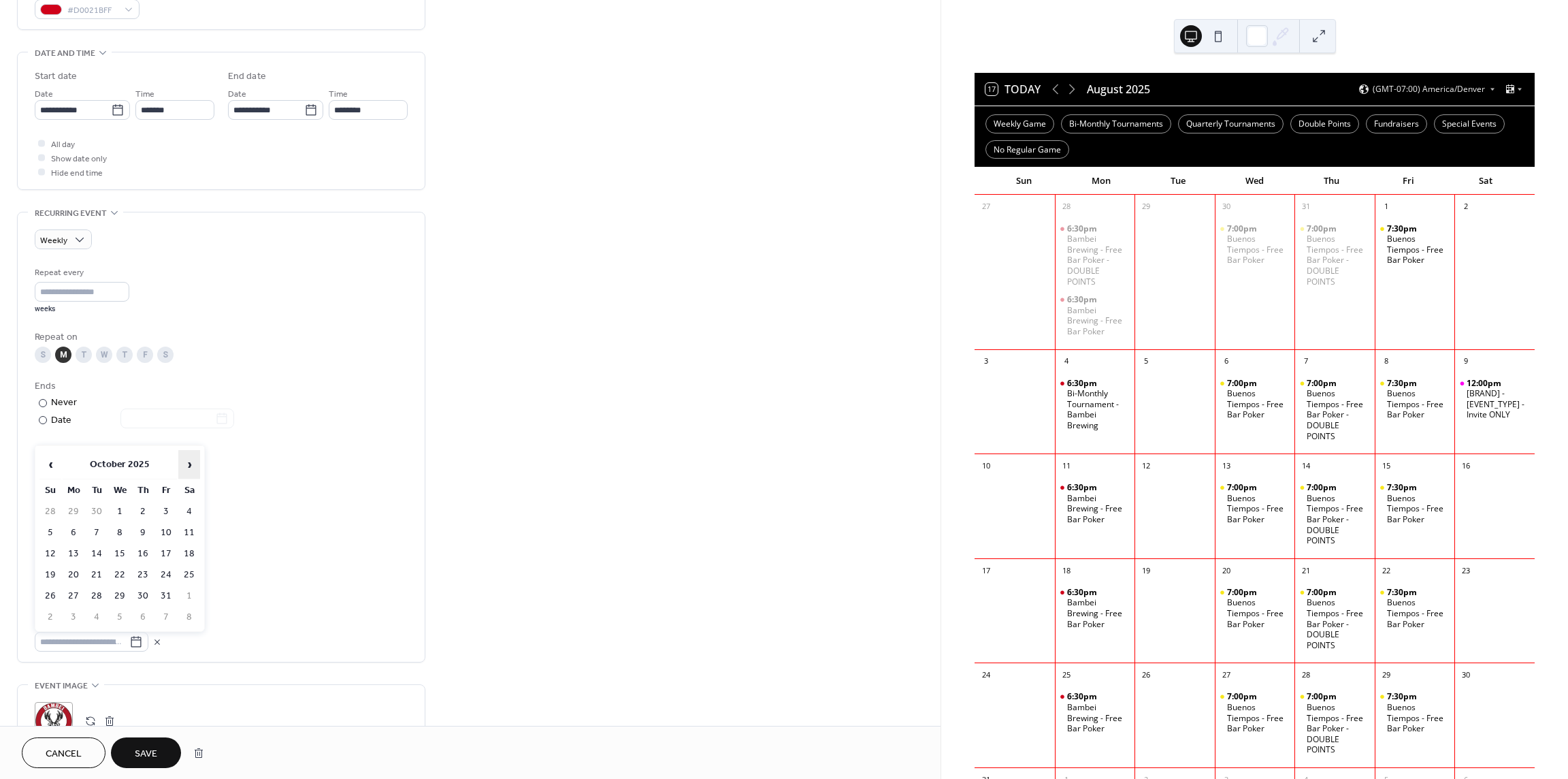 click on "›" at bounding box center (189, 464) 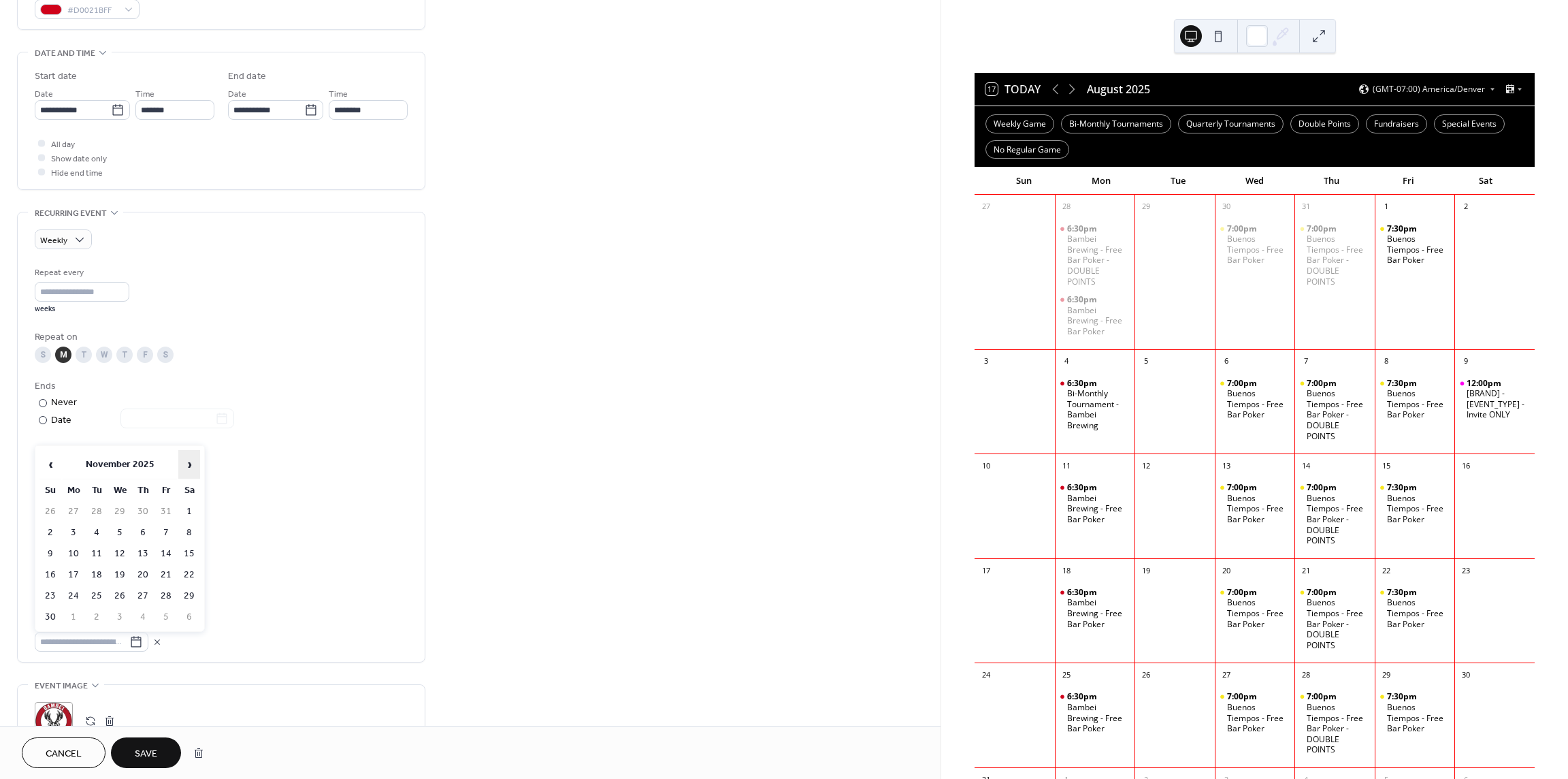 click on "›" at bounding box center [189, 464] 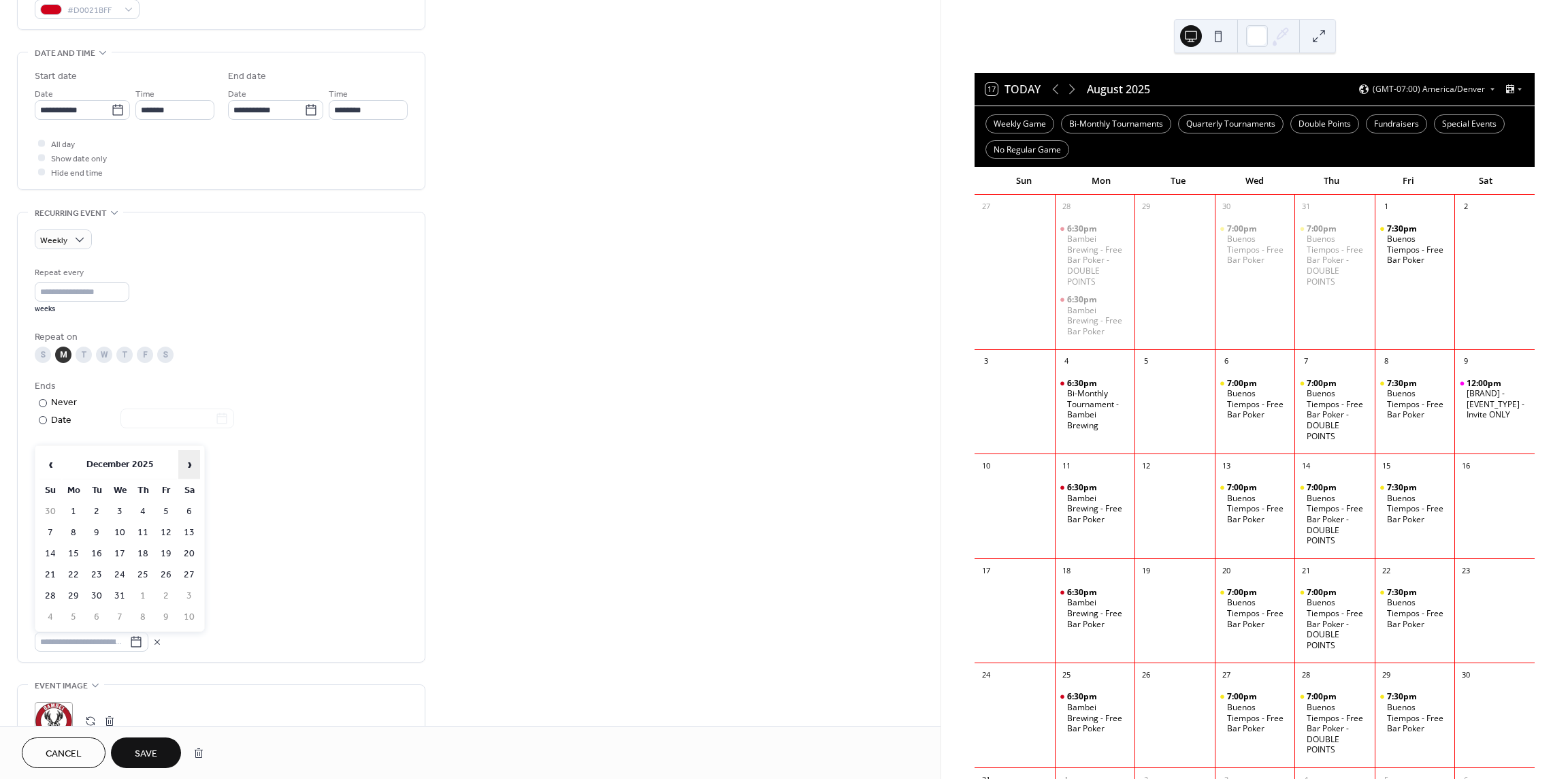click on "›" at bounding box center (189, 464) 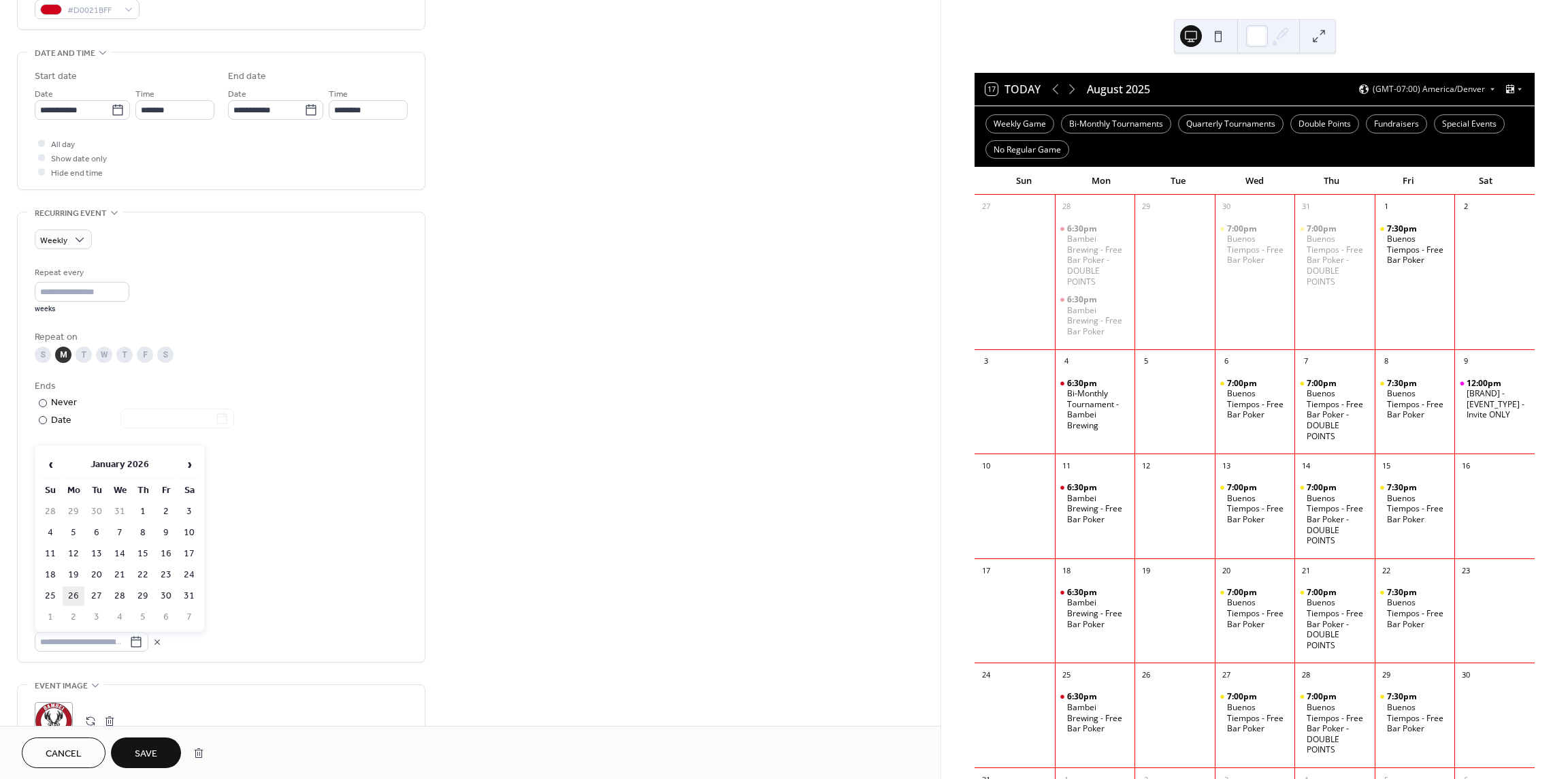click on "26" at bounding box center [74, 596] 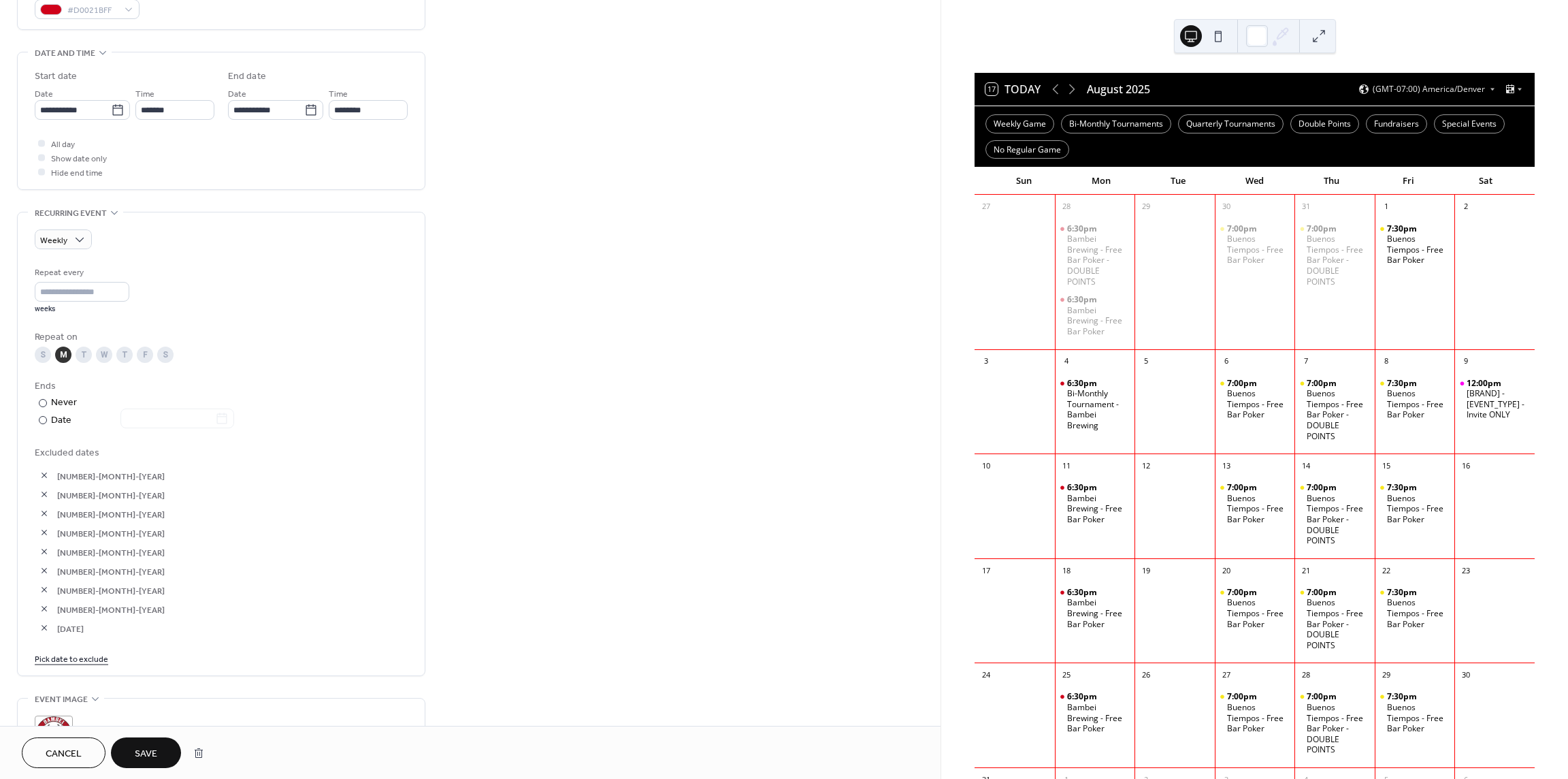 click on "Pick date to exclude" at bounding box center [71, 658] 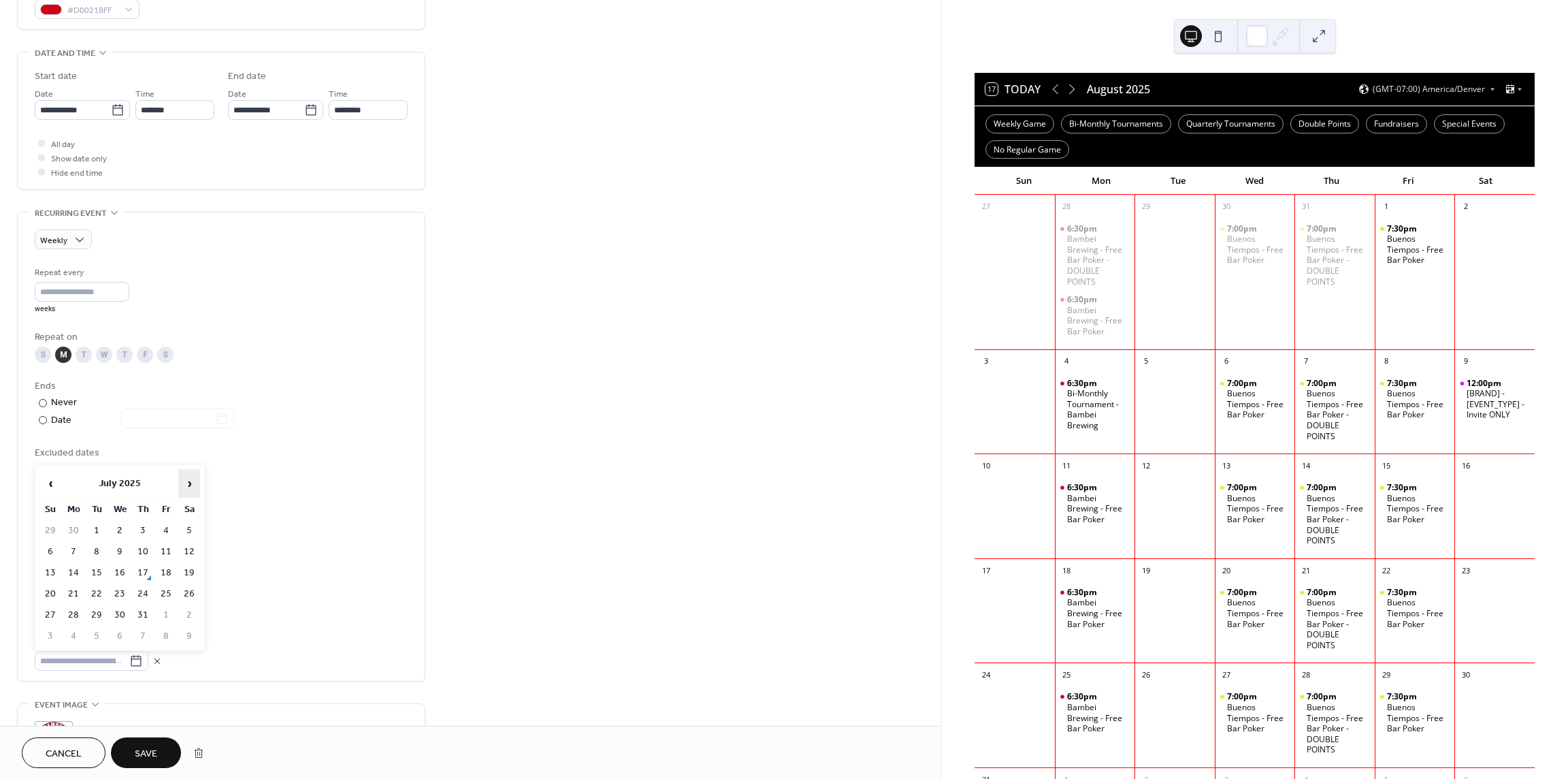 click on "›" at bounding box center [189, 483] 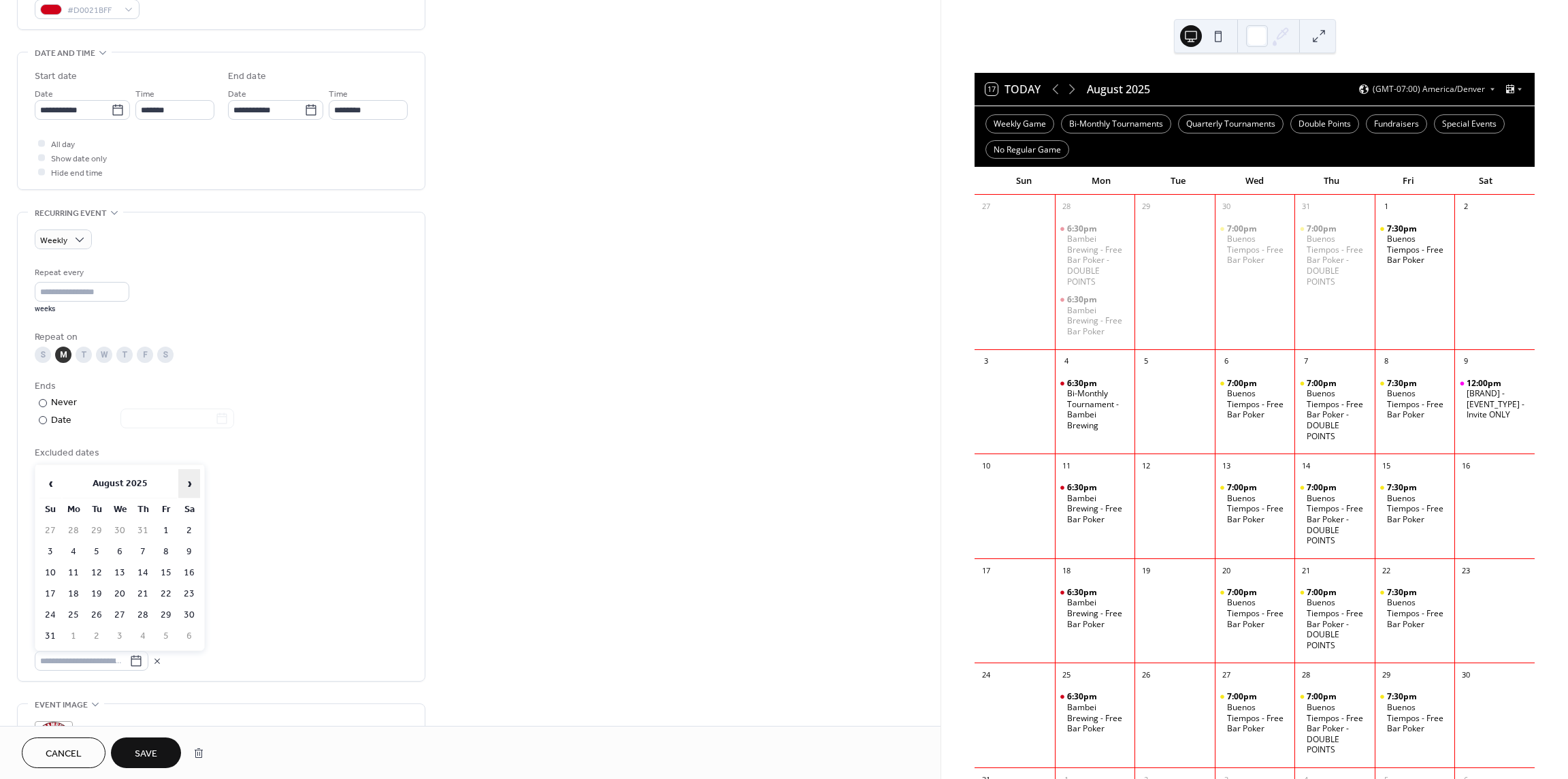 click on "›" at bounding box center [189, 483] 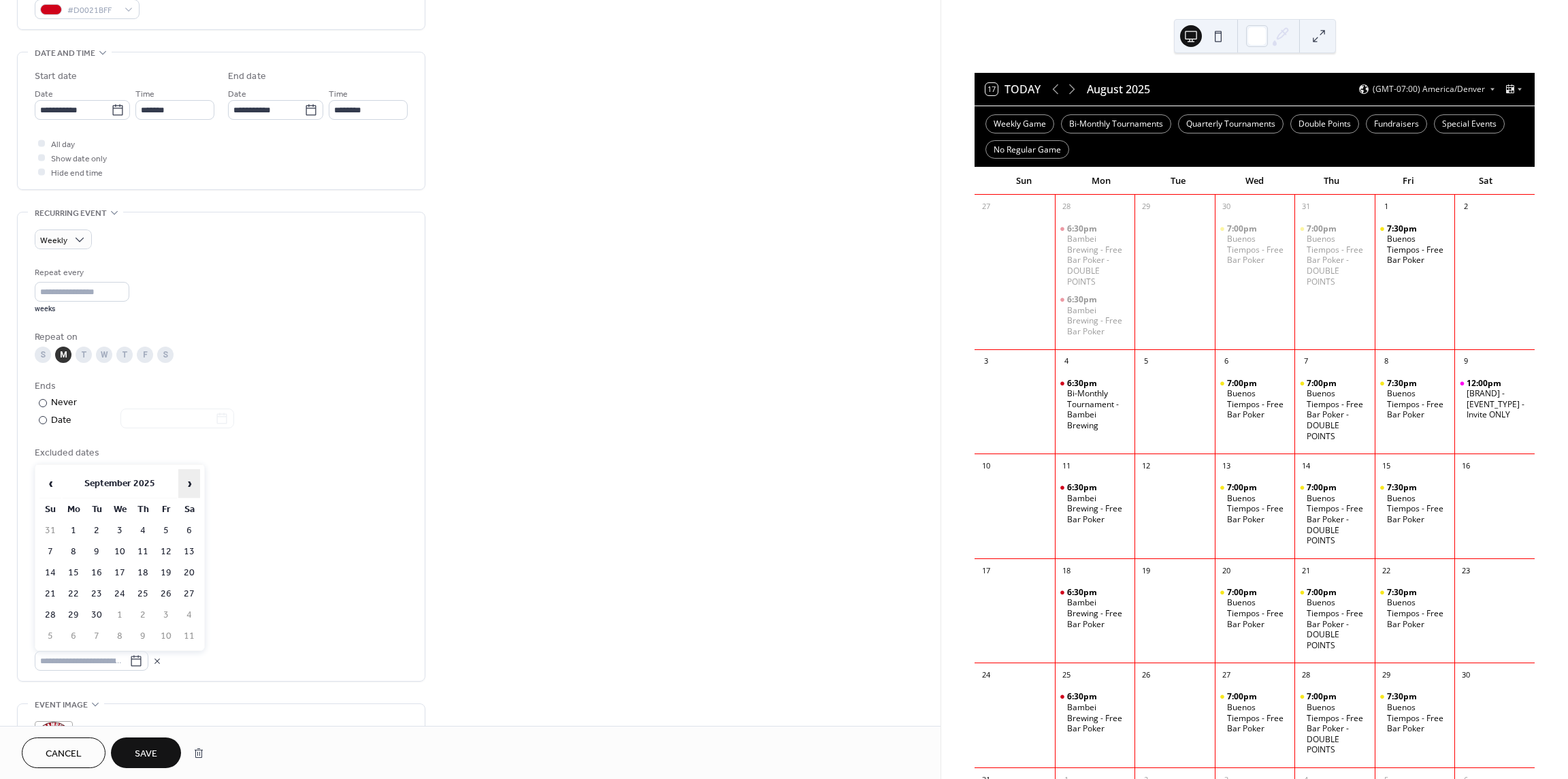 click on "›" at bounding box center [189, 483] 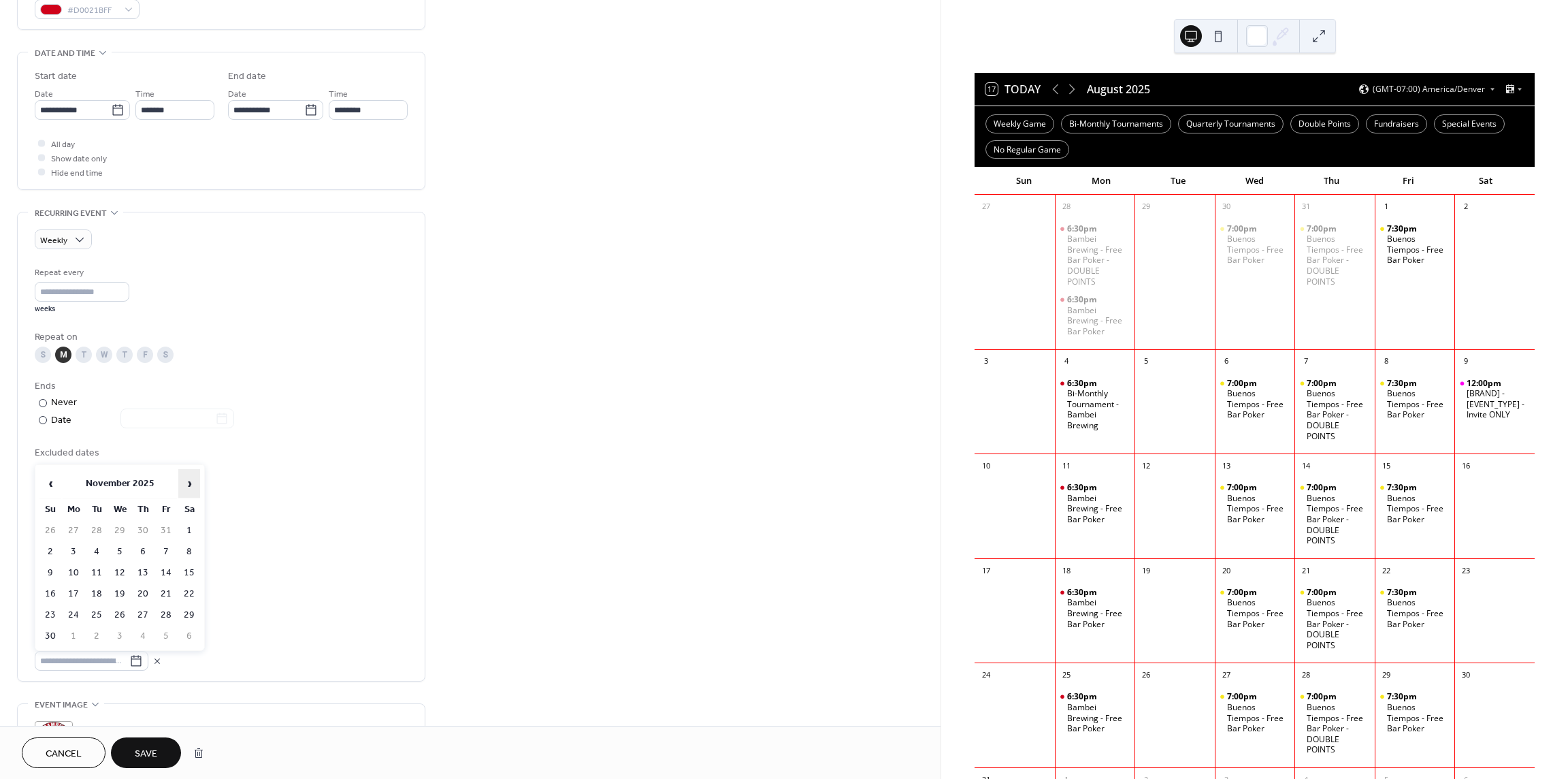 click on "›" at bounding box center [189, 483] 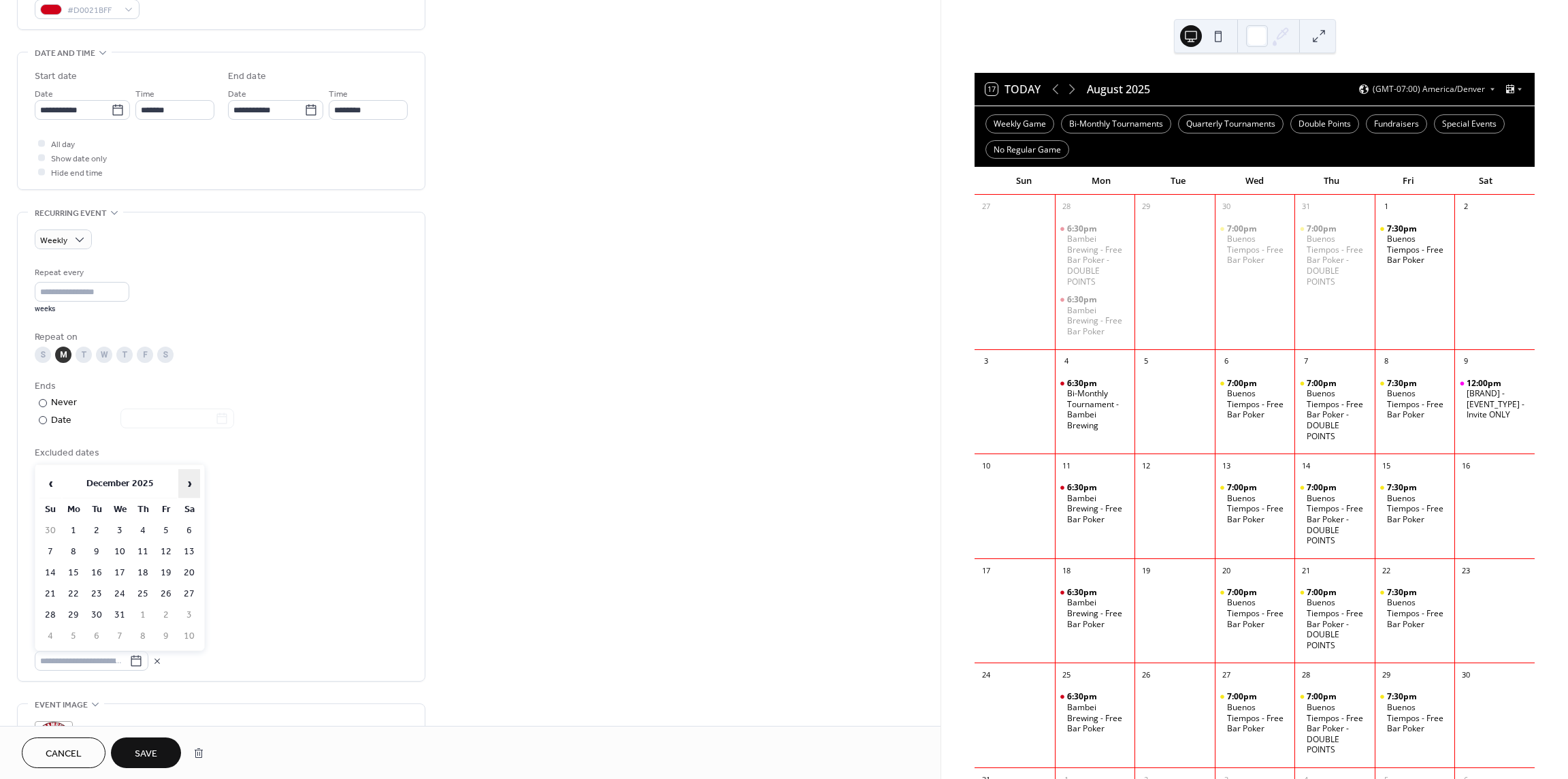 click on "›" at bounding box center (189, 483) 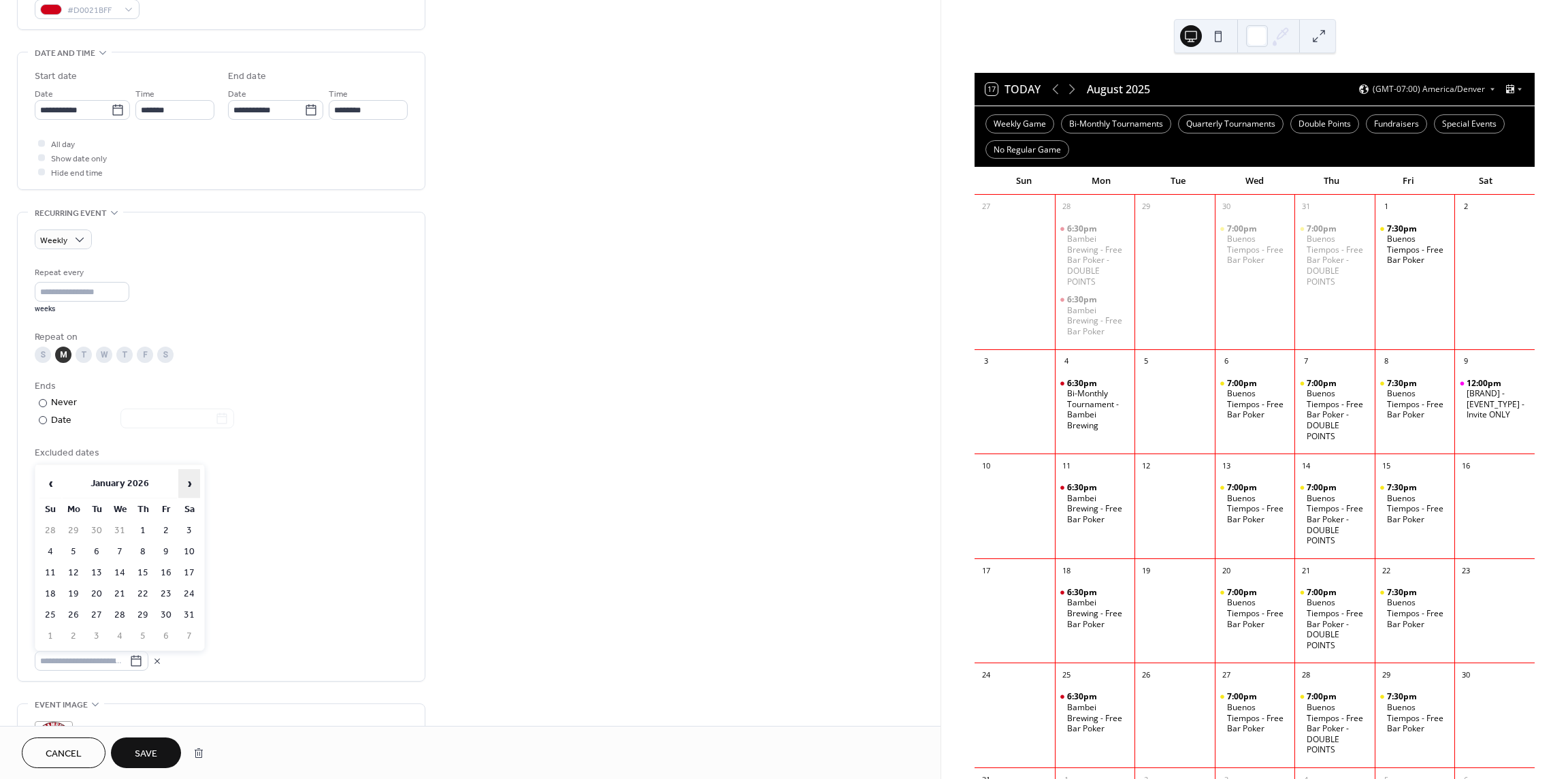 click on "›" at bounding box center (189, 483) 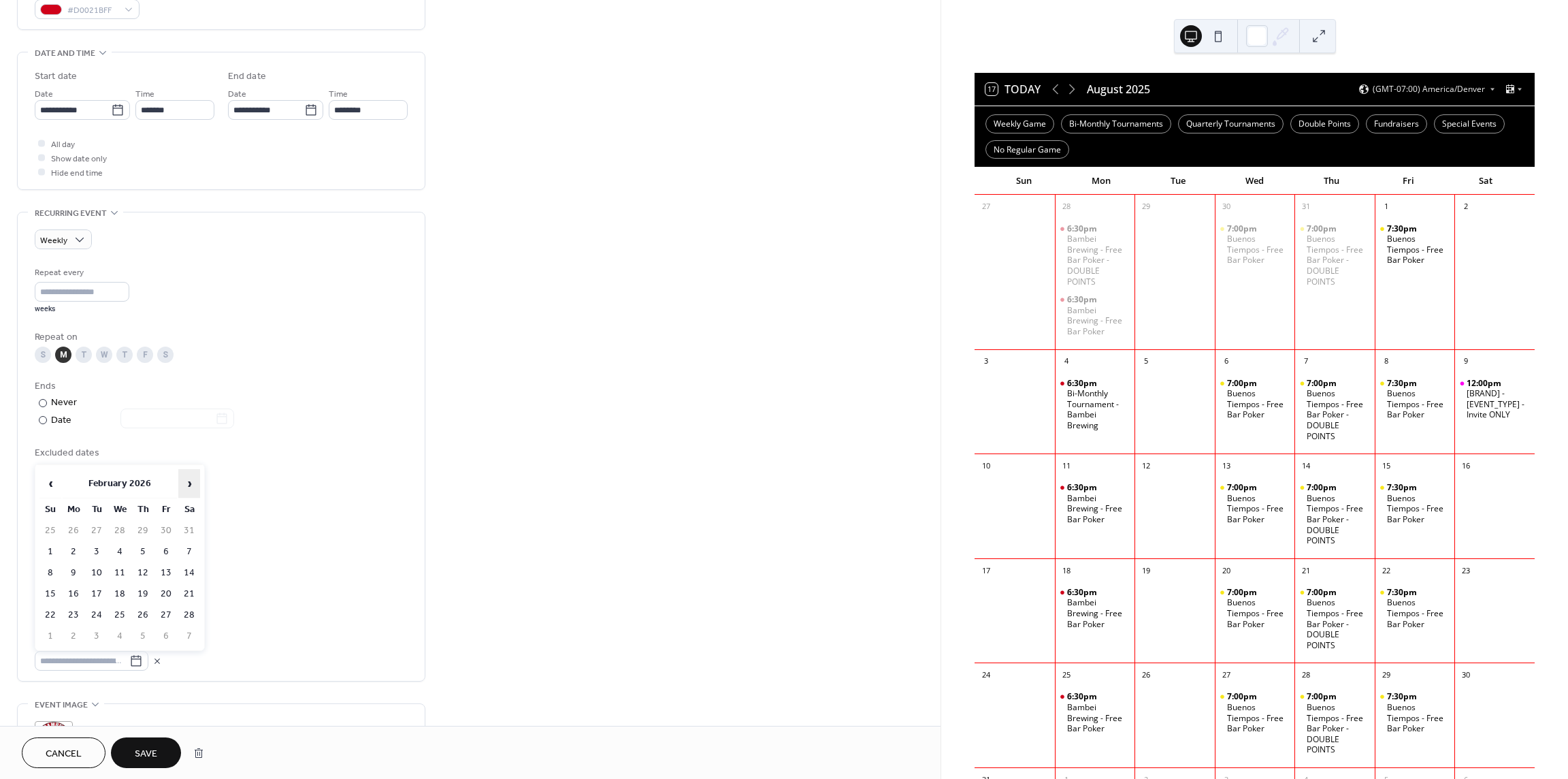 click on "›" at bounding box center [189, 483] 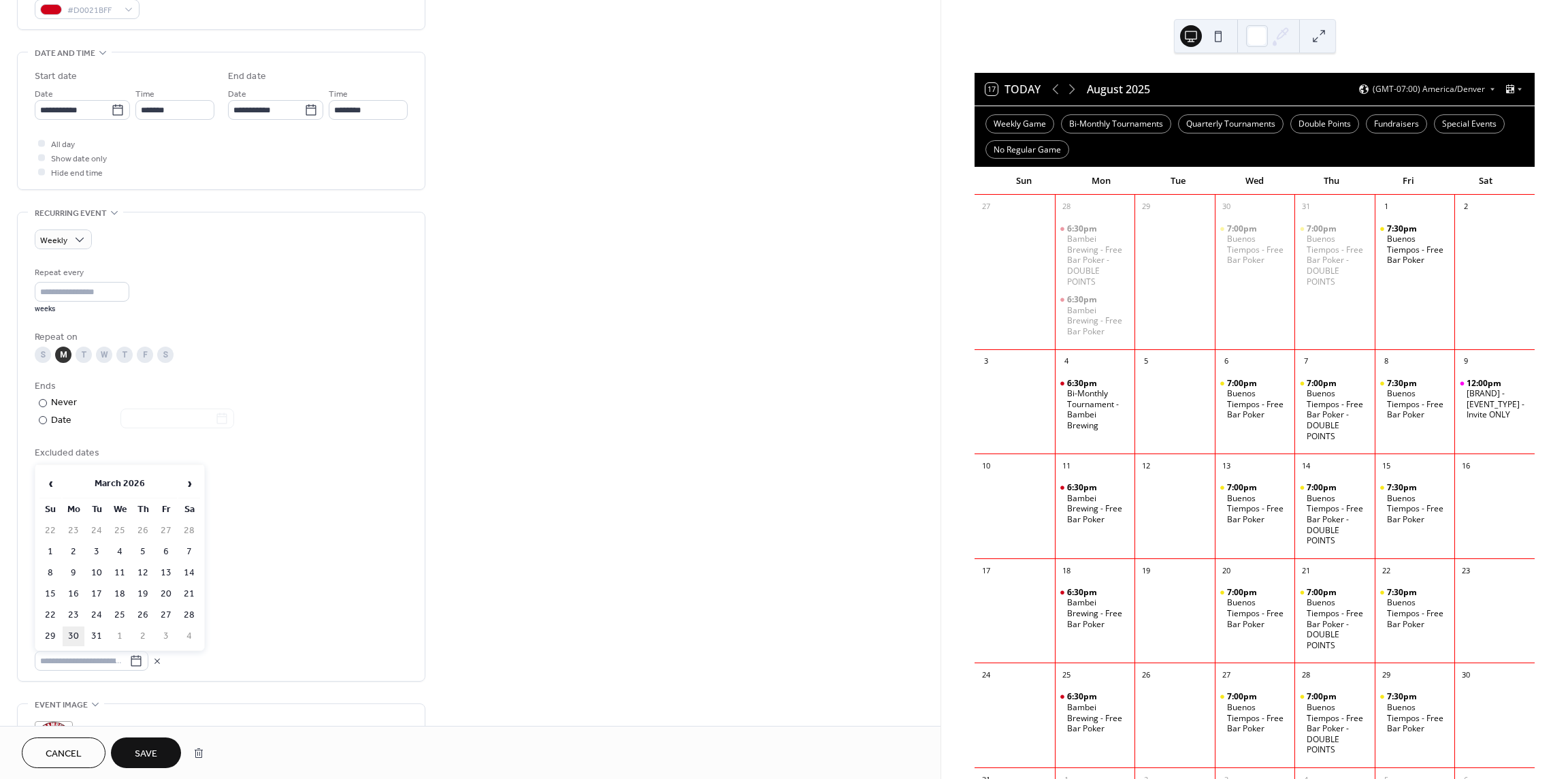 click on "30" at bounding box center (74, 636) 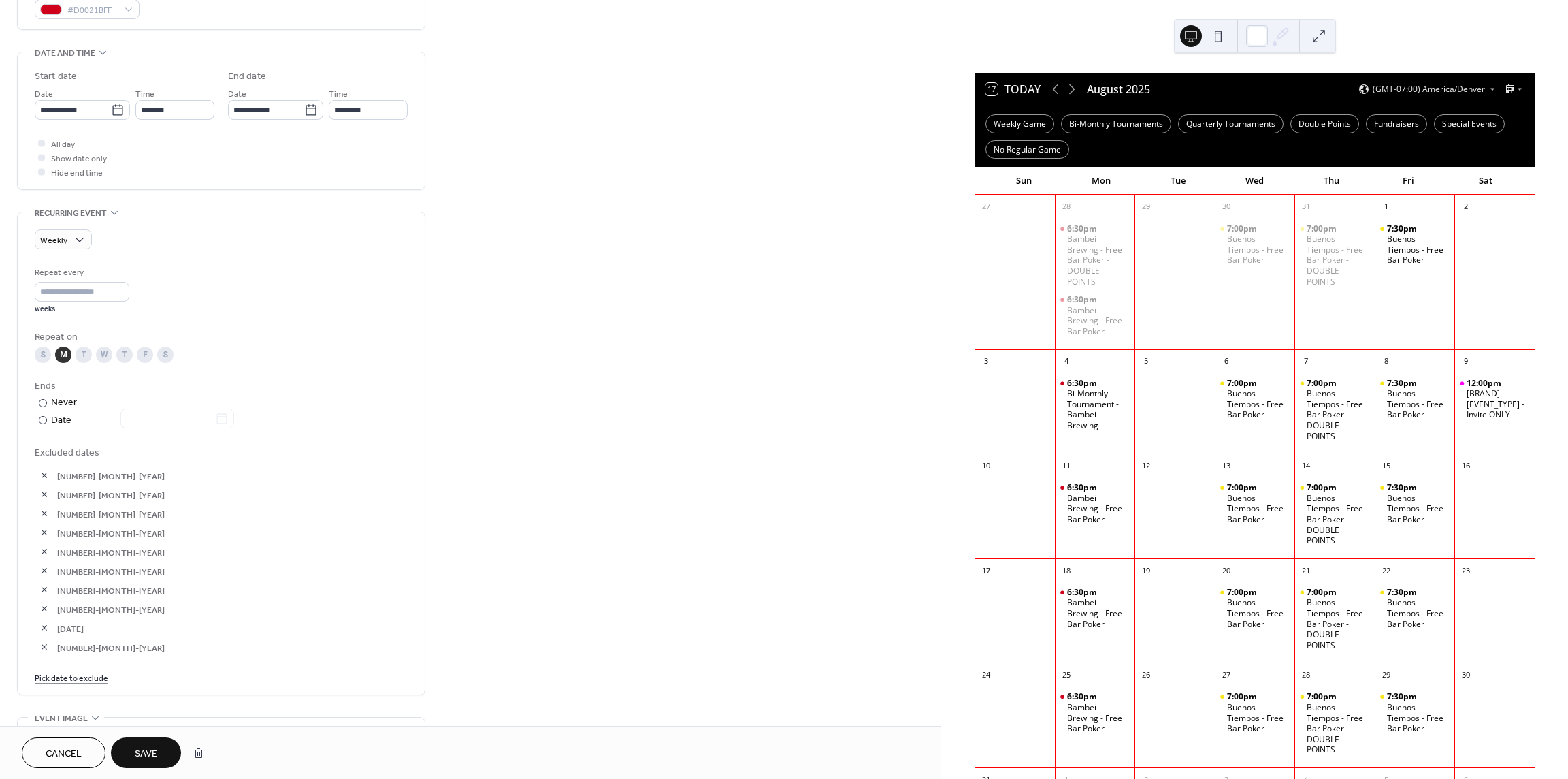click on "[DATE]" at bounding box center [232, 629] 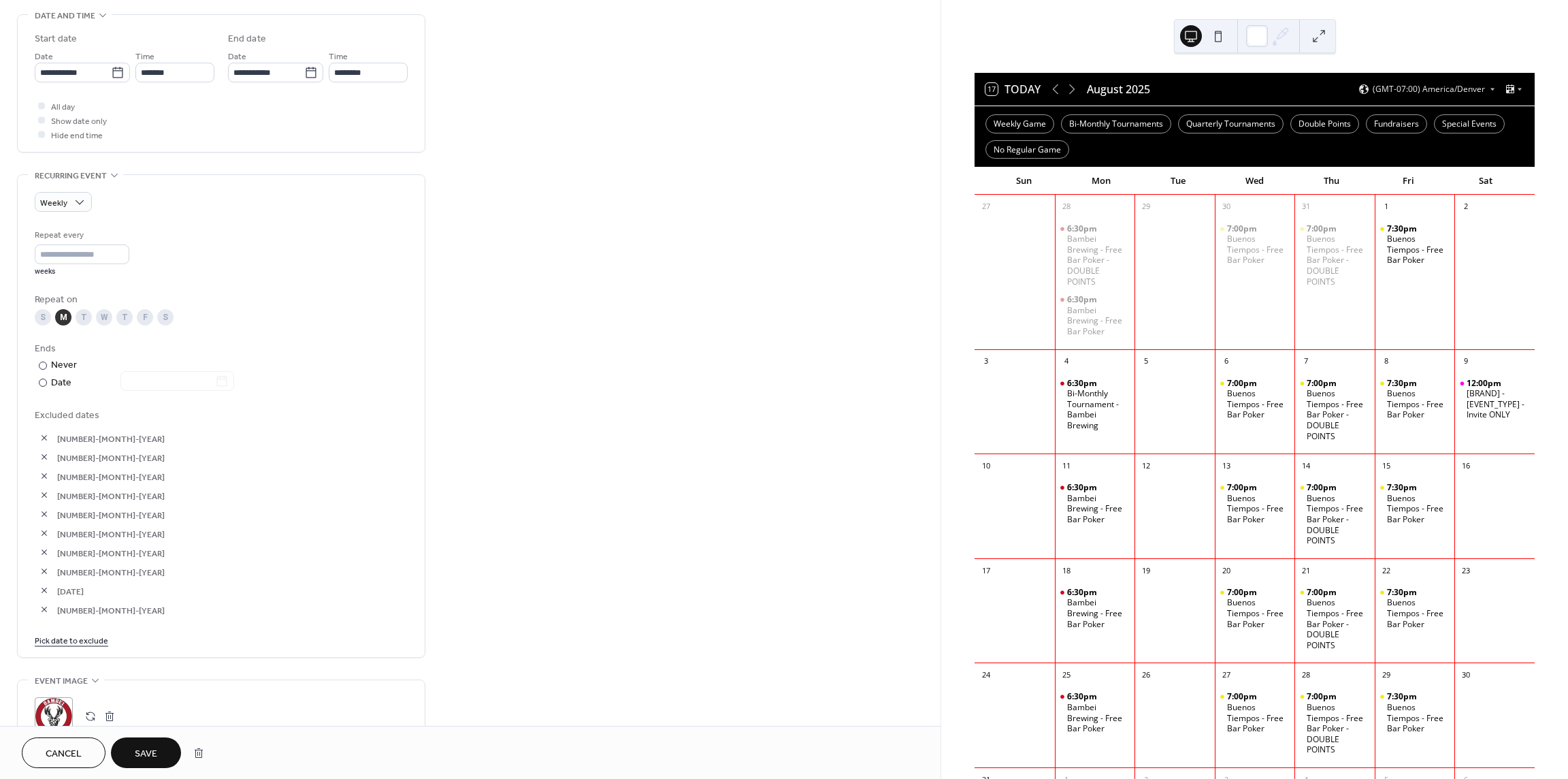 scroll, scrollTop: 443, scrollLeft: 0, axis: vertical 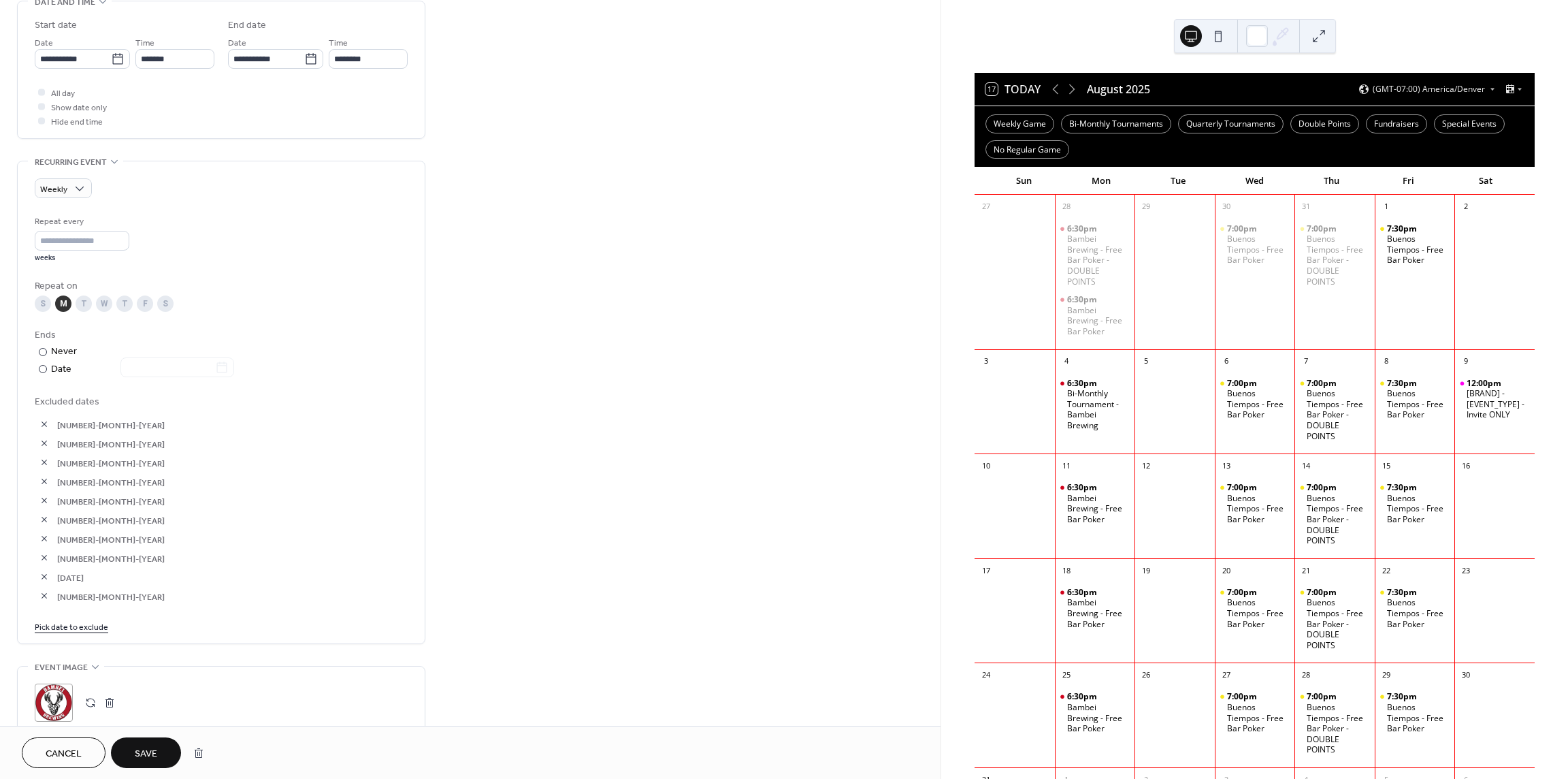 click on "Save" at bounding box center [146, 754] 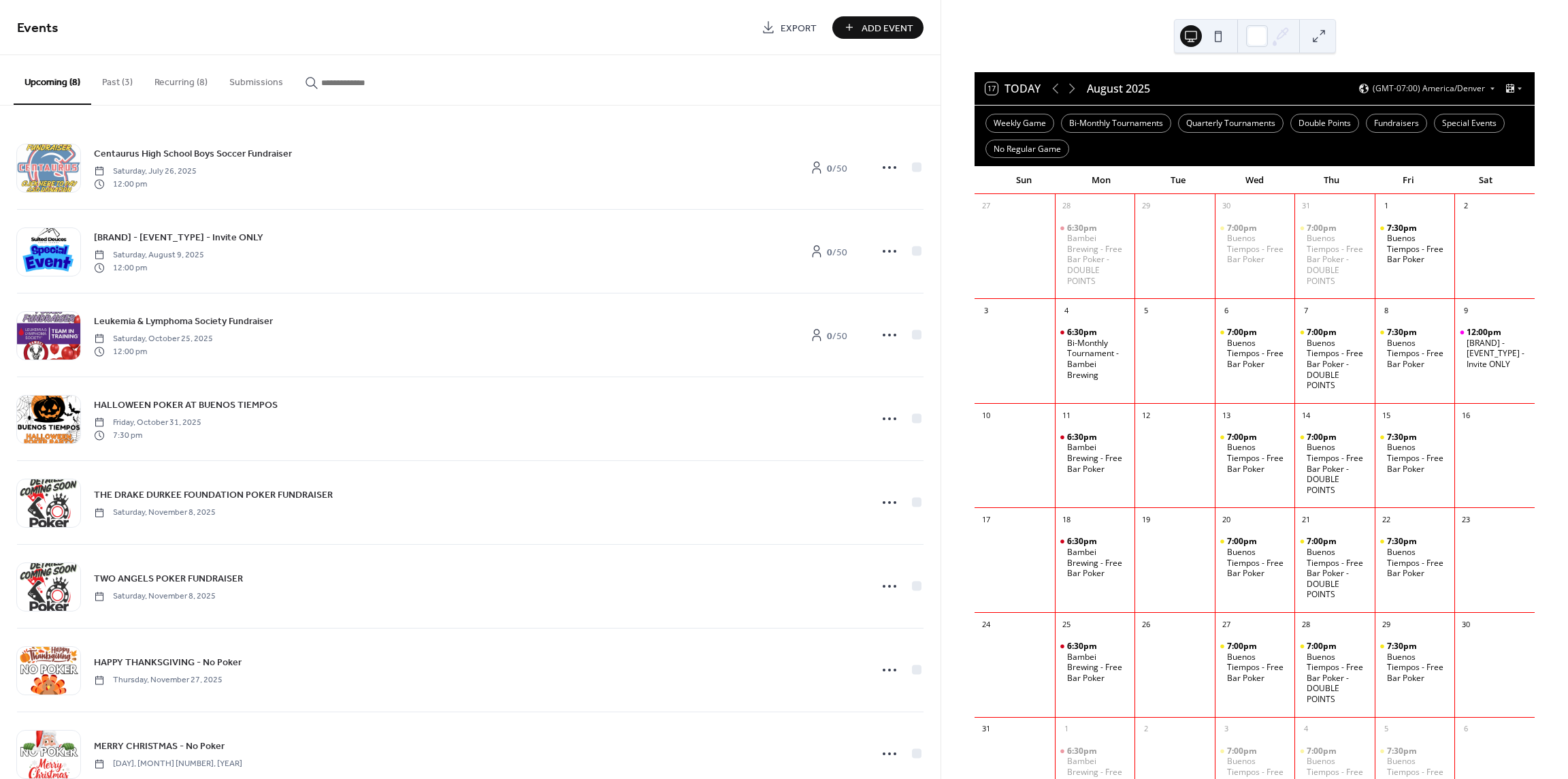 scroll, scrollTop: 0, scrollLeft: 0, axis: both 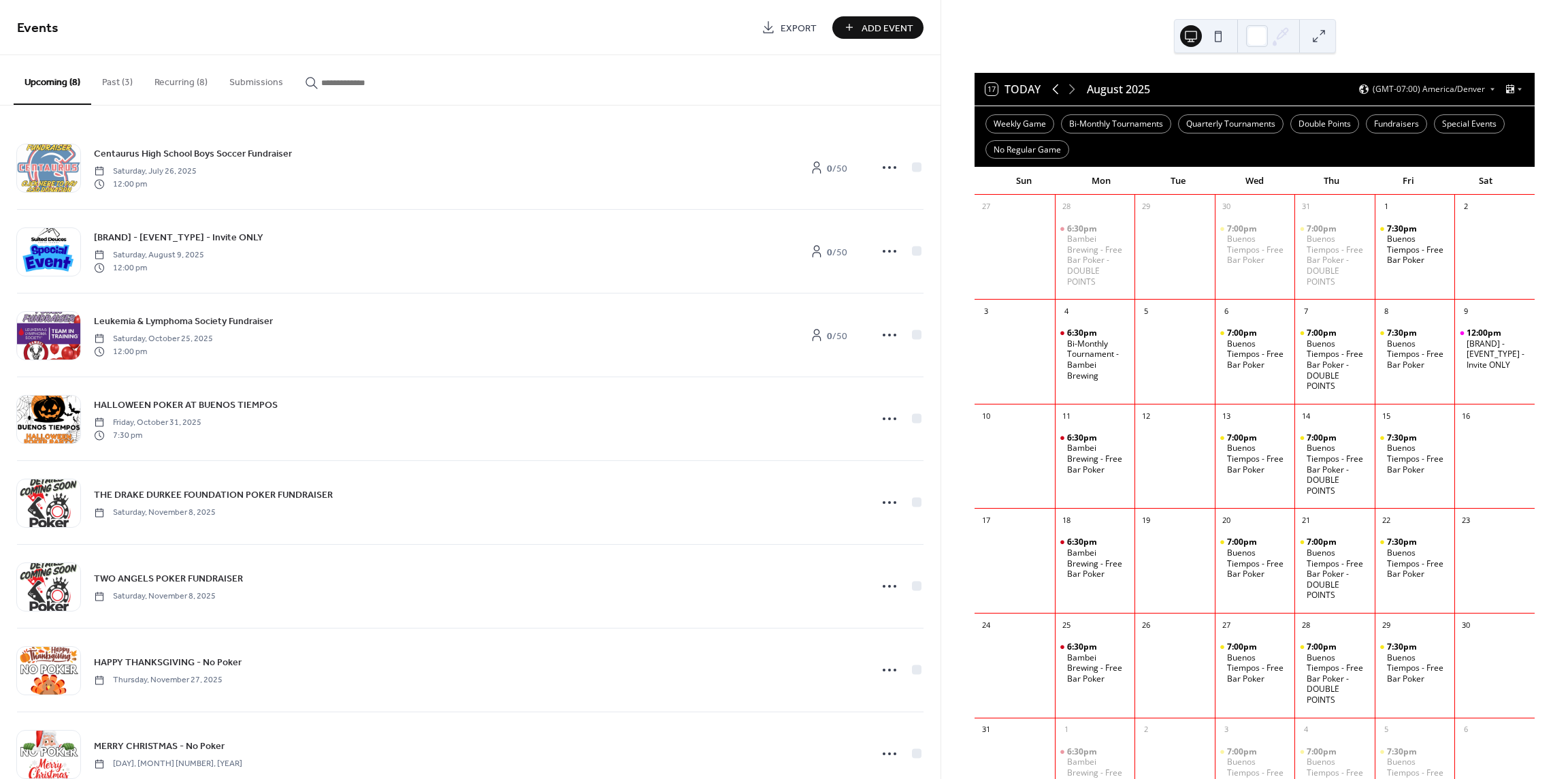click 